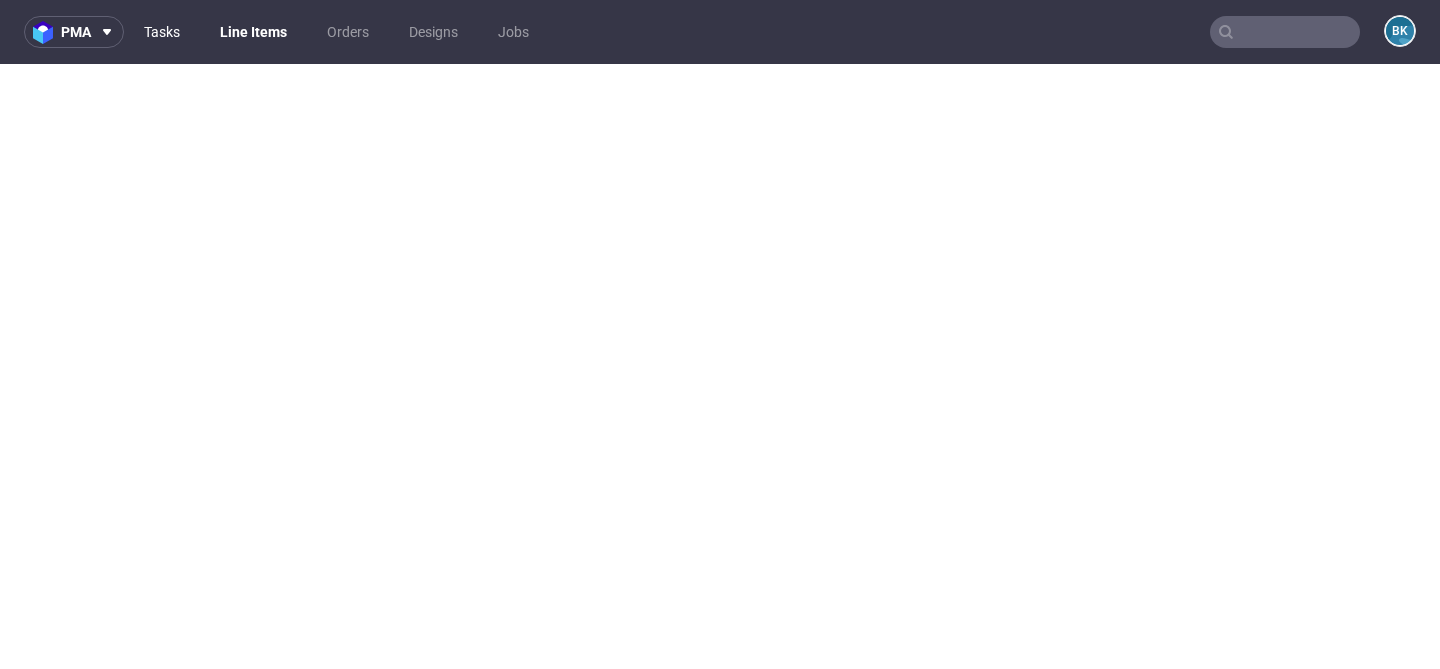scroll, scrollTop: 0, scrollLeft: 0, axis: both 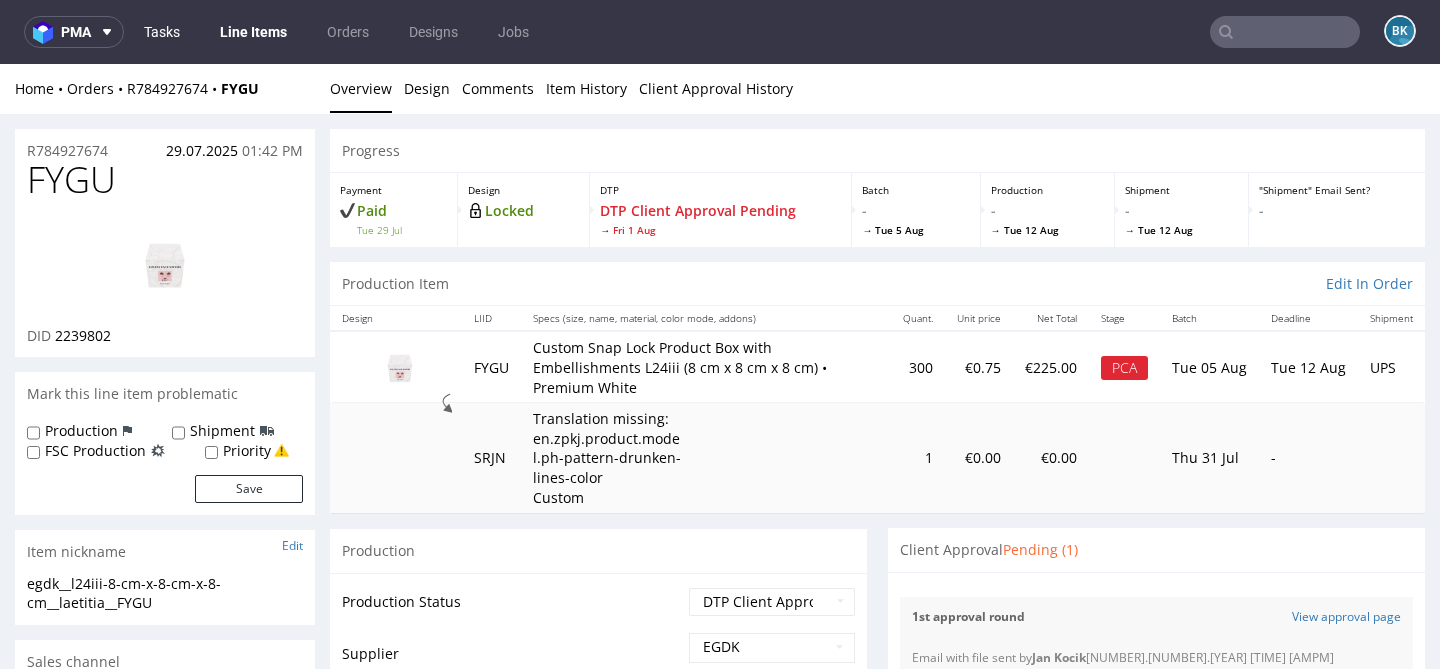 click on "Tasks" at bounding box center [162, 32] 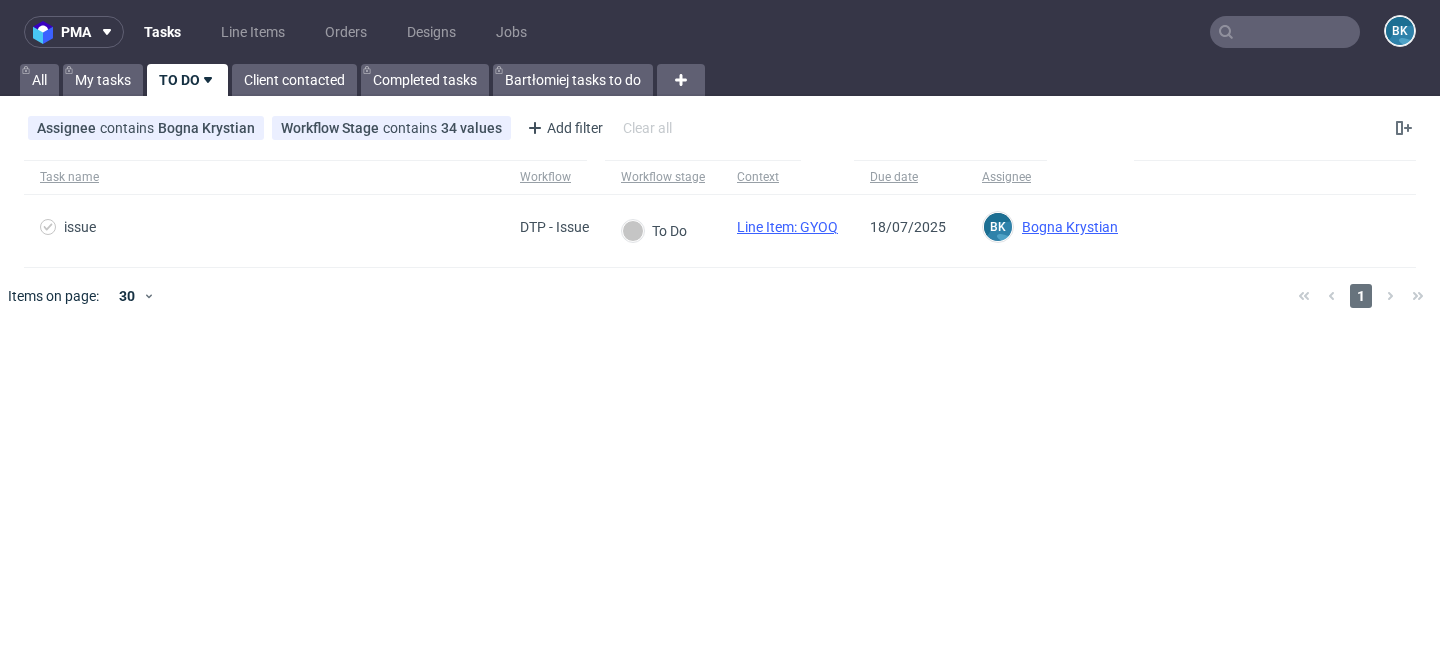 click on "Tasks" at bounding box center [162, 32] 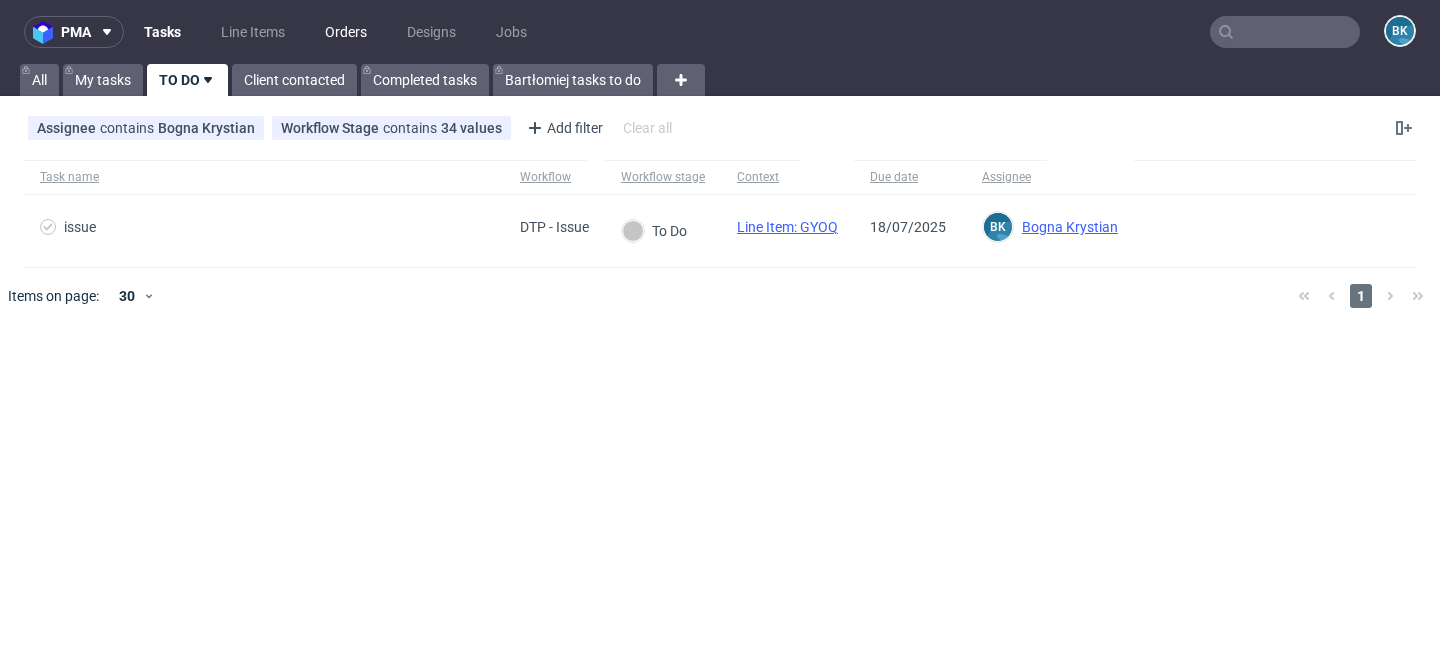 click on "Orders" at bounding box center (346, 32) 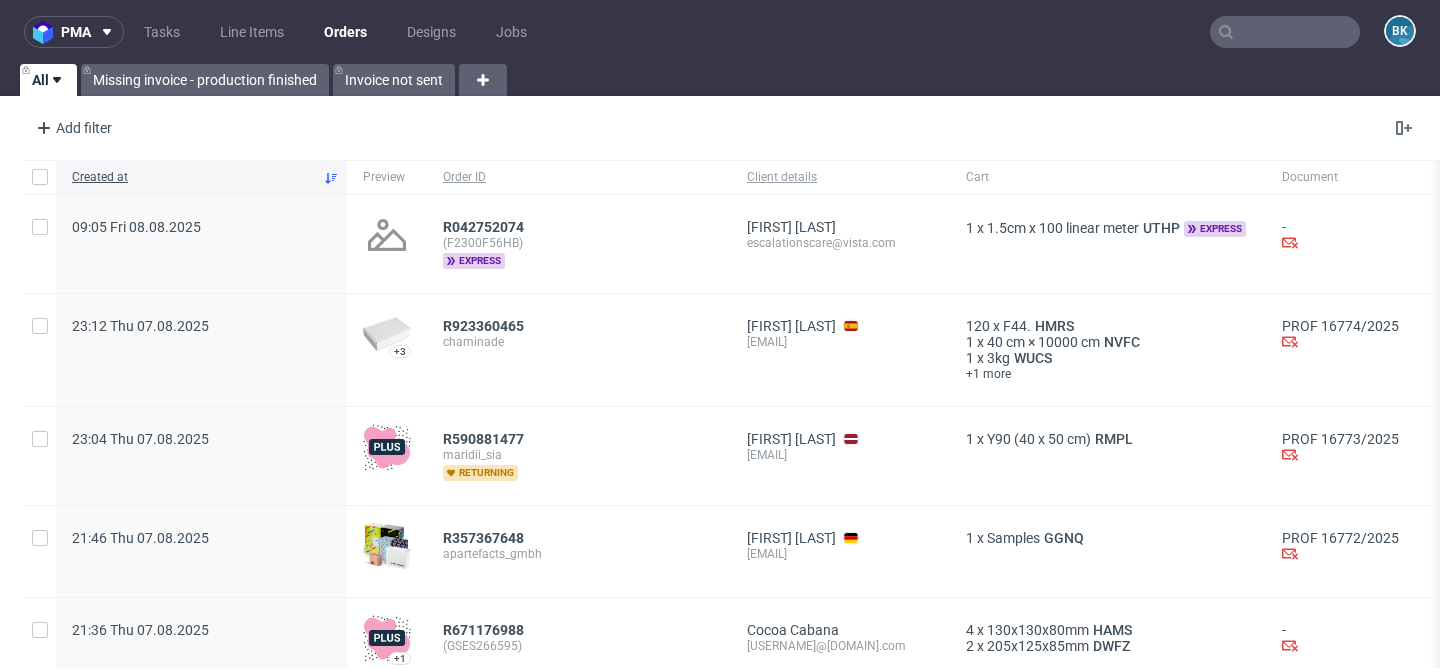 click at bounding box center (1285, 32) 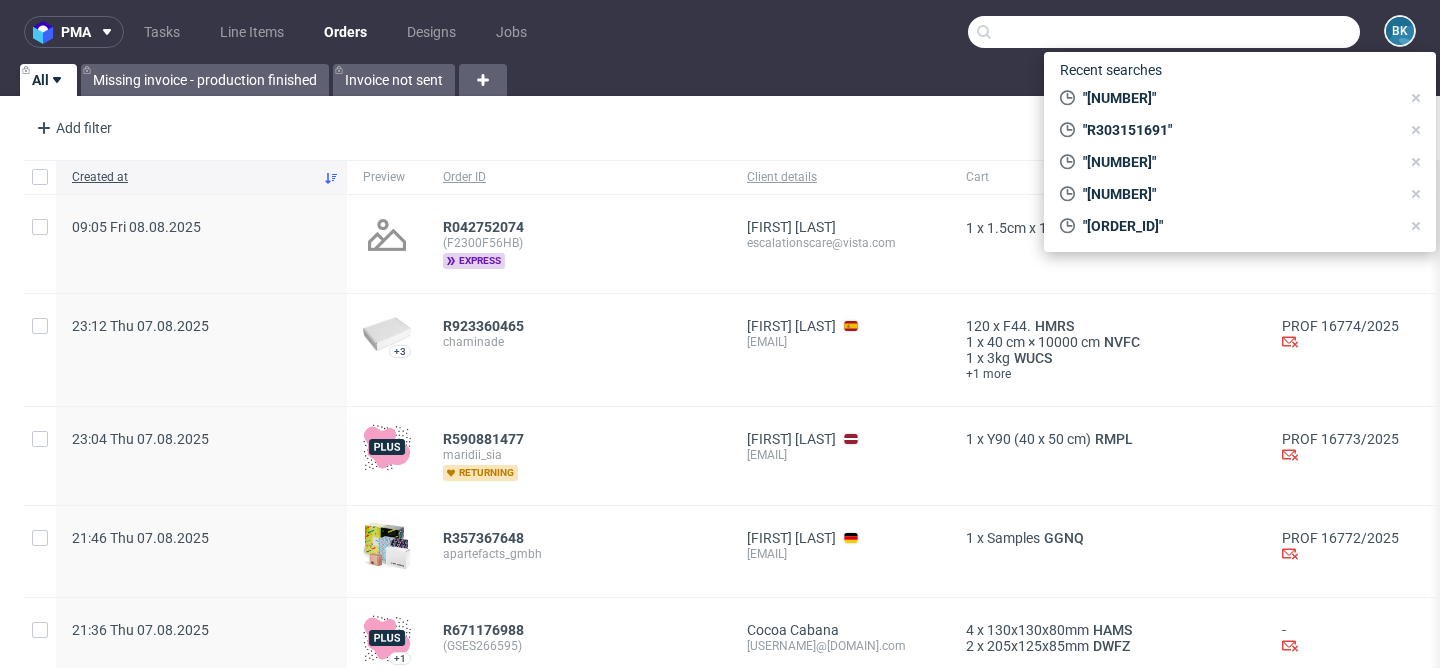 paste on "R320689824" 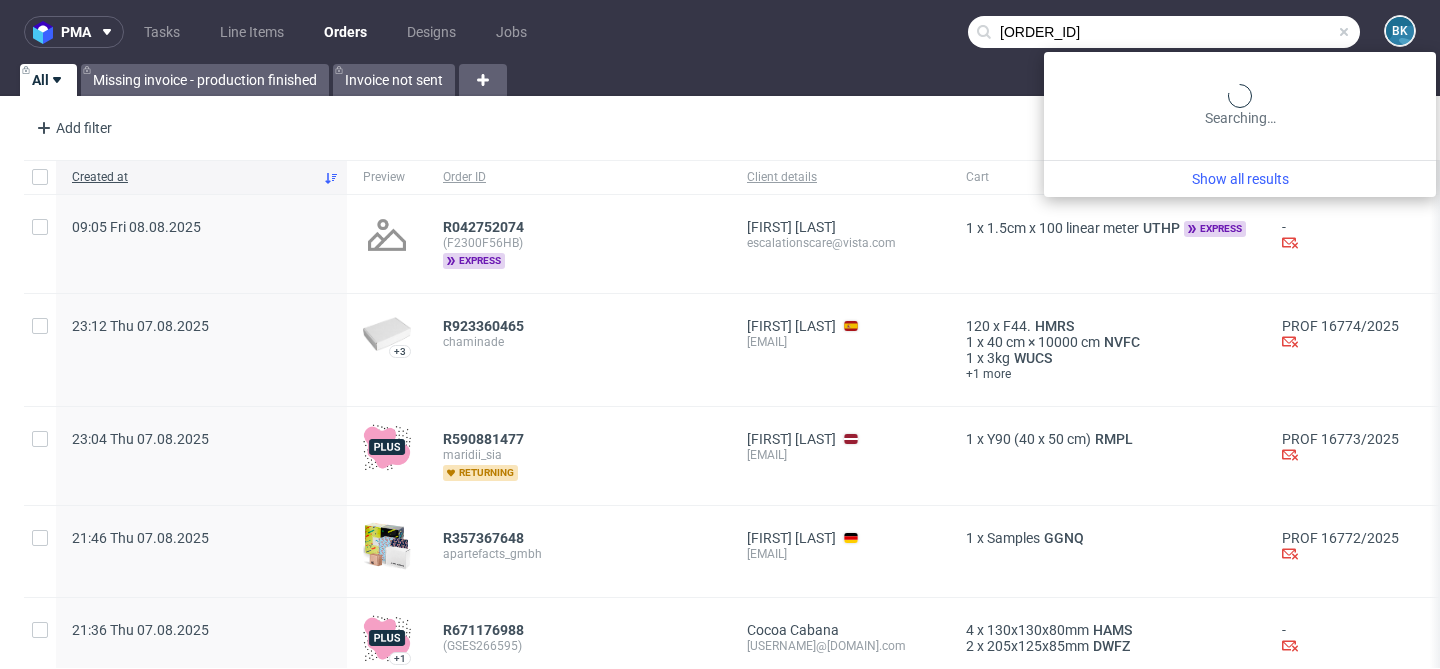 type on "R320689824" 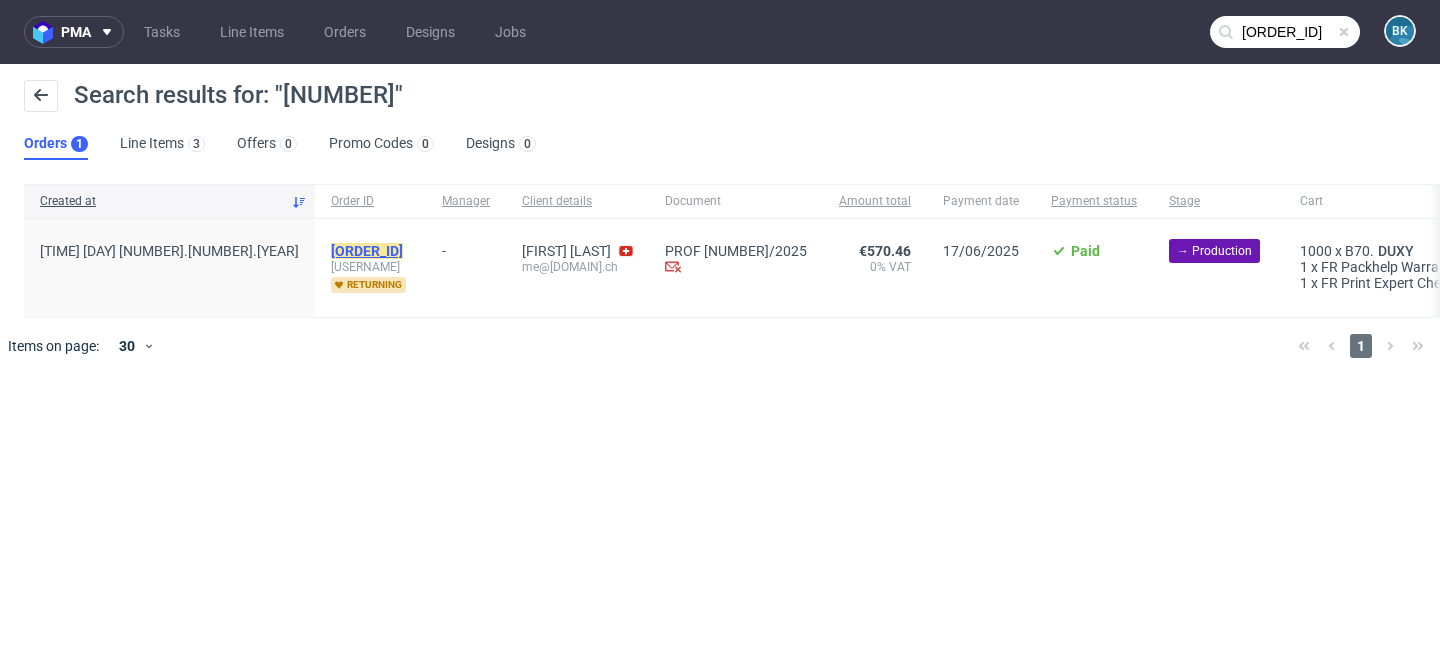 click on "R320689824" 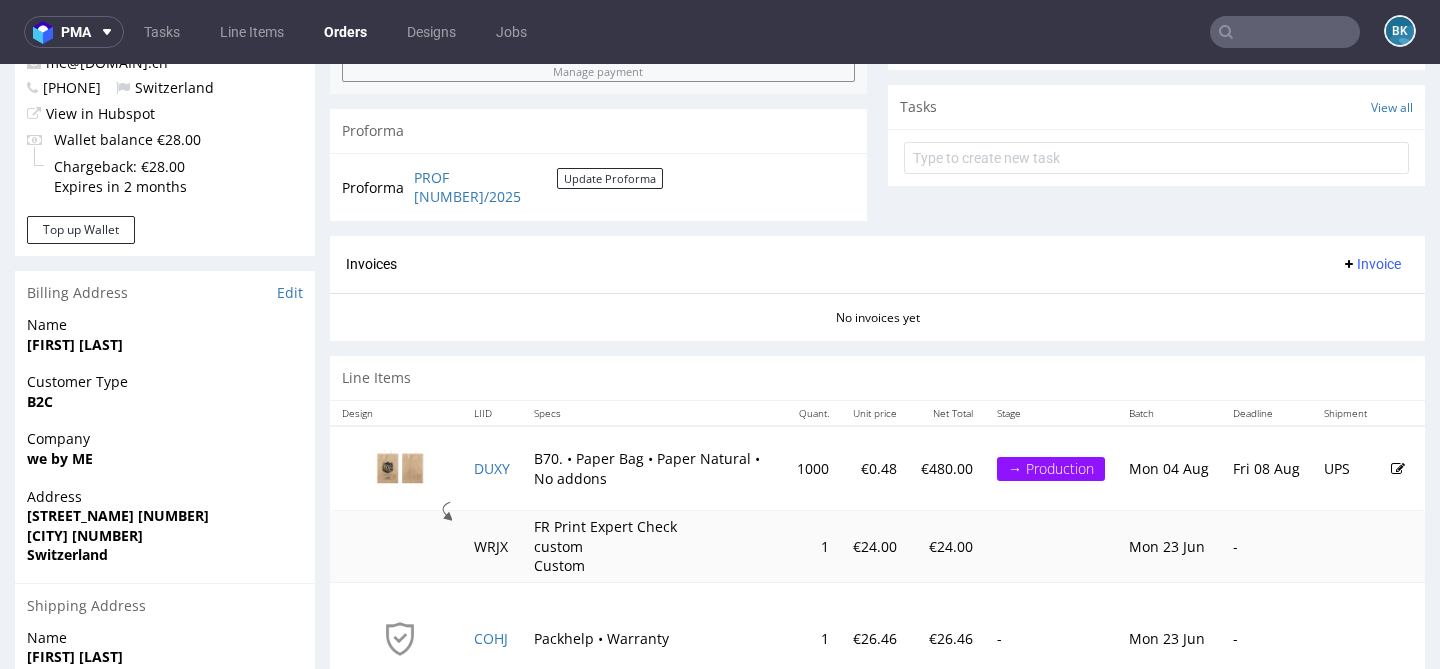 scroll, scrollTop: 765, scrollLeft: 0, axis: vertical 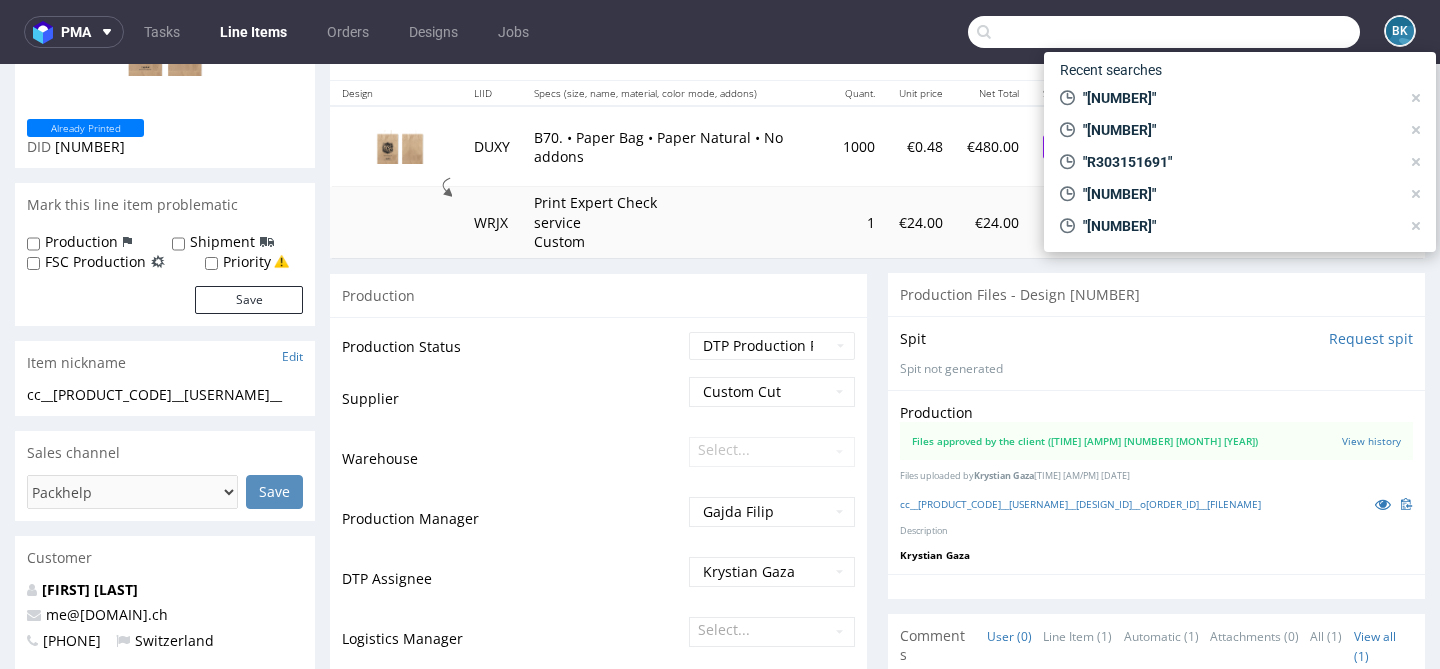 click at bounding box center (1164, 32) 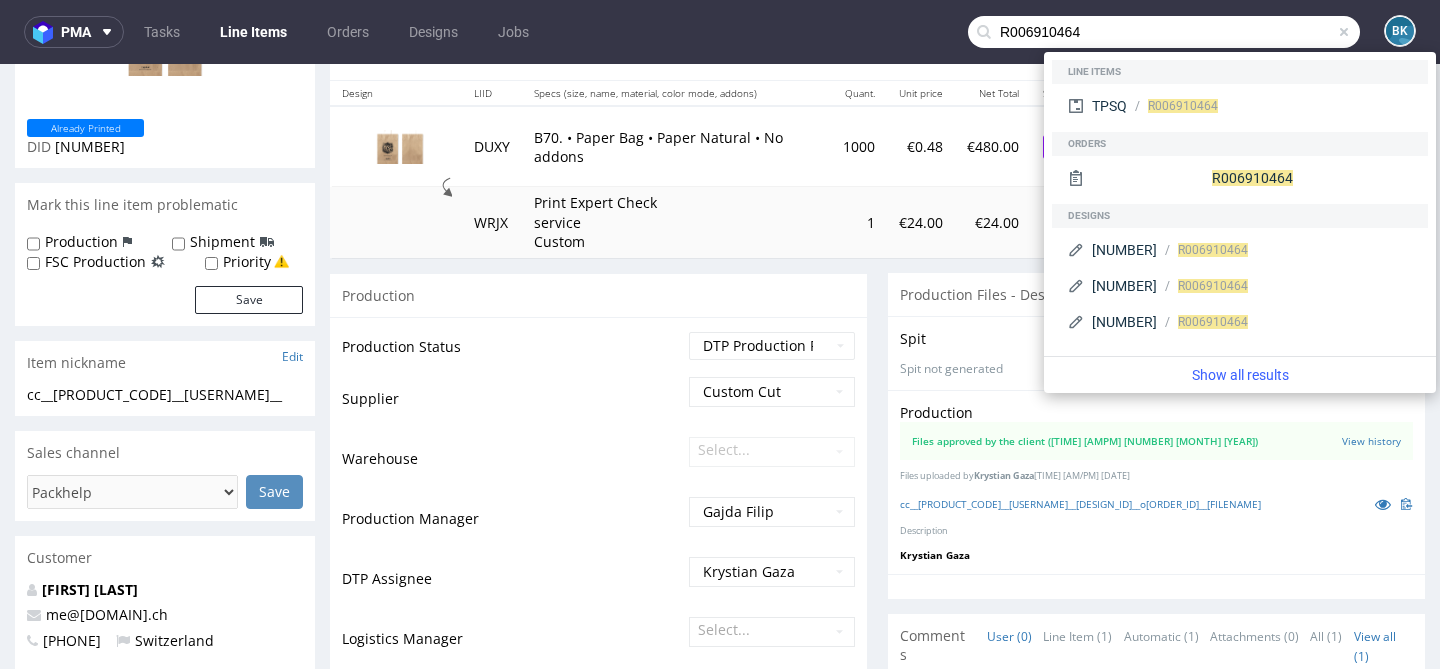 type on "R006910464" 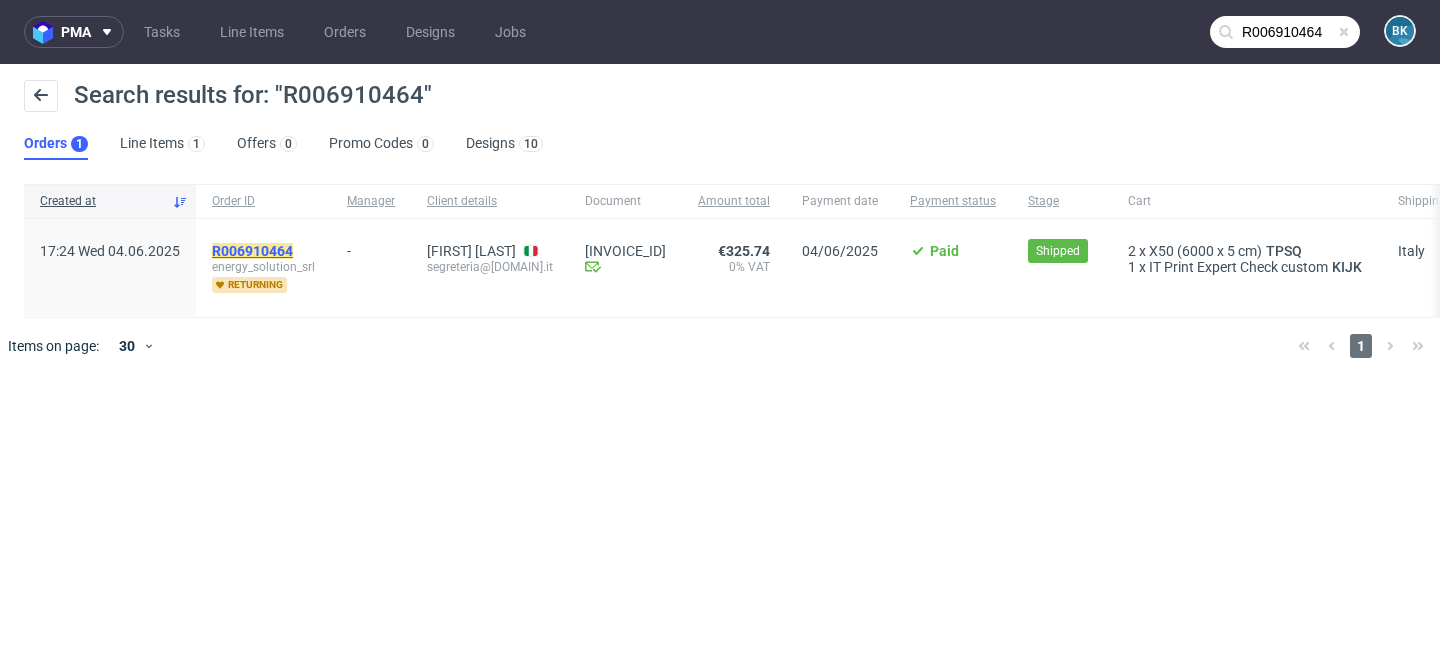 click on "R006910464" 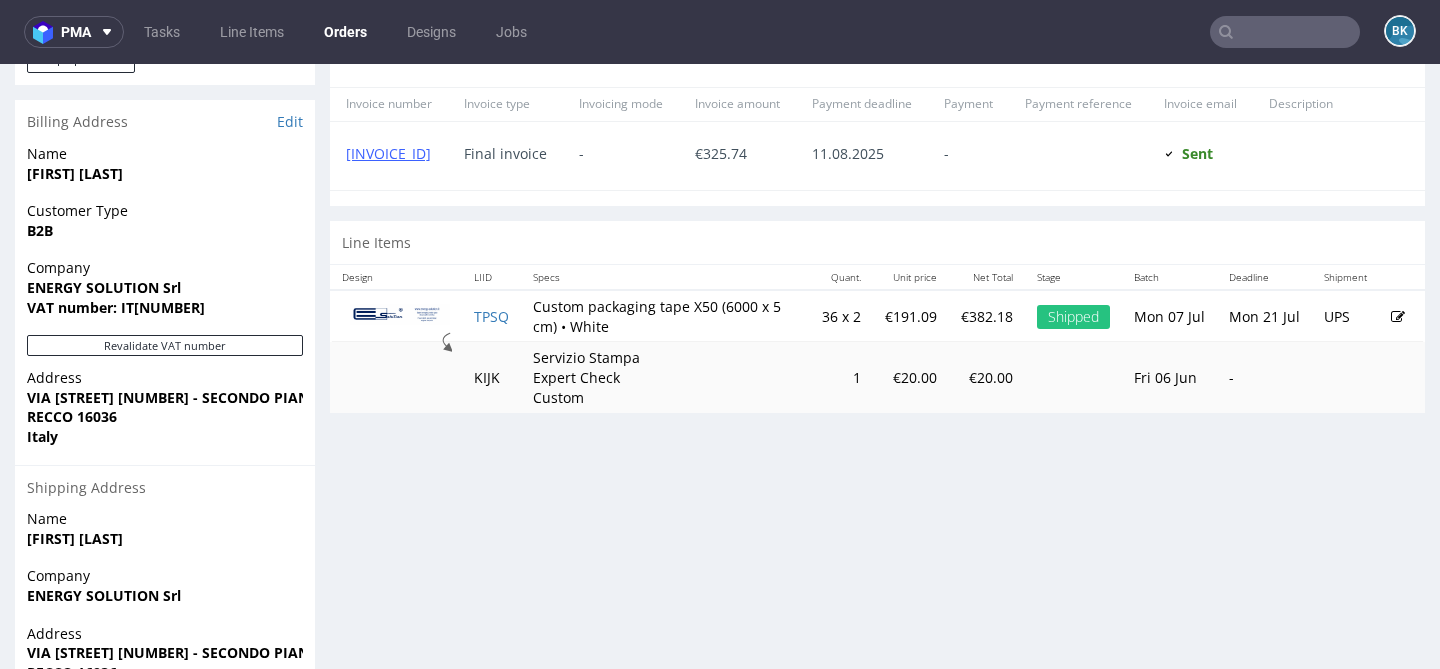 scroll, scrollTop: 980, scrollLeft: 0, axis: vertical 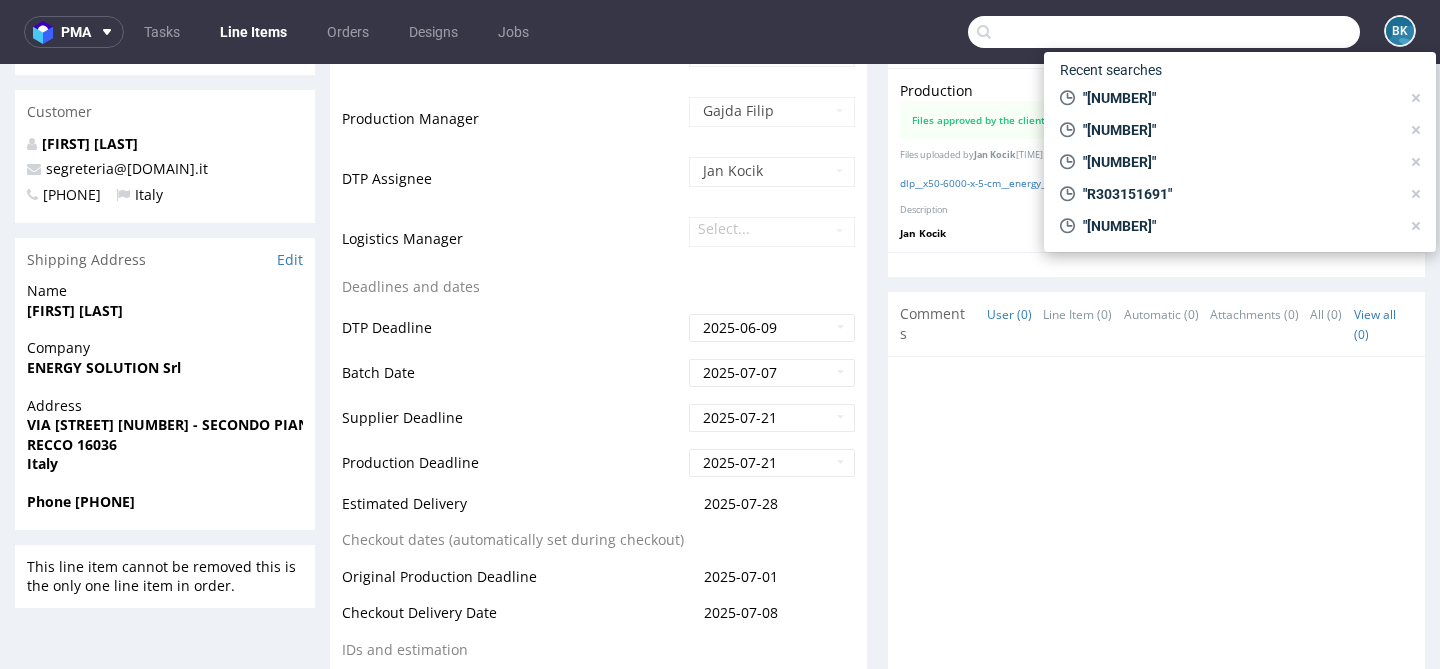 click at bounding box center [1164, 32] 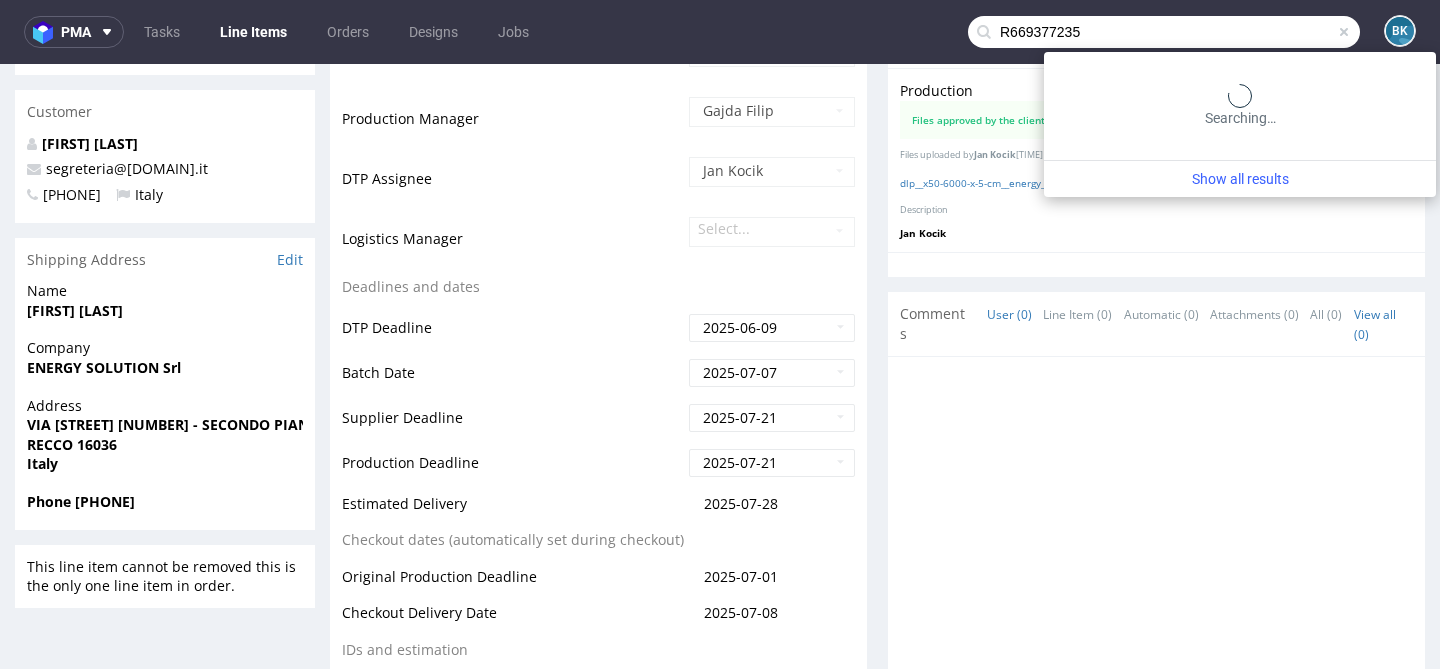 type on "R669377235" 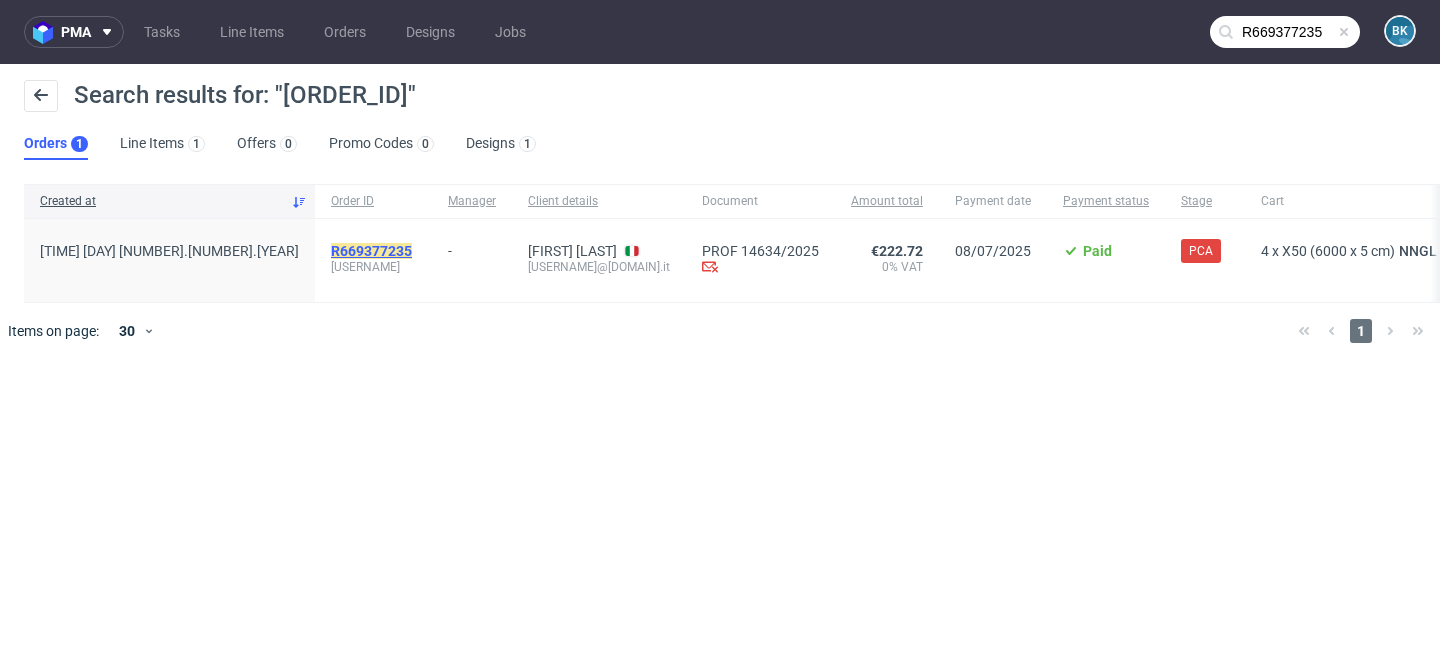 click on "R669377235" 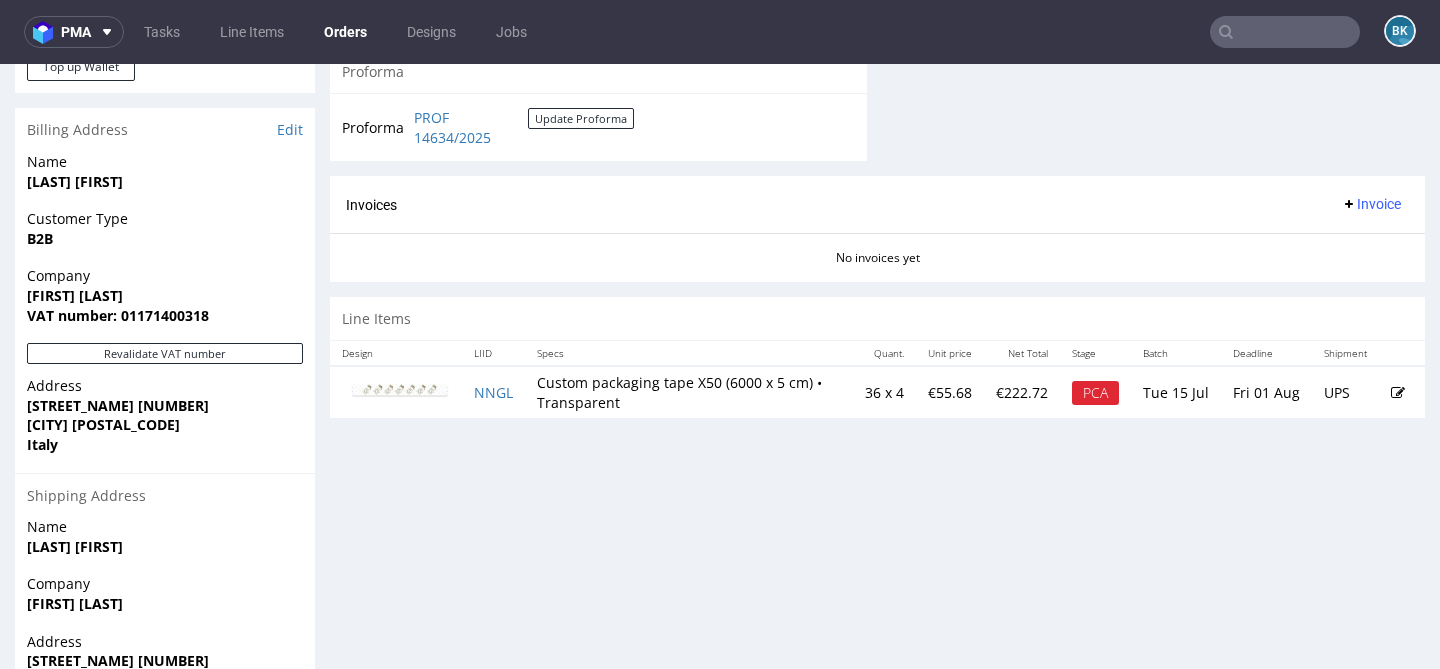 scroll, scrollTop: 860, scrollLeft: 0, axis: vertical 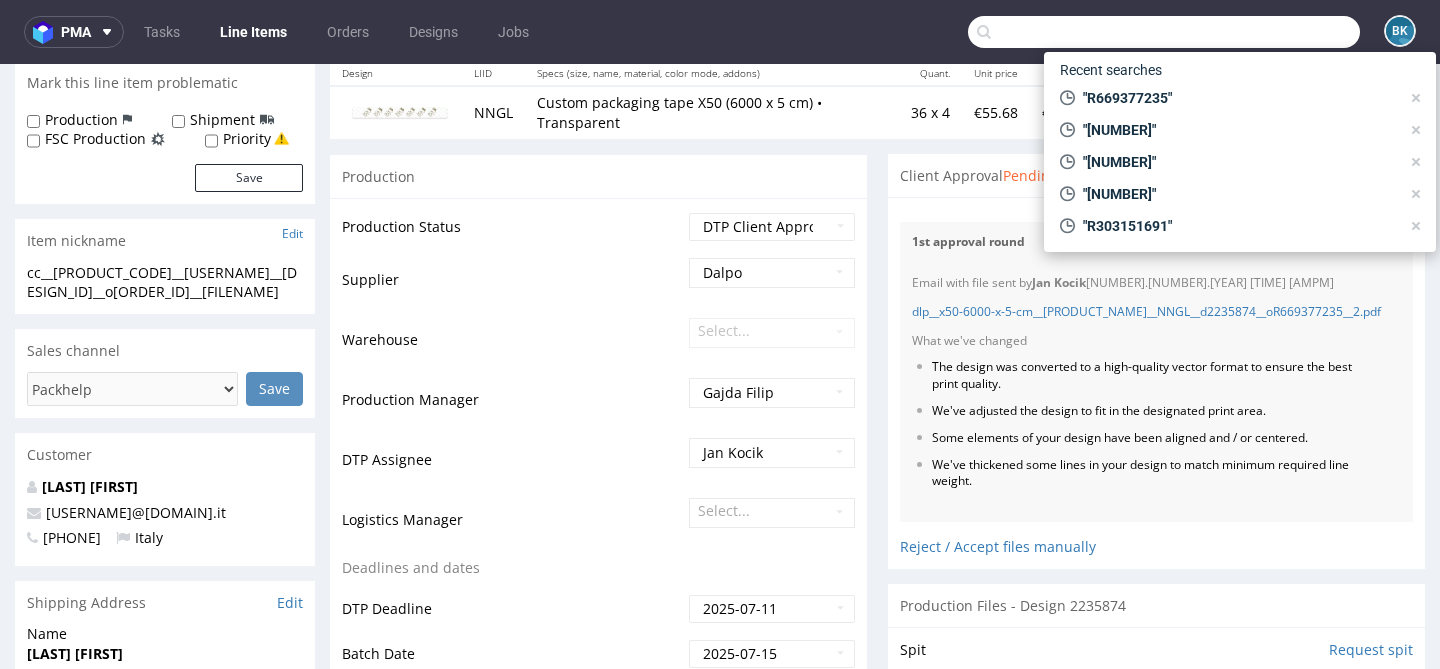 click at bounding box center [1164, 32] 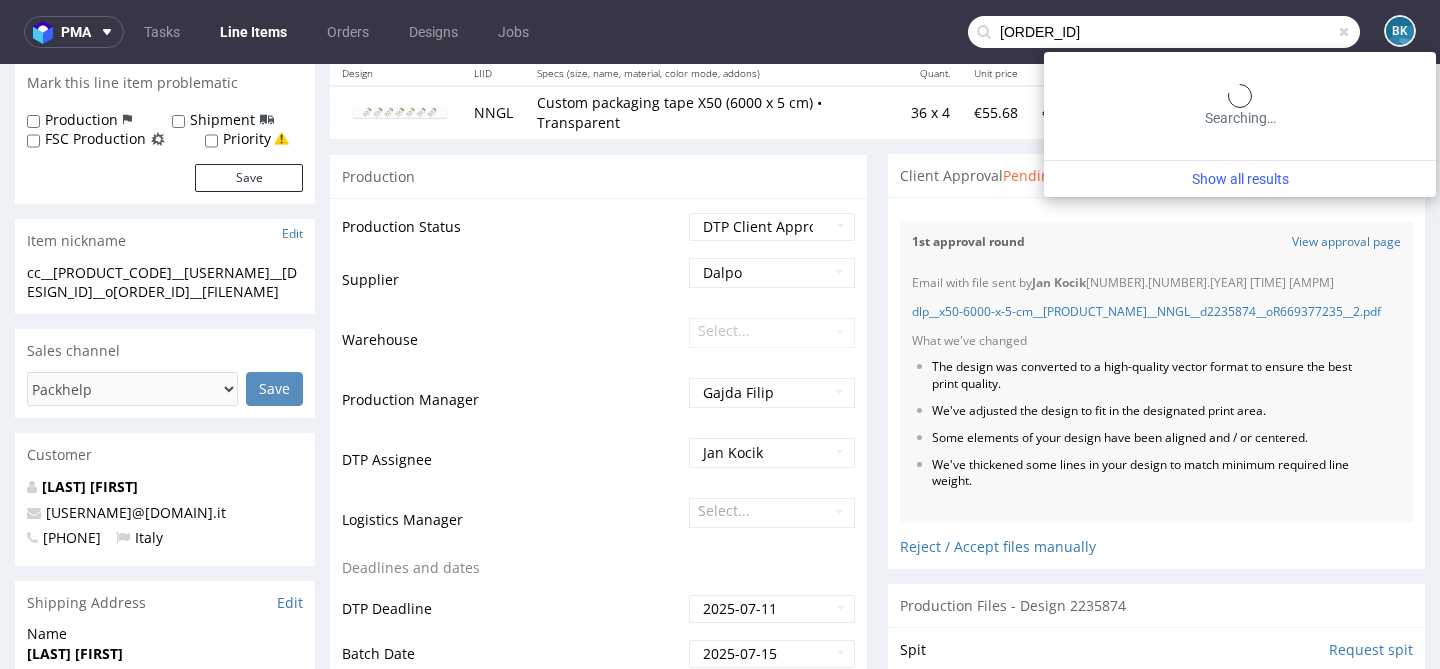 type on "R971409931" 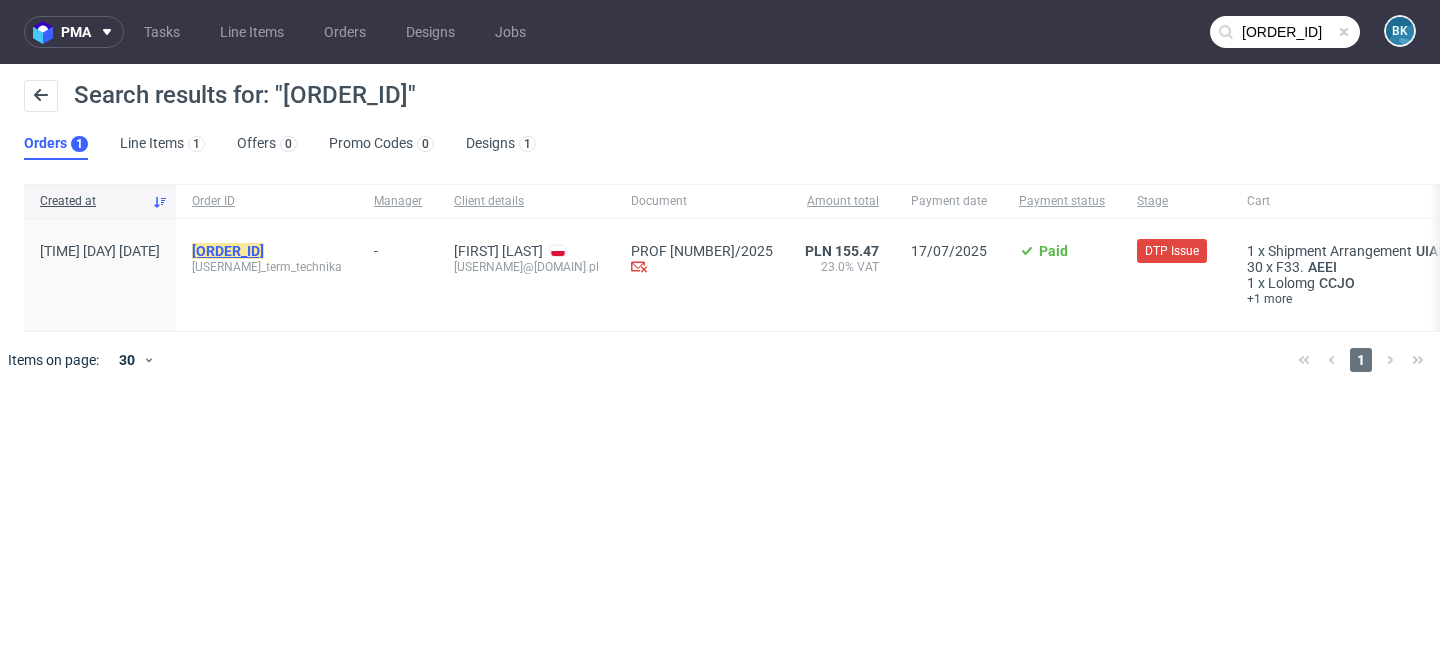 click on "R971409931" 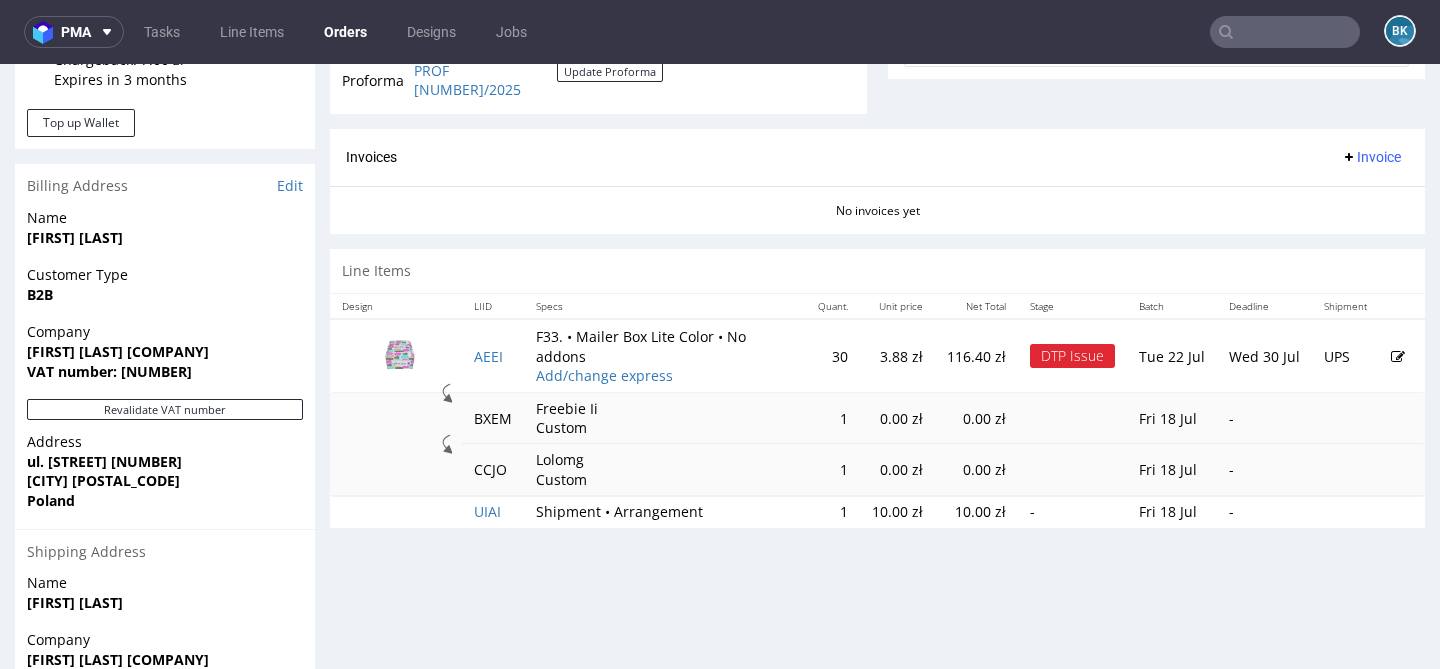 scroll, scrollTop: 823, scrollLeft: 0, axis: vertical 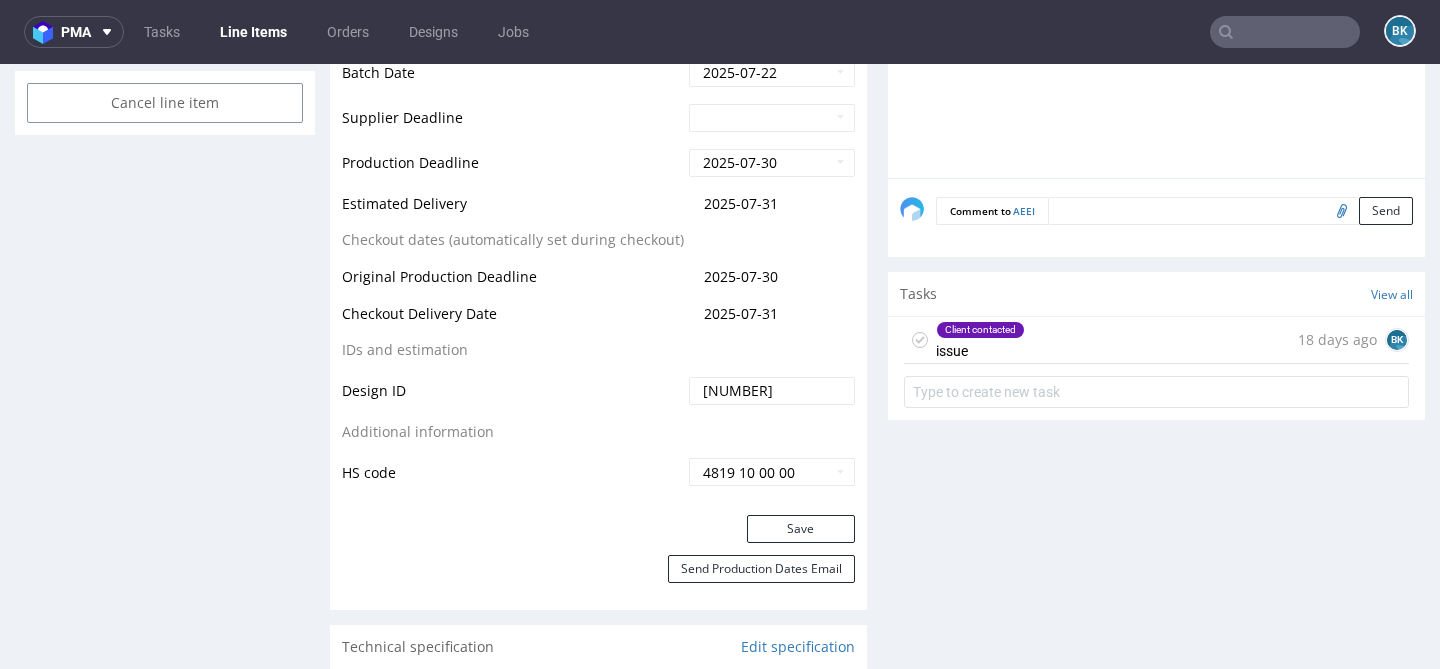 click on "Client contacted issue 18 days ago BK" at bounding box center (1156, 340) 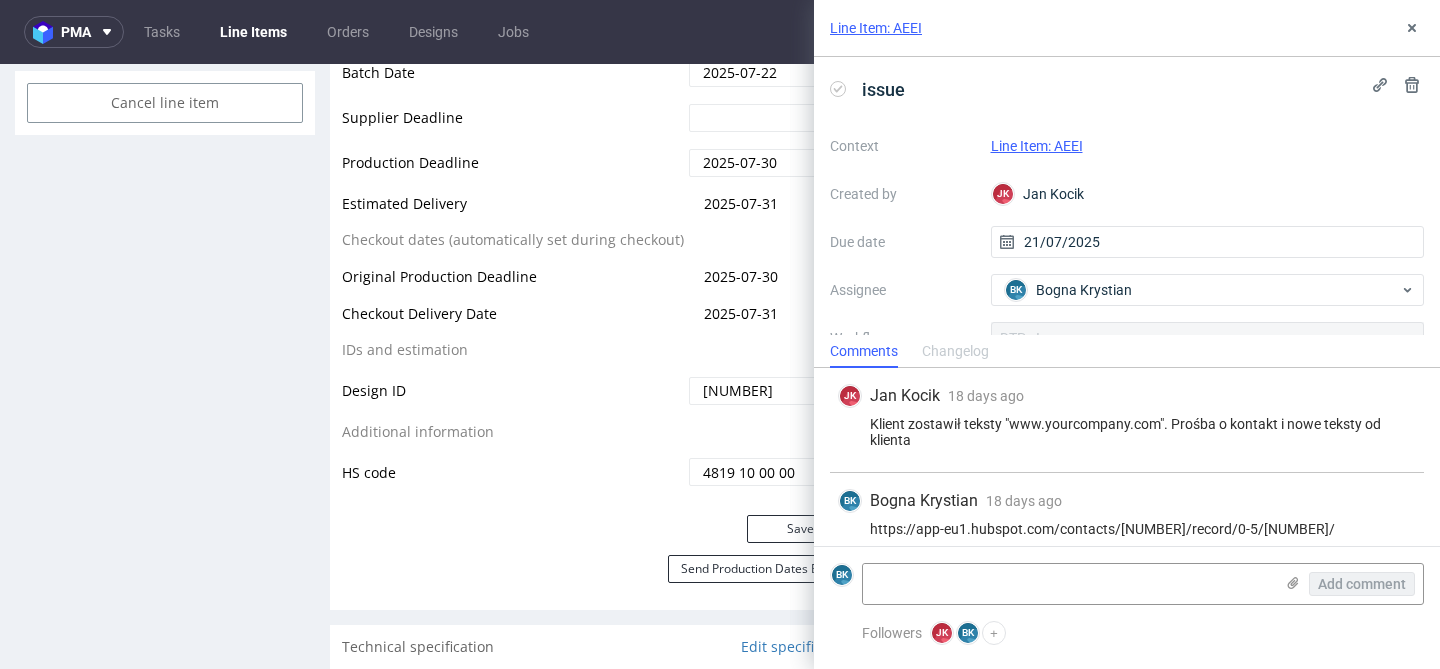 scroll, scrollTop: 14, scrollLeft: 0, axis: vertical 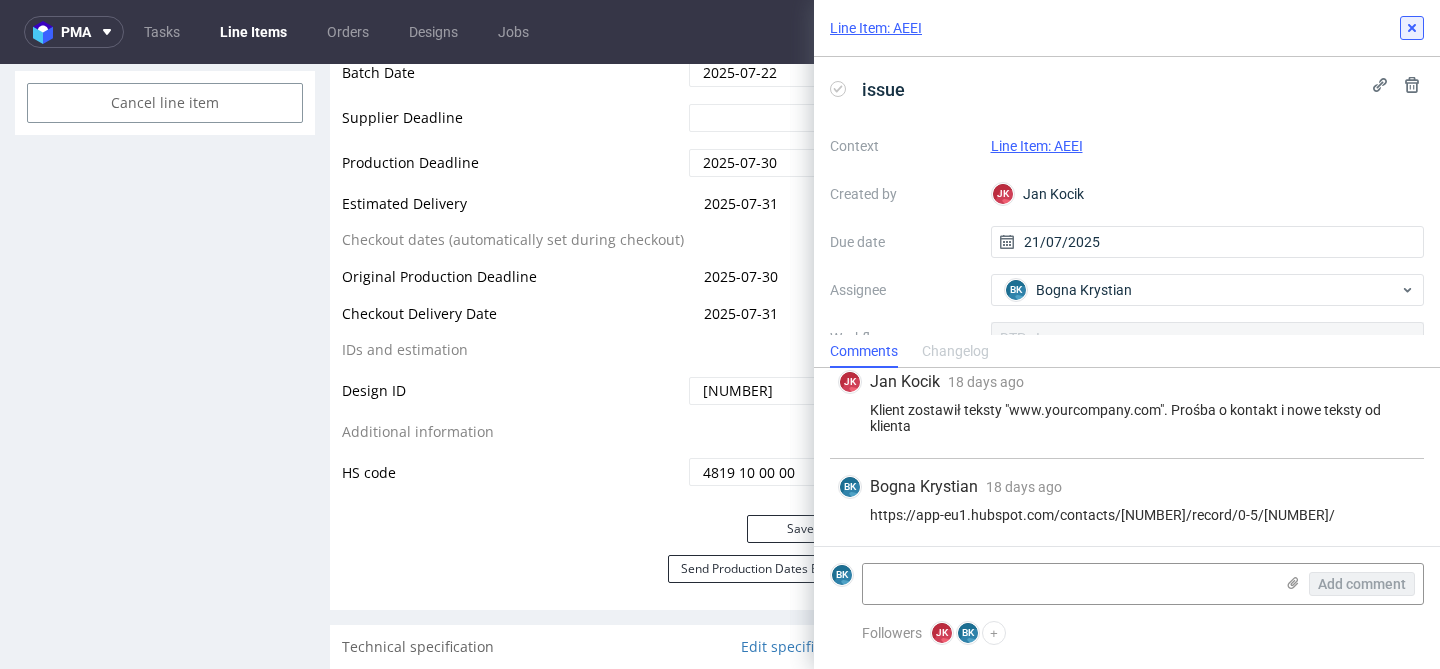 click 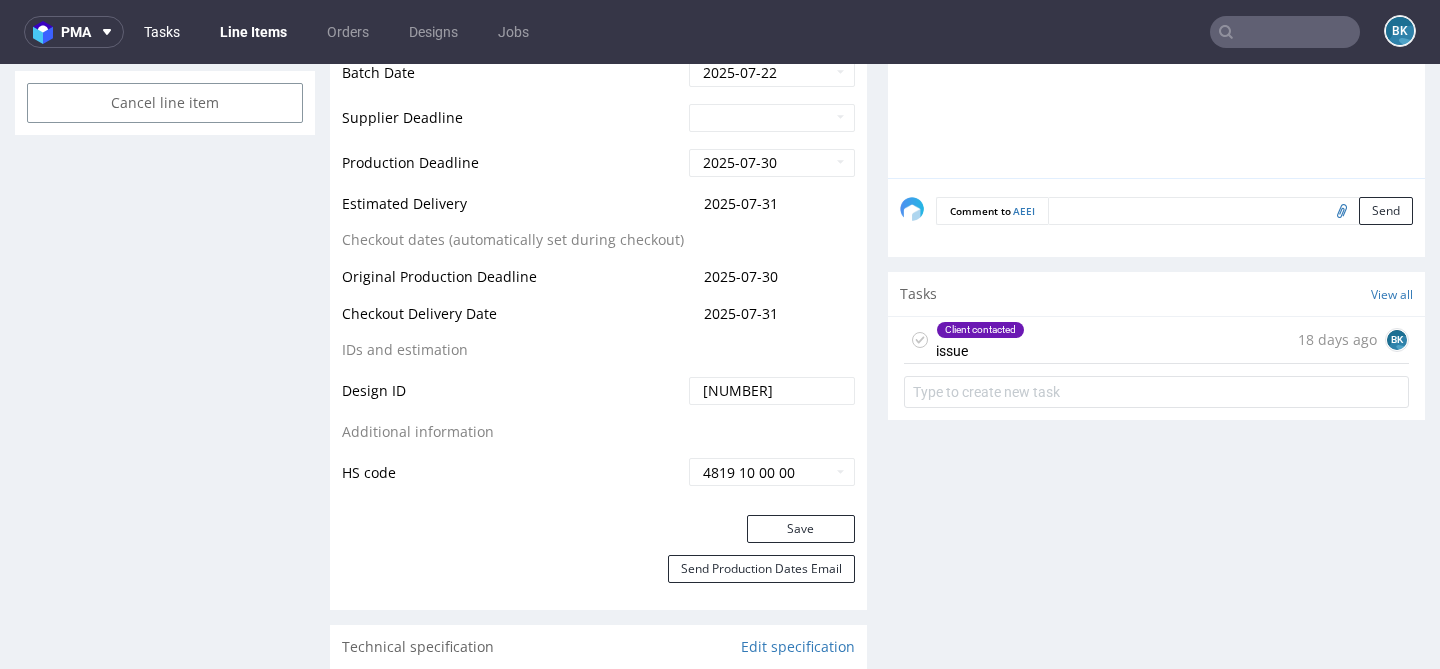 click on "Tasks" at bounding box center (162, 32) 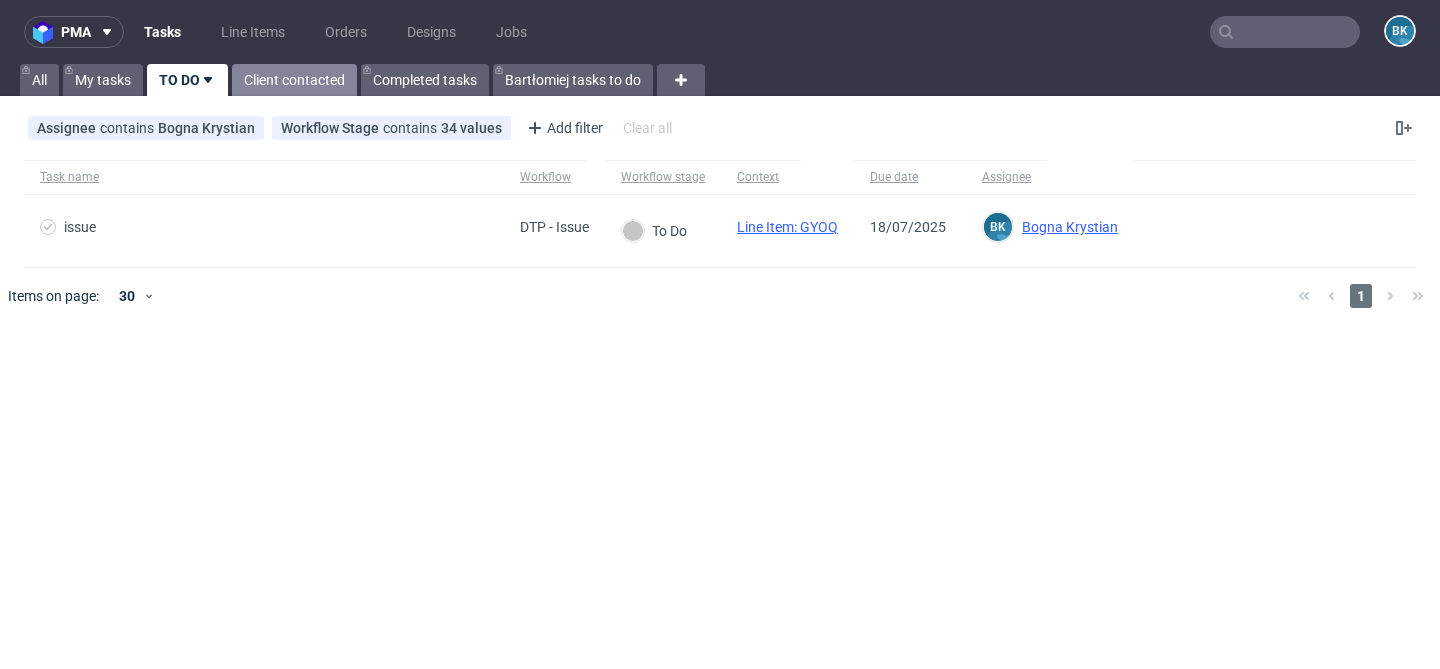 click on "Client contacted" at bounding box center (294, 80) 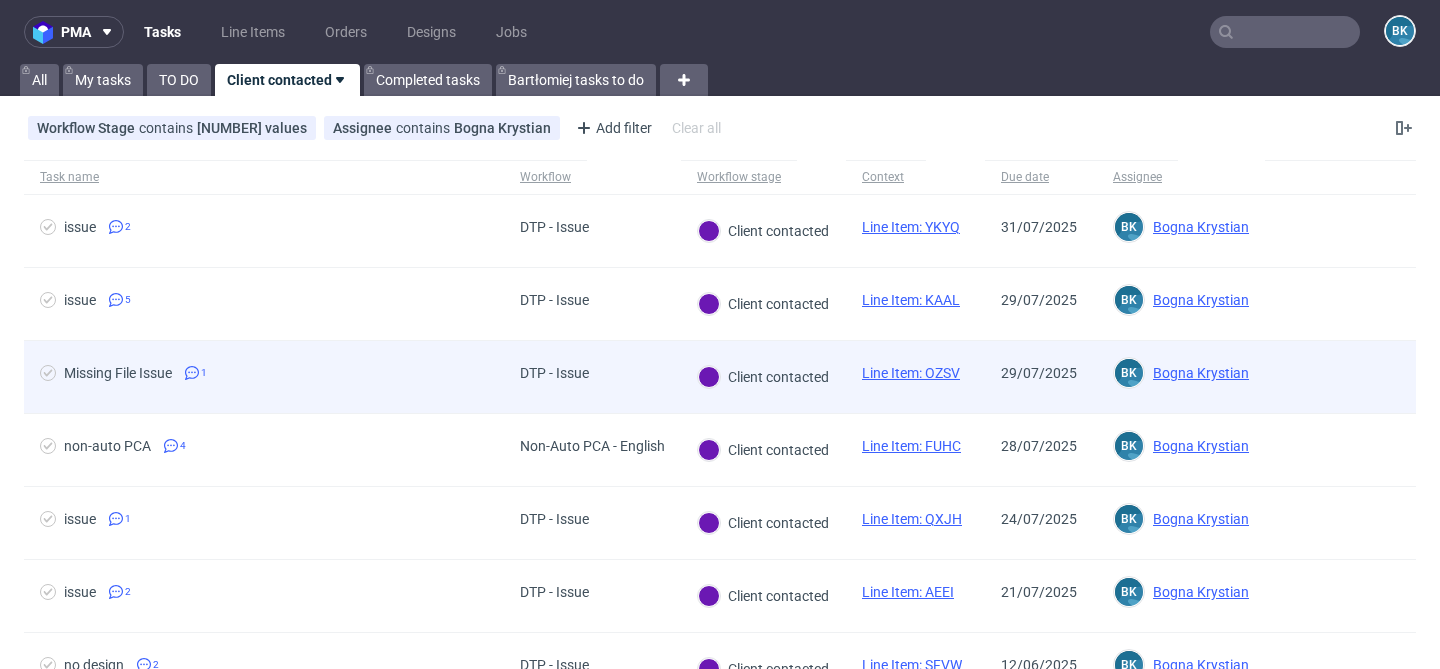 scroll, scrollTop: 174, scrollLeft: 0, axis: vertical 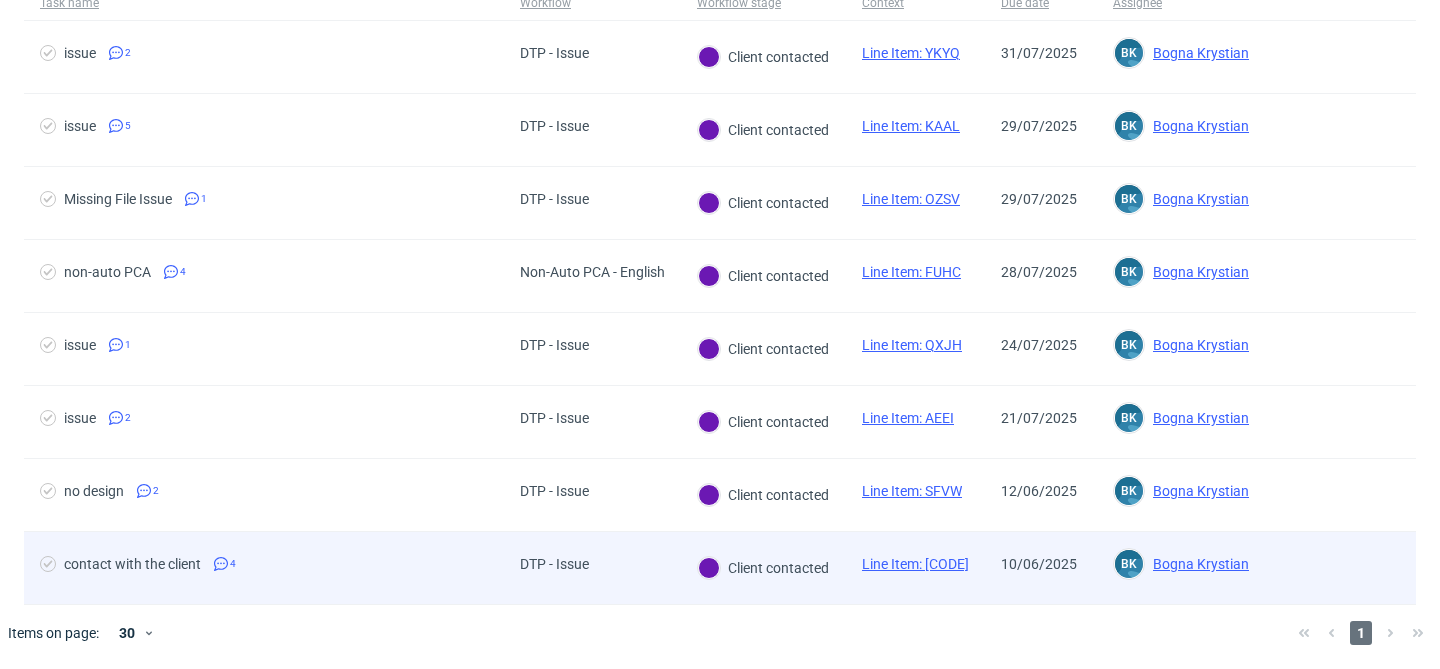 click on "Client contacted" at bounding box center [763, 568] 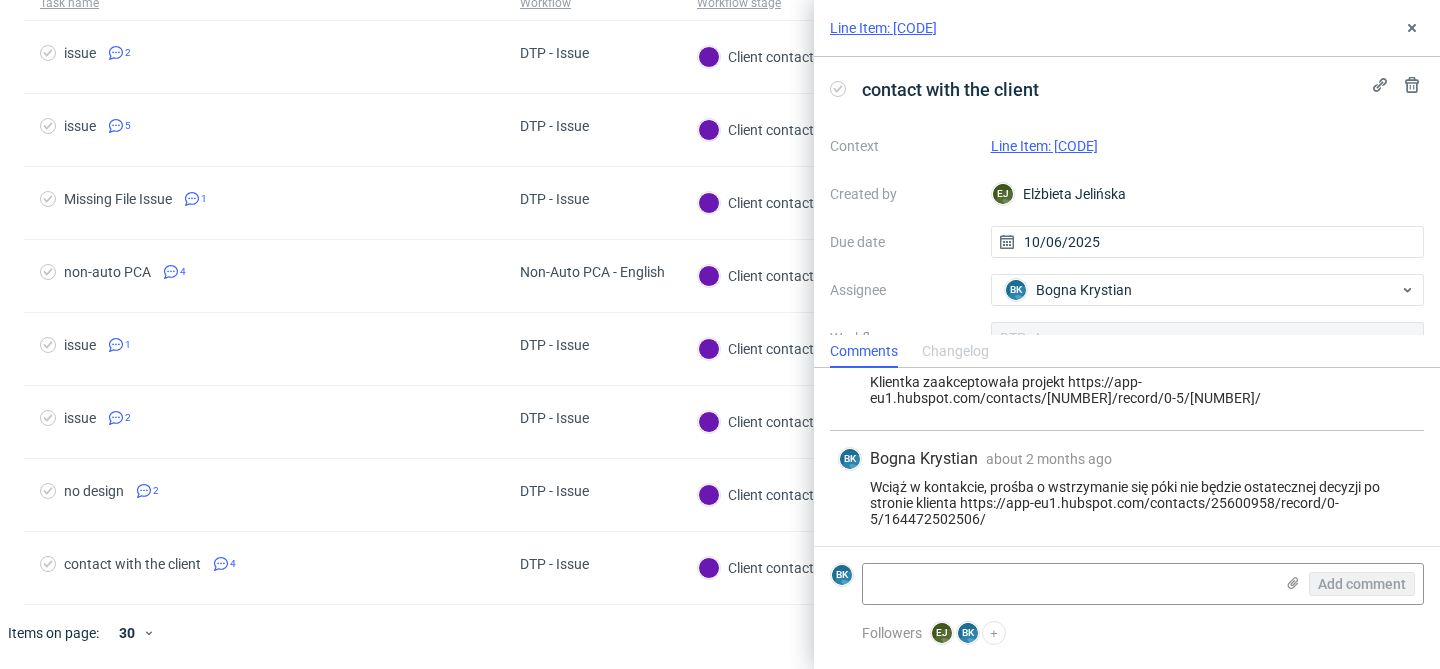 scroll, scrollTop: 328, scrollLeft: 0, axis: vertical 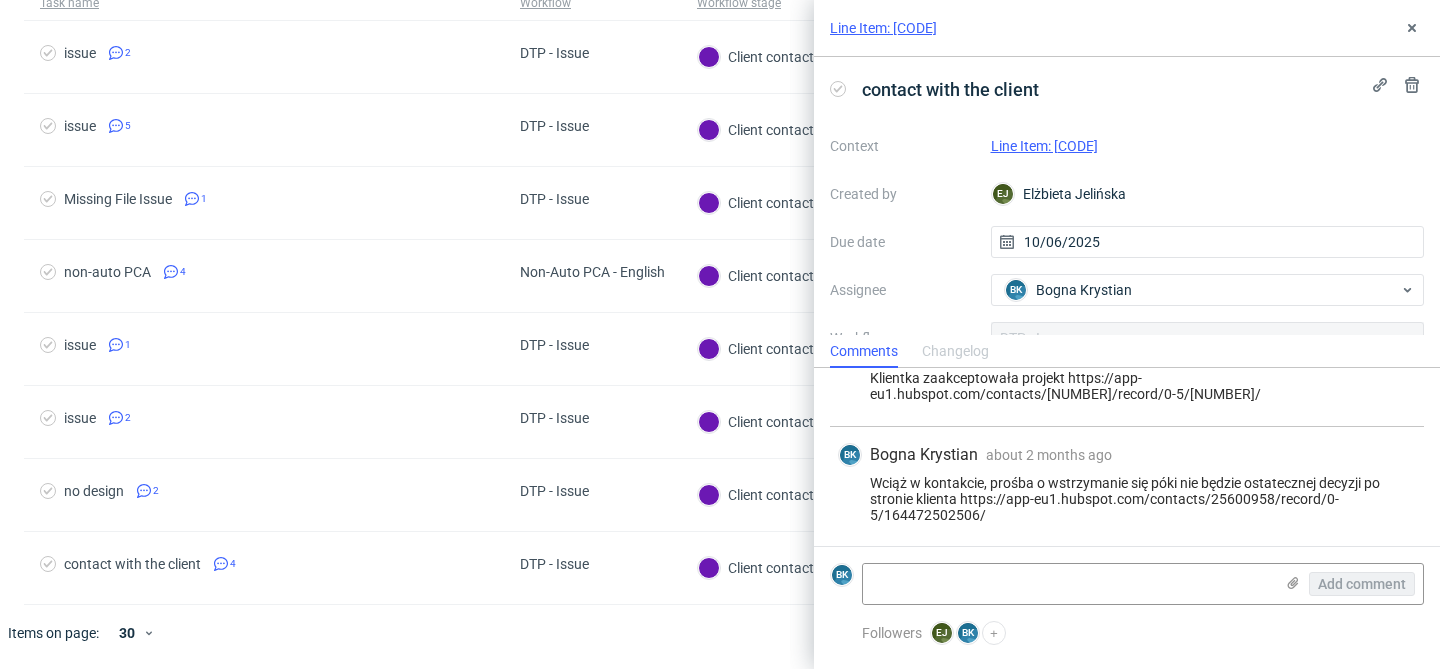 click on "Line Item: OQGO" at bounding box center (1044, 146) 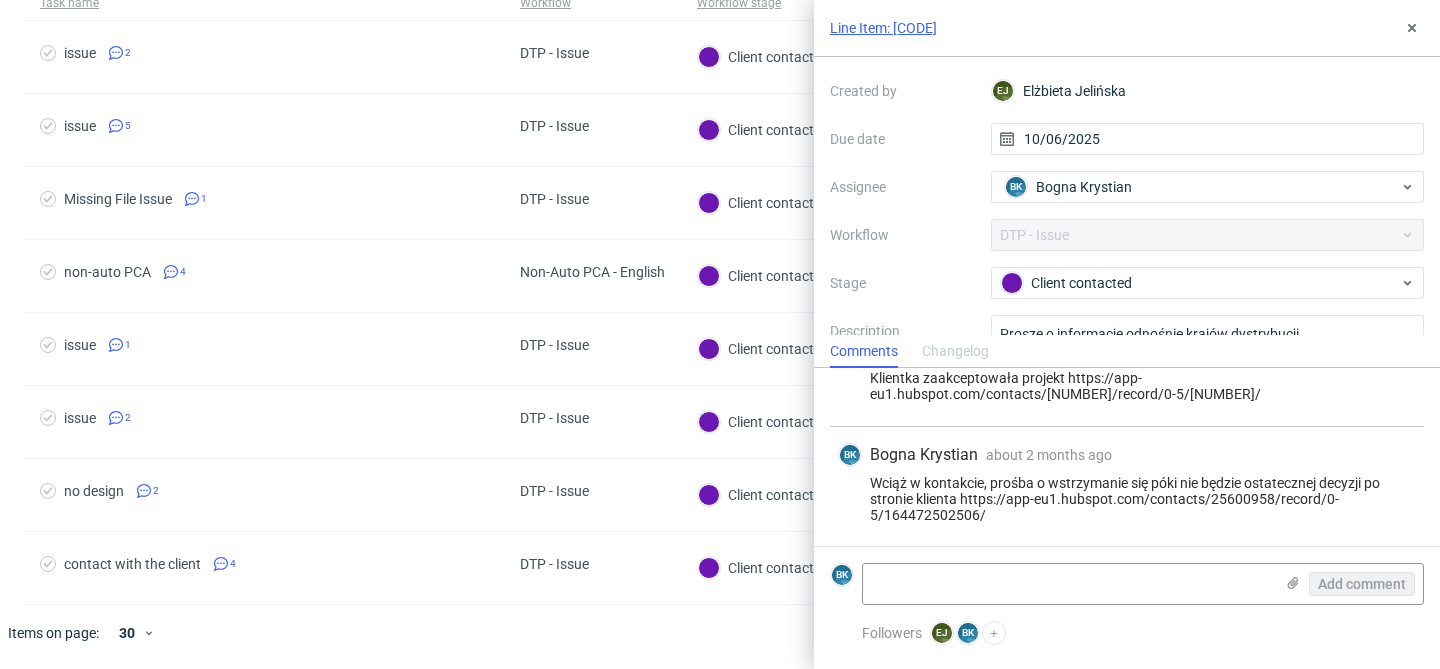 scroll, scrollTop: 145, scrollLeft: 0, axis: vertical 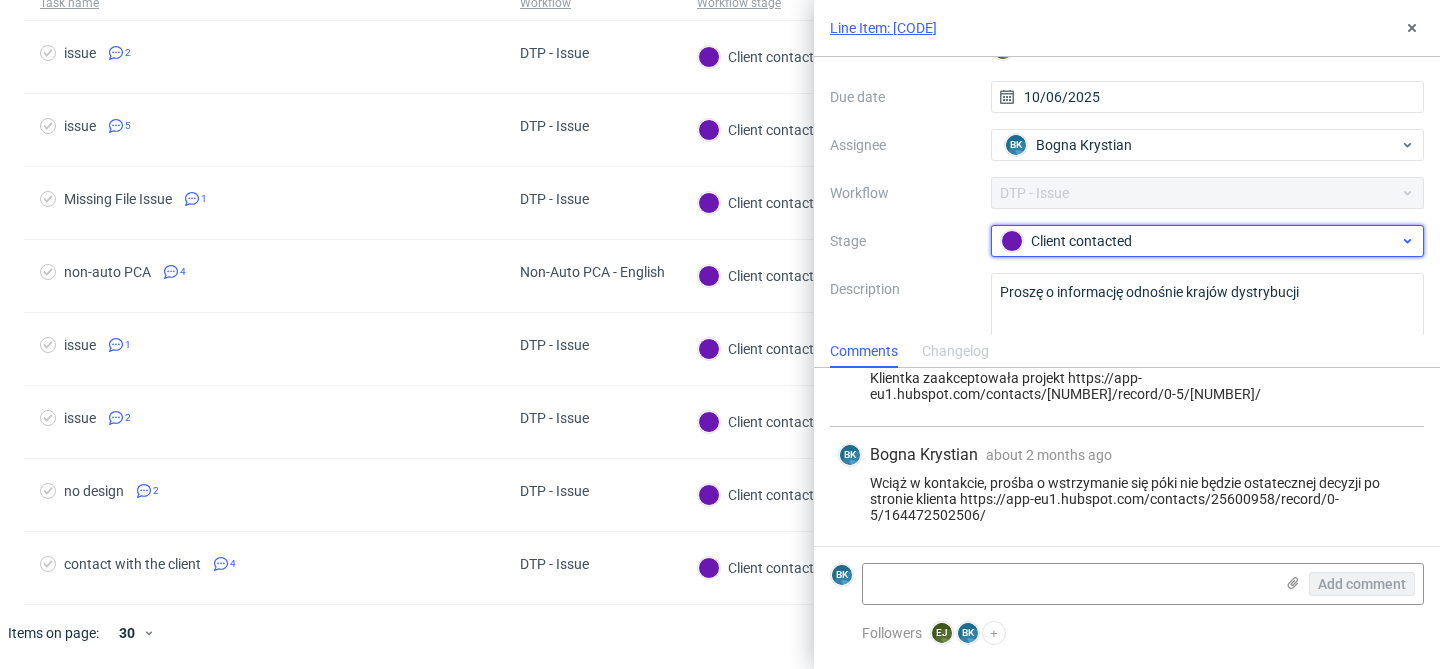 click on "Client contacted" at bounding box center (1200, 241) 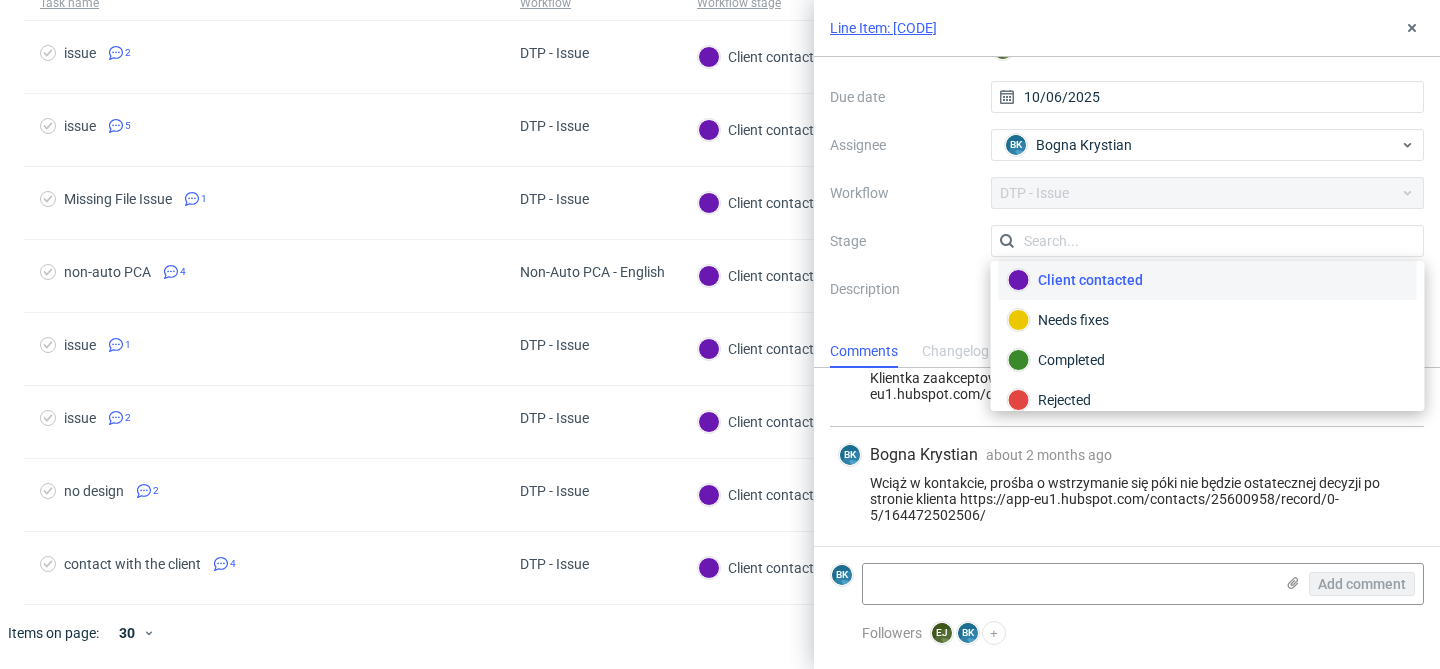scroll, scrollTop: 146, scrollLeft: 0, axis: vertical 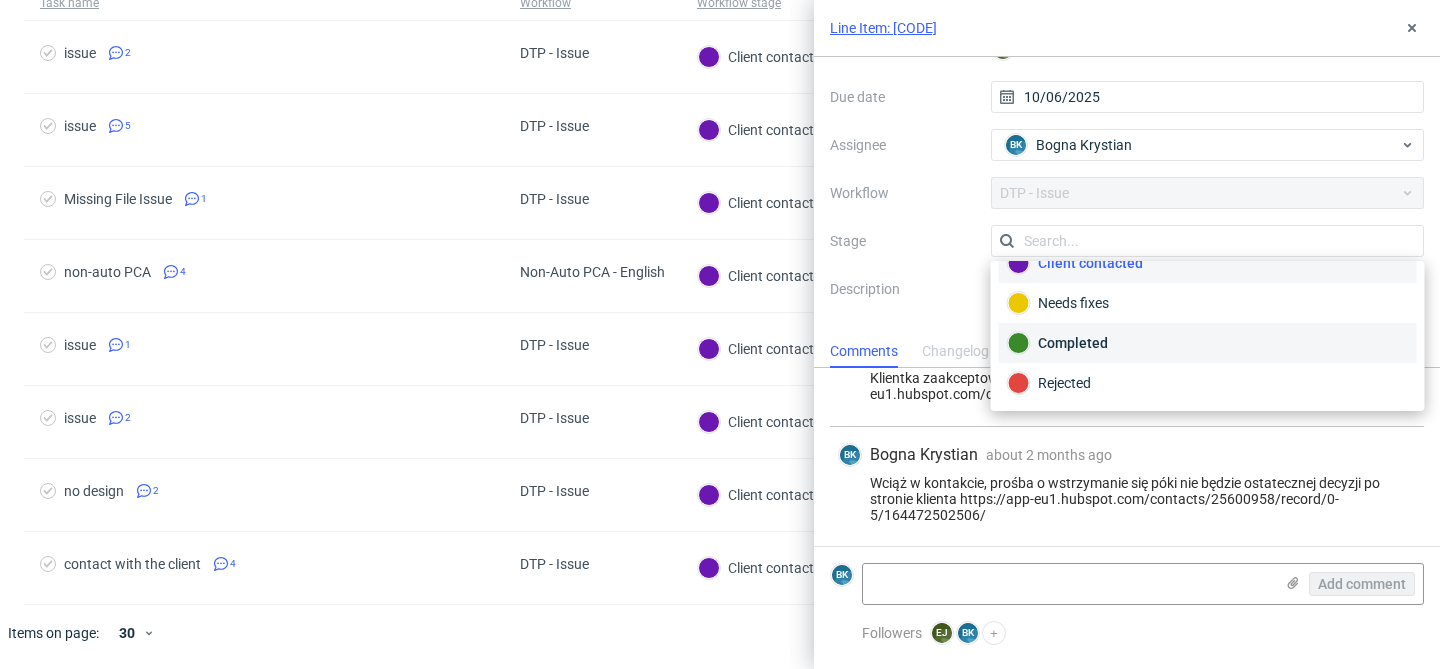 click on "Completed" at bounding box center (1208, 343) 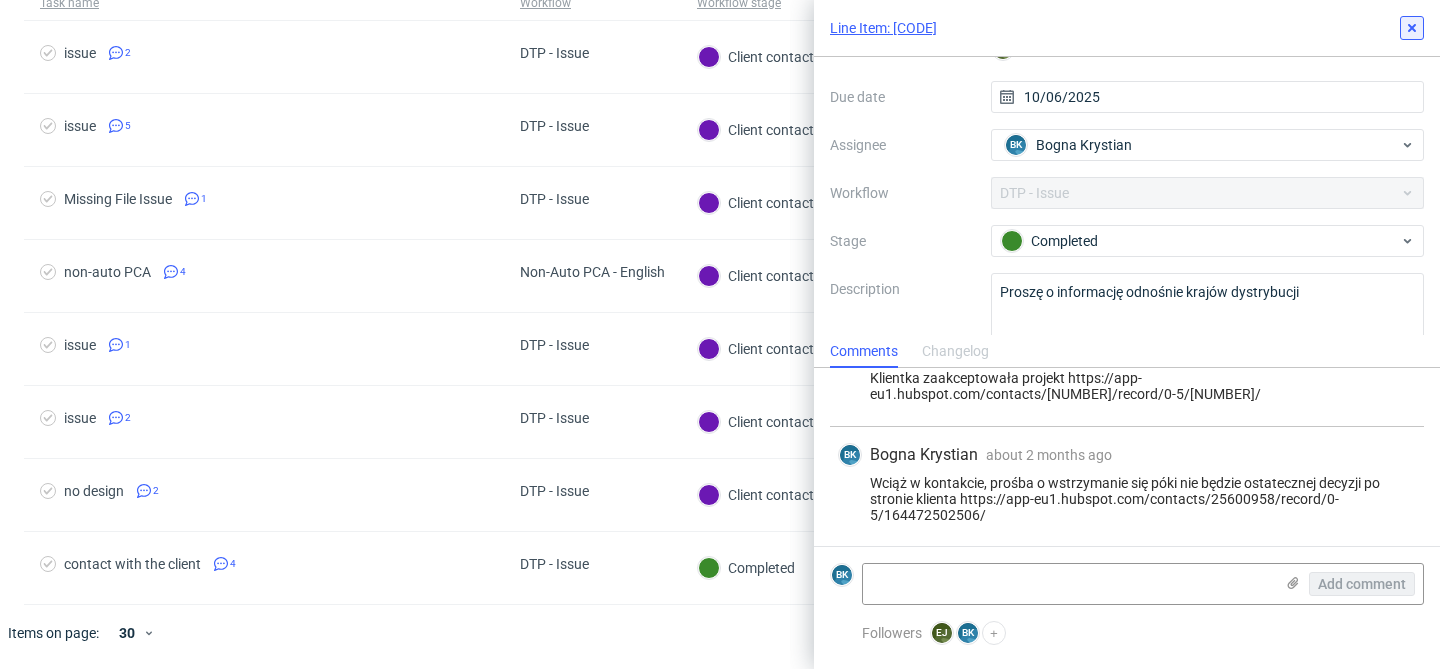 click at bounding box center (1412, 28) 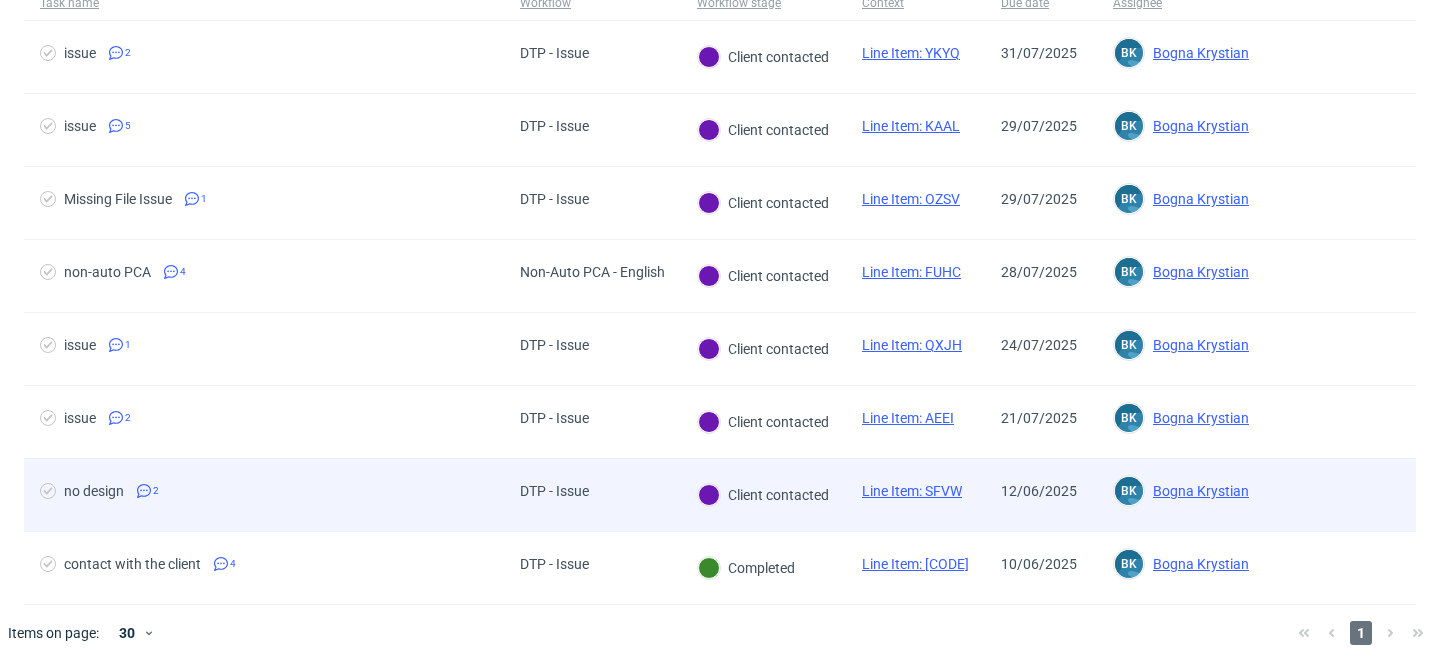 type 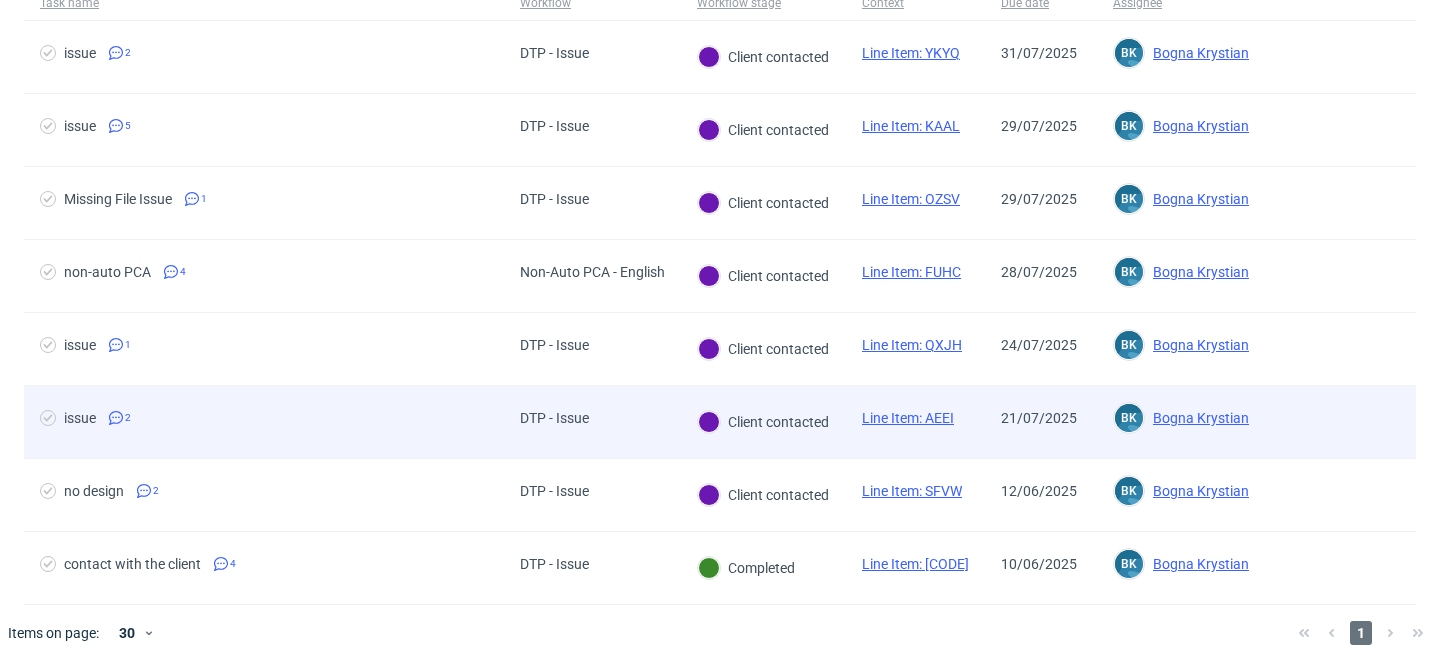 click on "Line Item: AEEI" at bounding box center (908, 418) 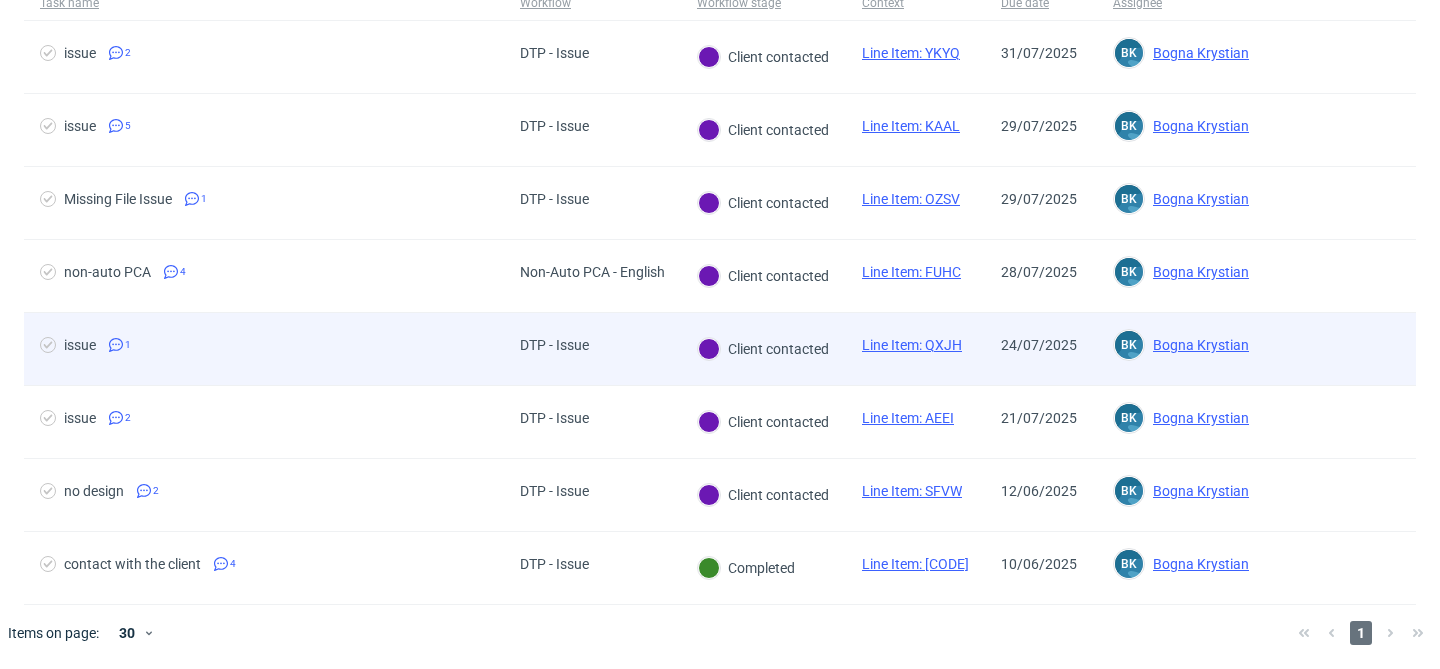 click on "Line Item: QXJH" at bounding box center [912, 345] 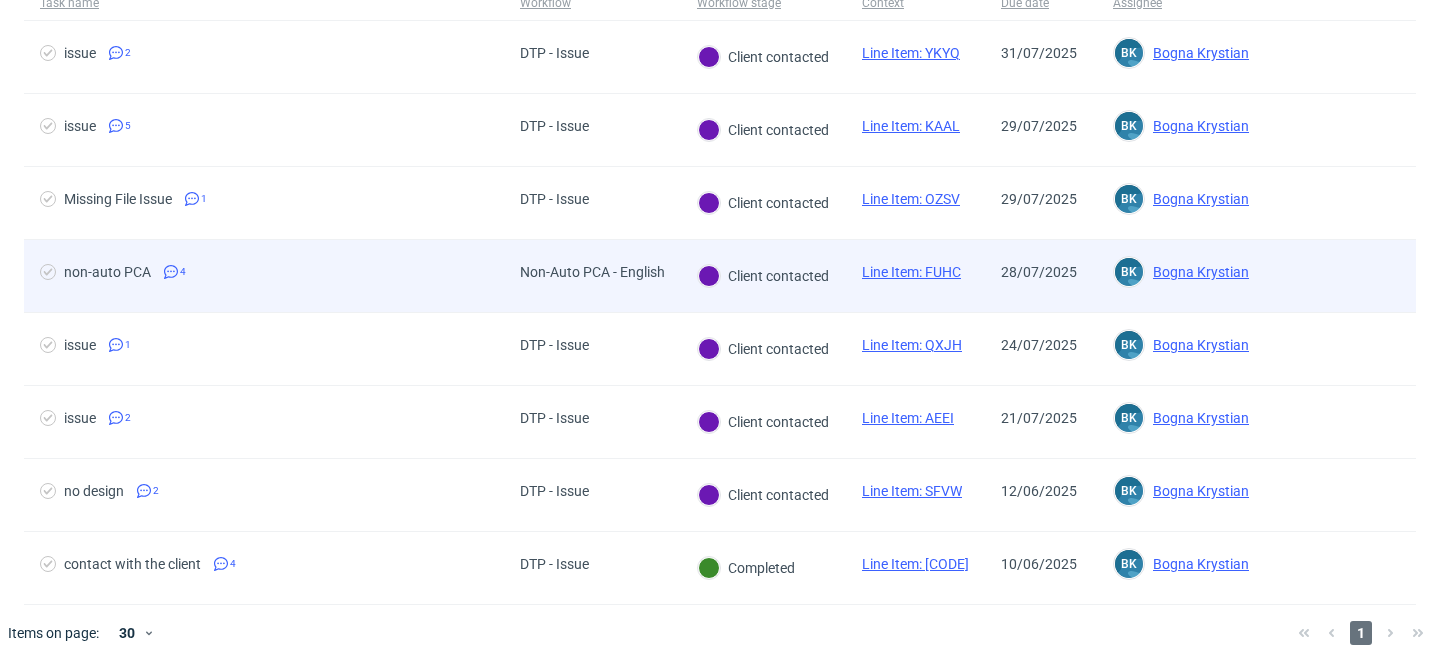 click on "Line Item: FUHC" at bounding box center (911, 272) 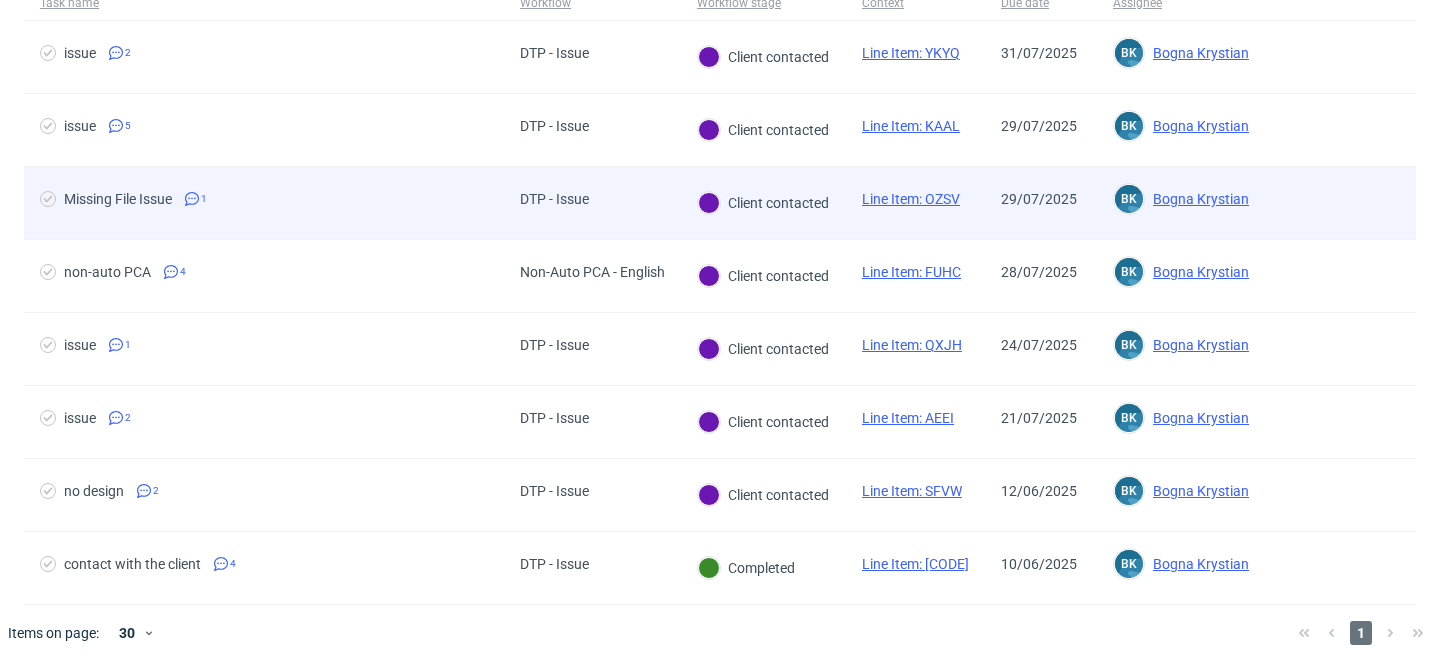 click on "Line Item: OZSV" at bounding box center (911, 199) 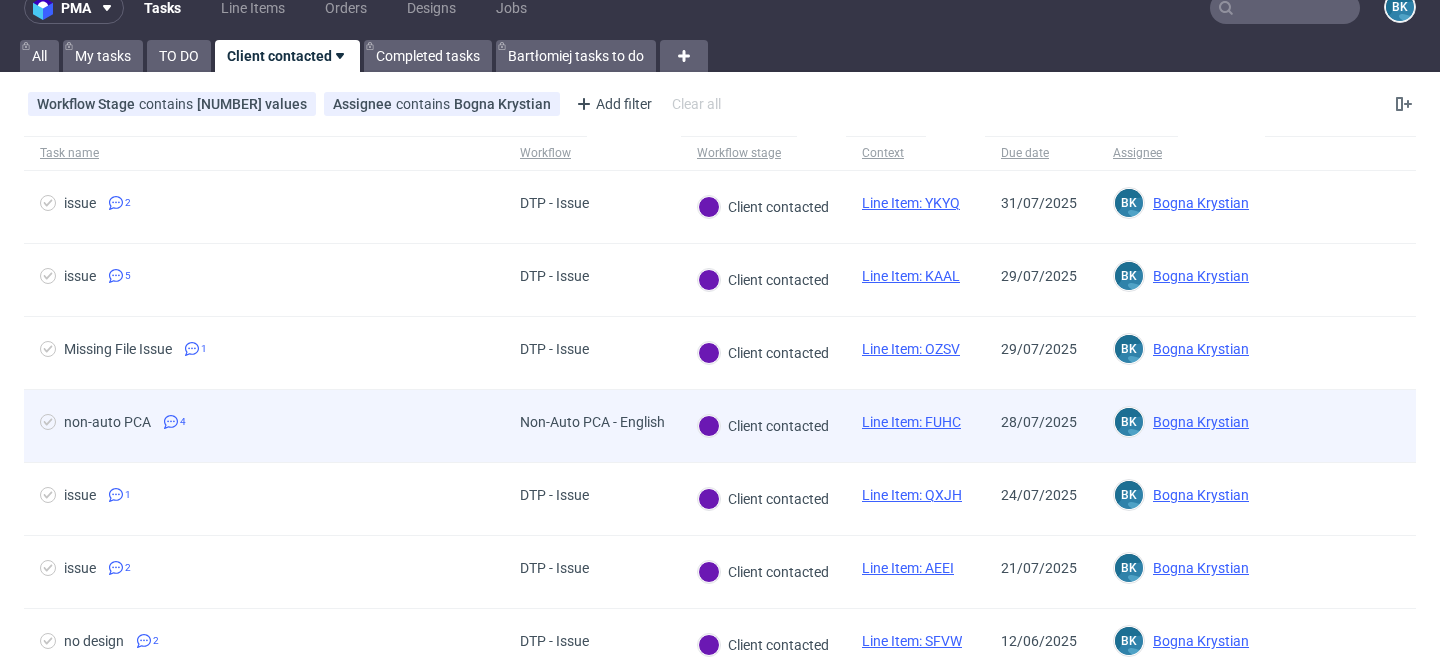 scroll, scrollTop: 0, scrollLeft: 0, axis: both 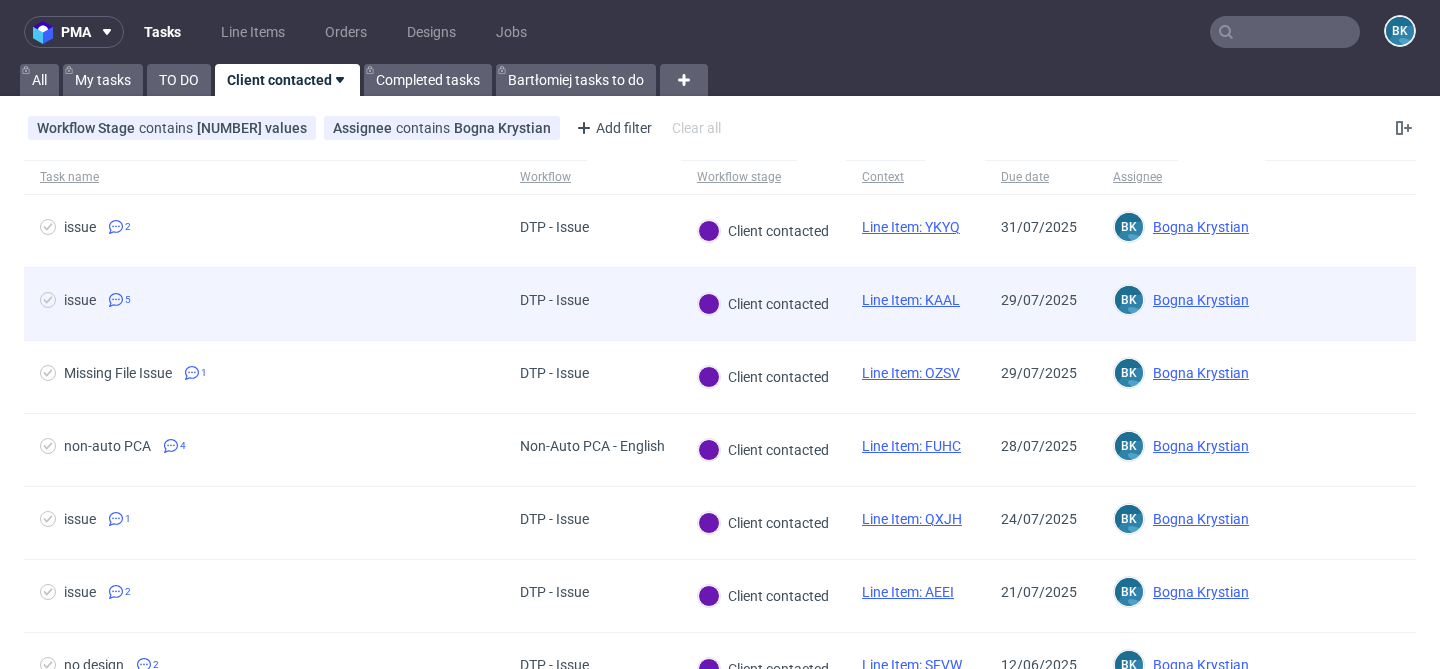 click on "Line Item: KAAL" at bounding box center [911, 300] 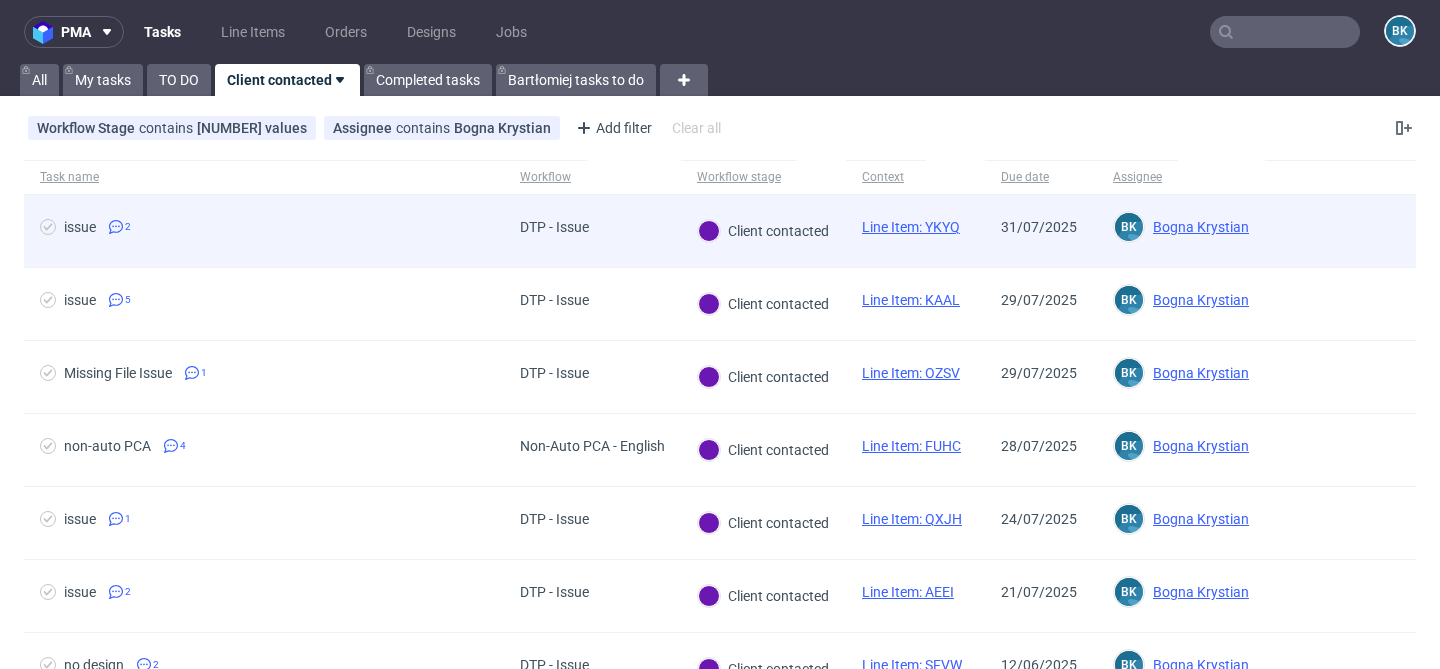 click on "Line Item: YKYQ" at bounding box center [911, 227] 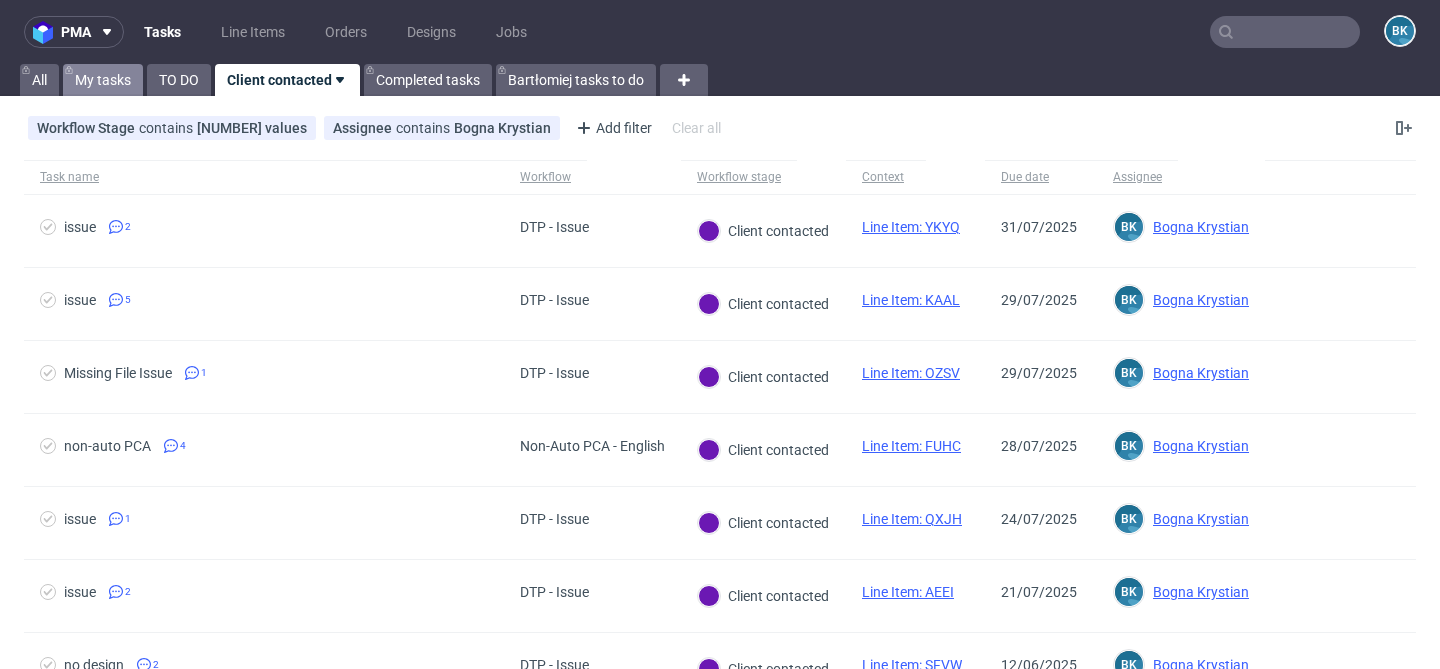 click on "My tasks" at bounding box center (103, 80) 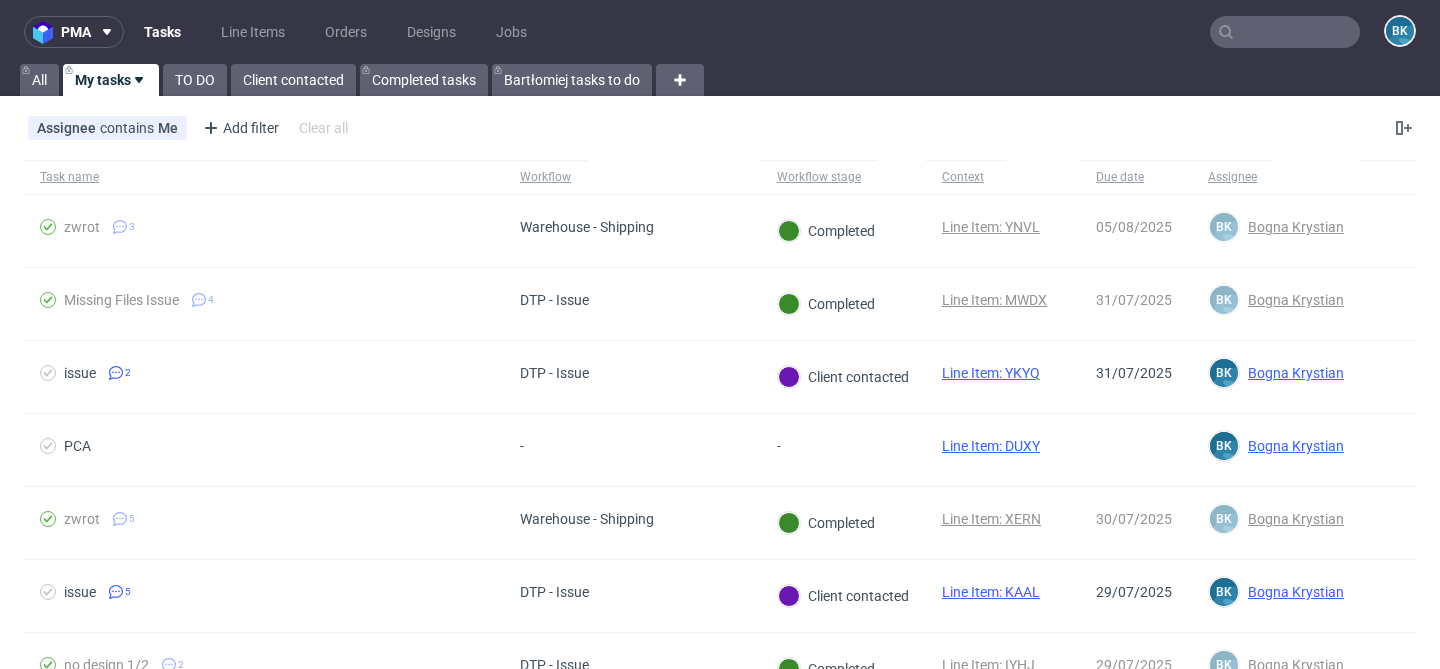 click 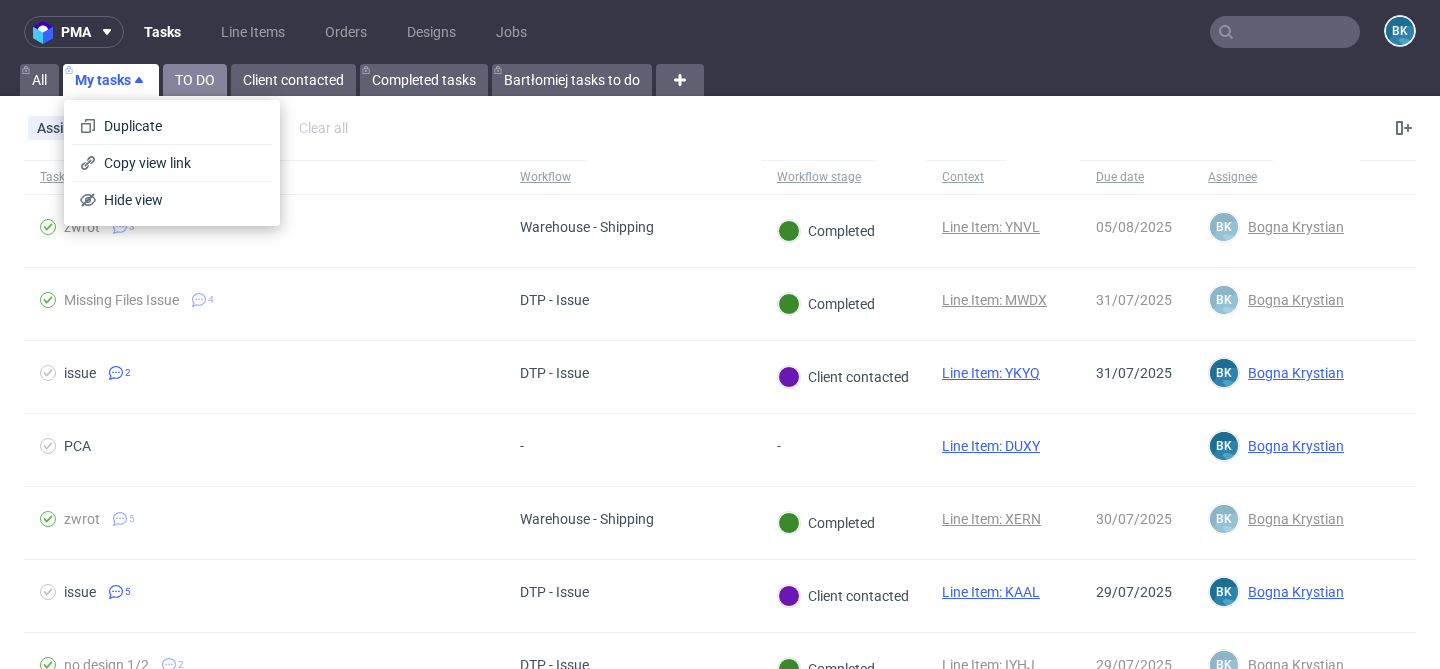 click on "TO DO" at bounding box center (195, 80) 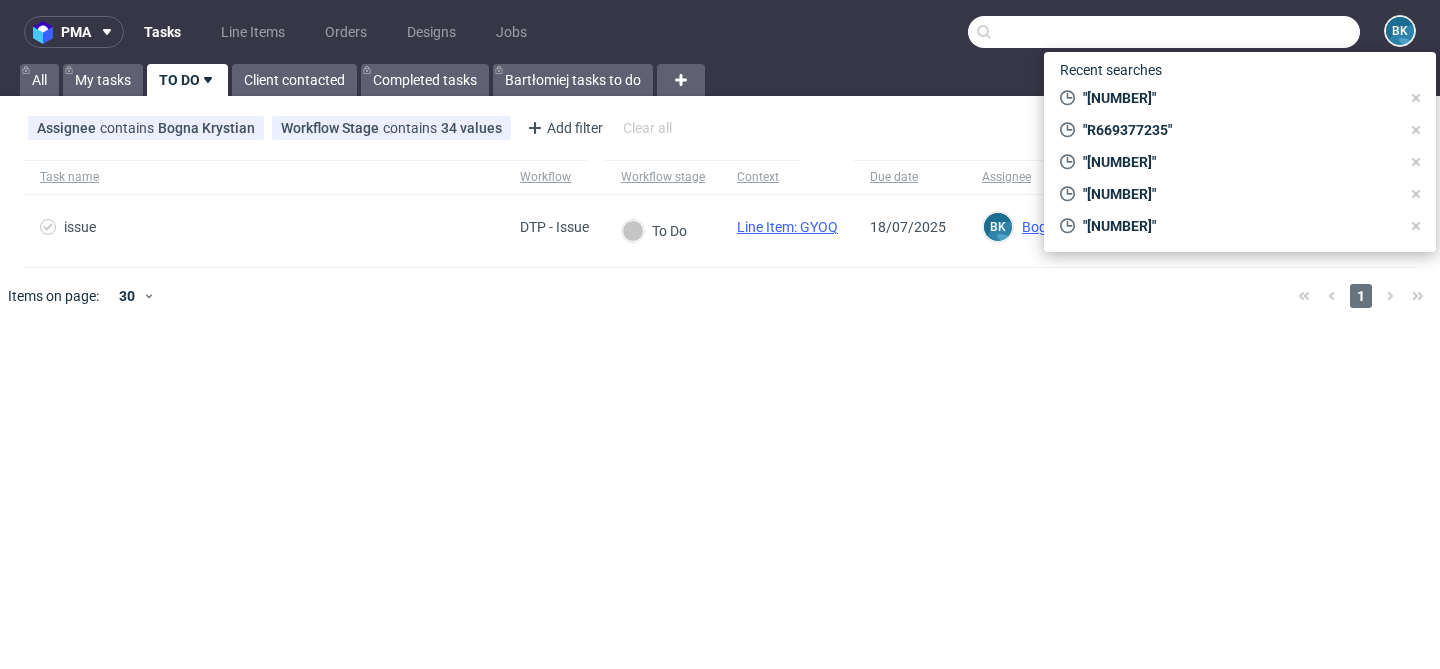 click at bounding box center [1164, 32] 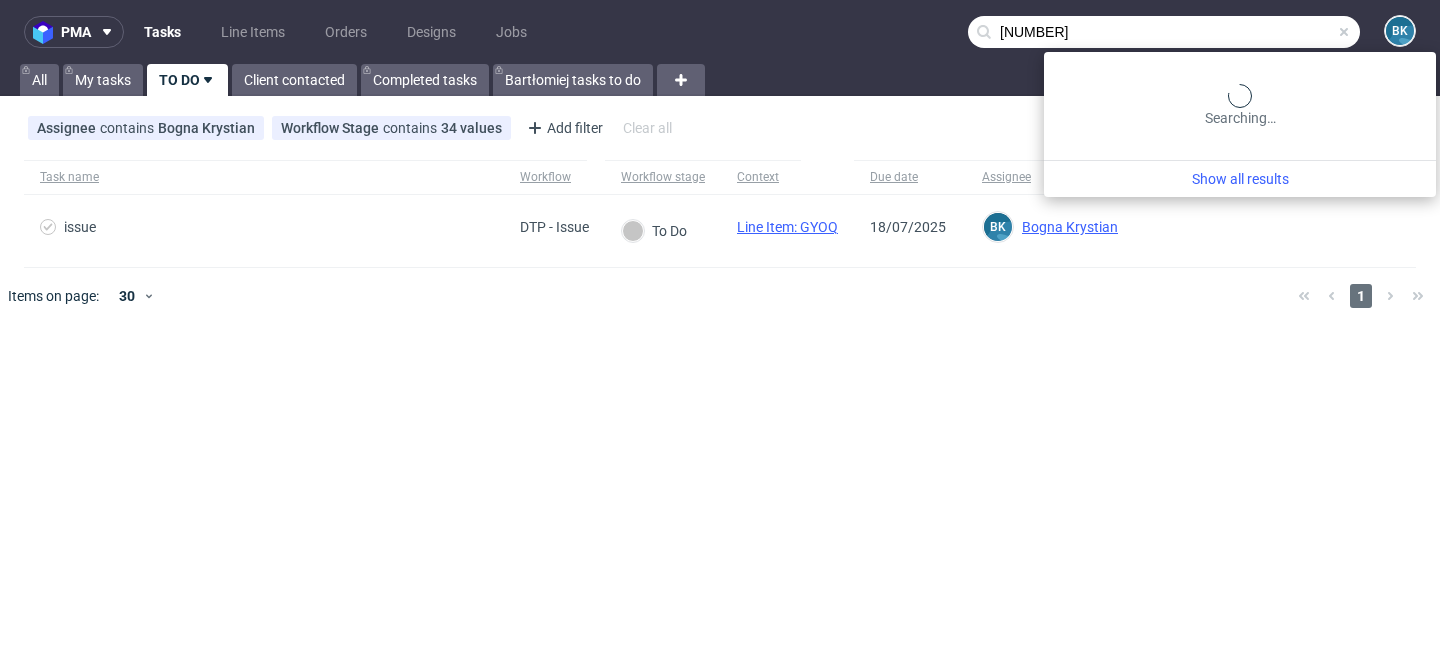 type on "R294839358" 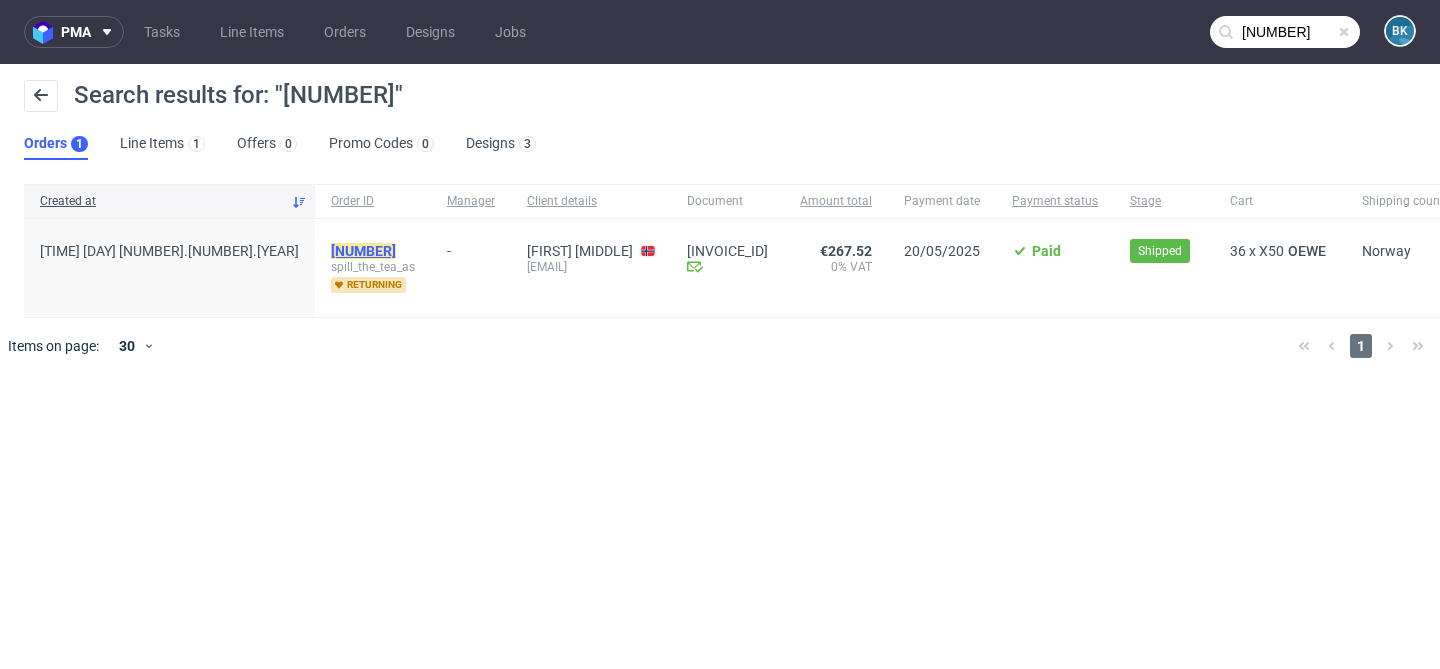 click on "R294839358" 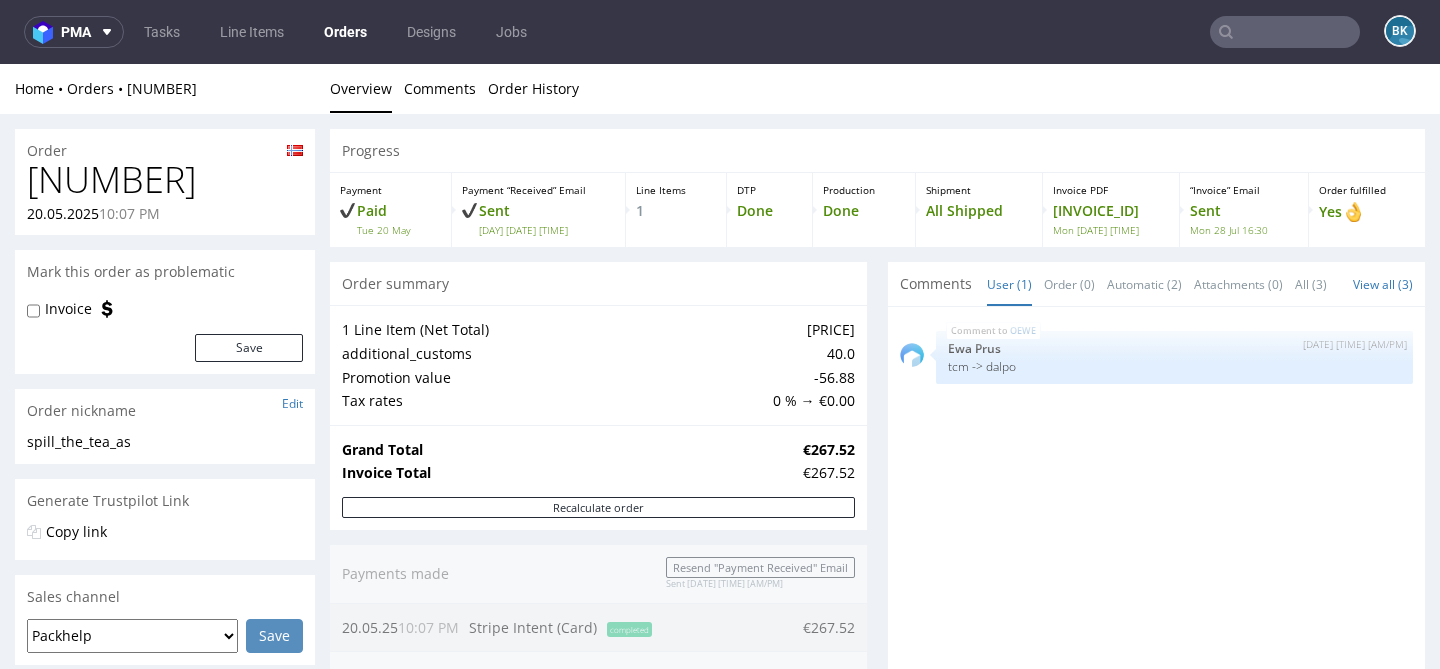 scroll, scrollTop: 980, scrollLeft: 0, axis: vertical 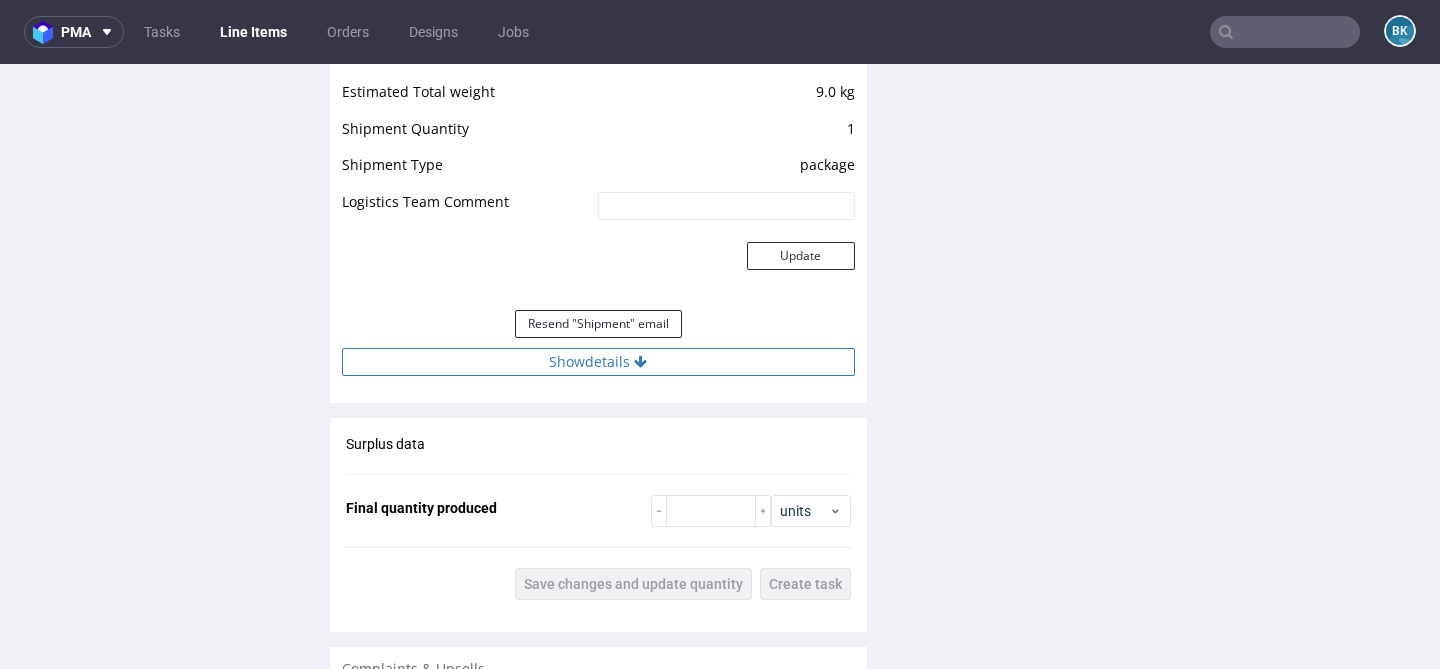 click on "Show  details" at bounding box center (598, 362) 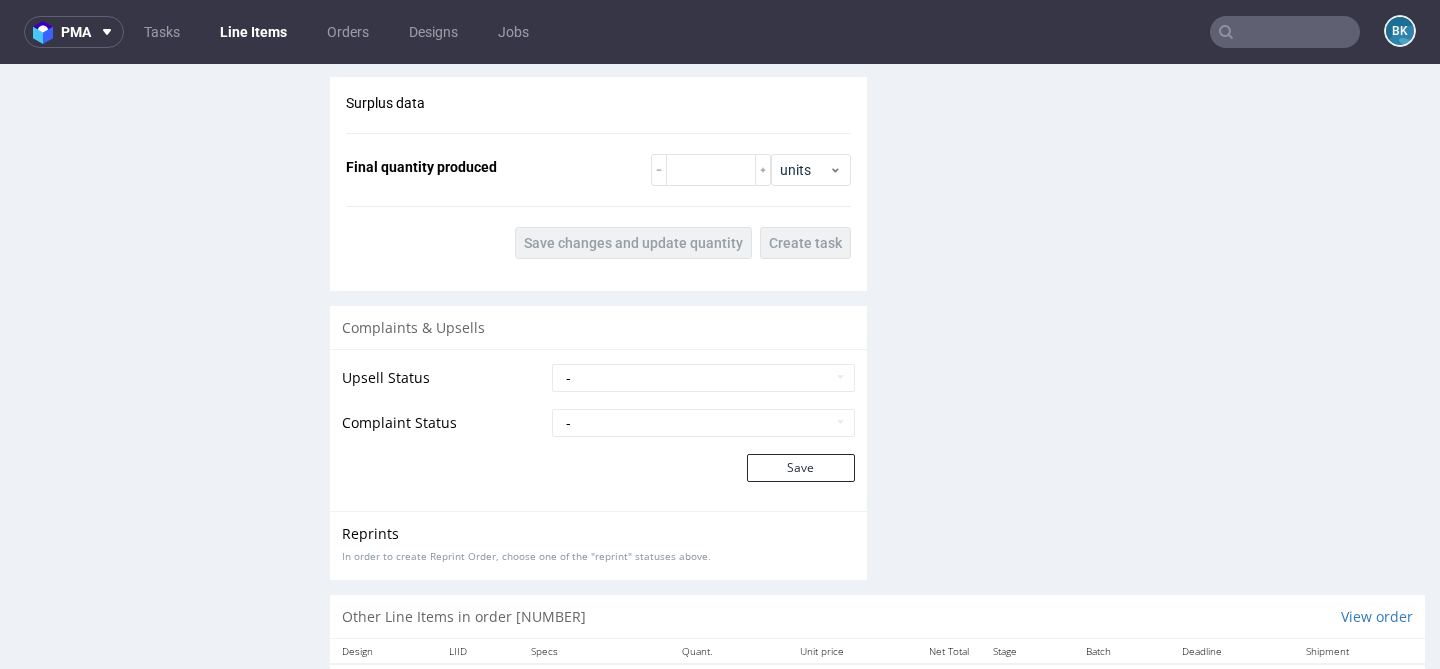 scroll, scrollTop: 1832, scrollLeft: 0, axis: vertical 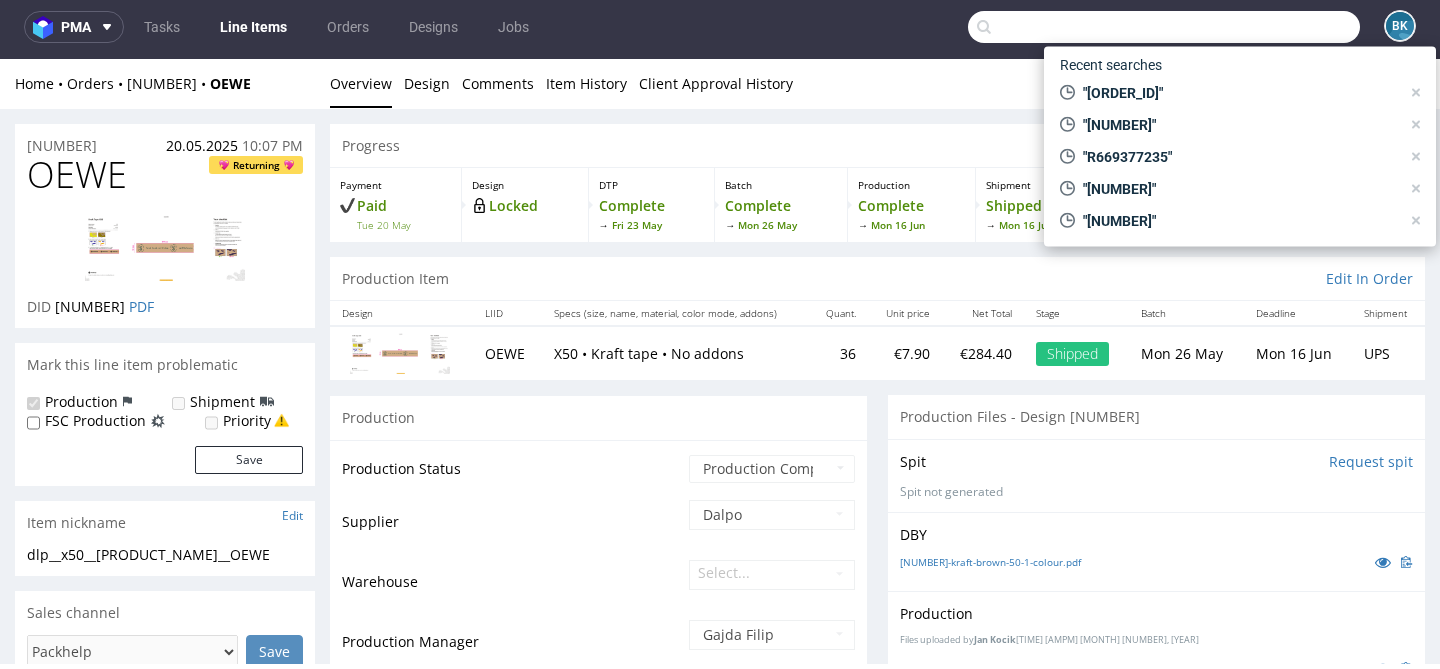 click at bounding box center [1164, 27] 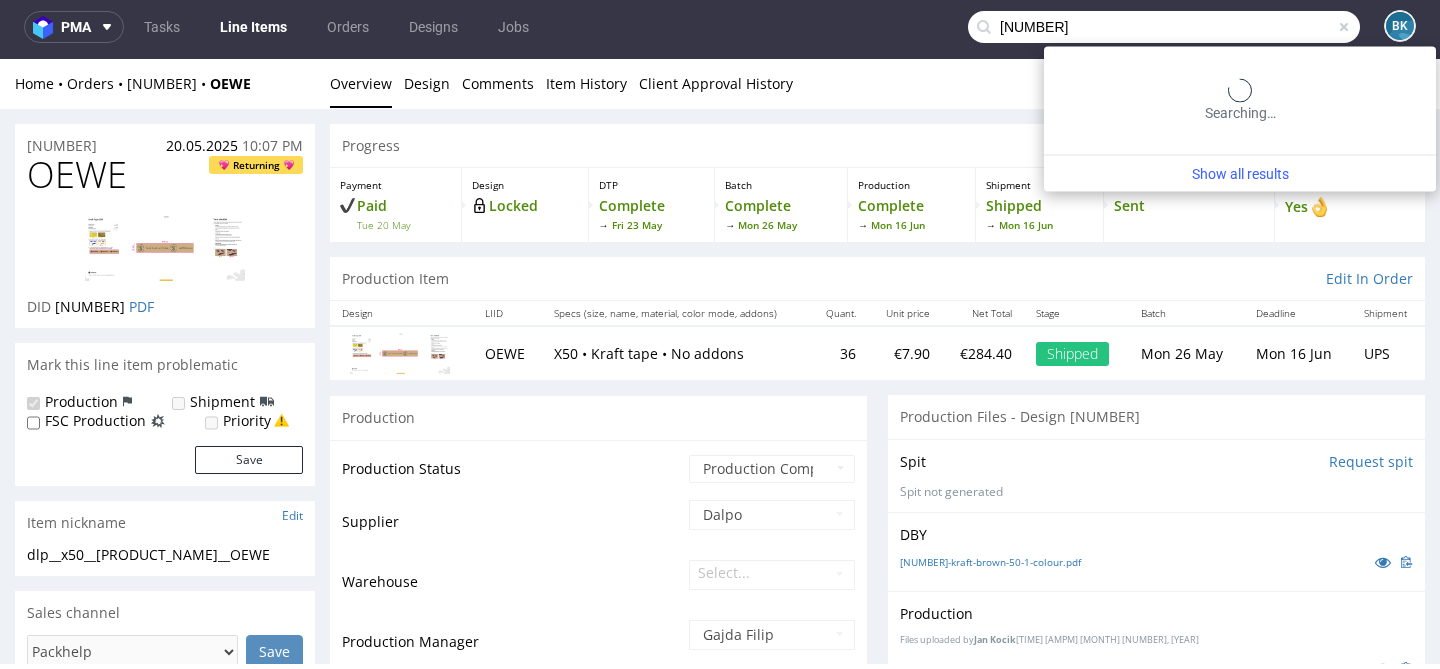 type on "R587985537" 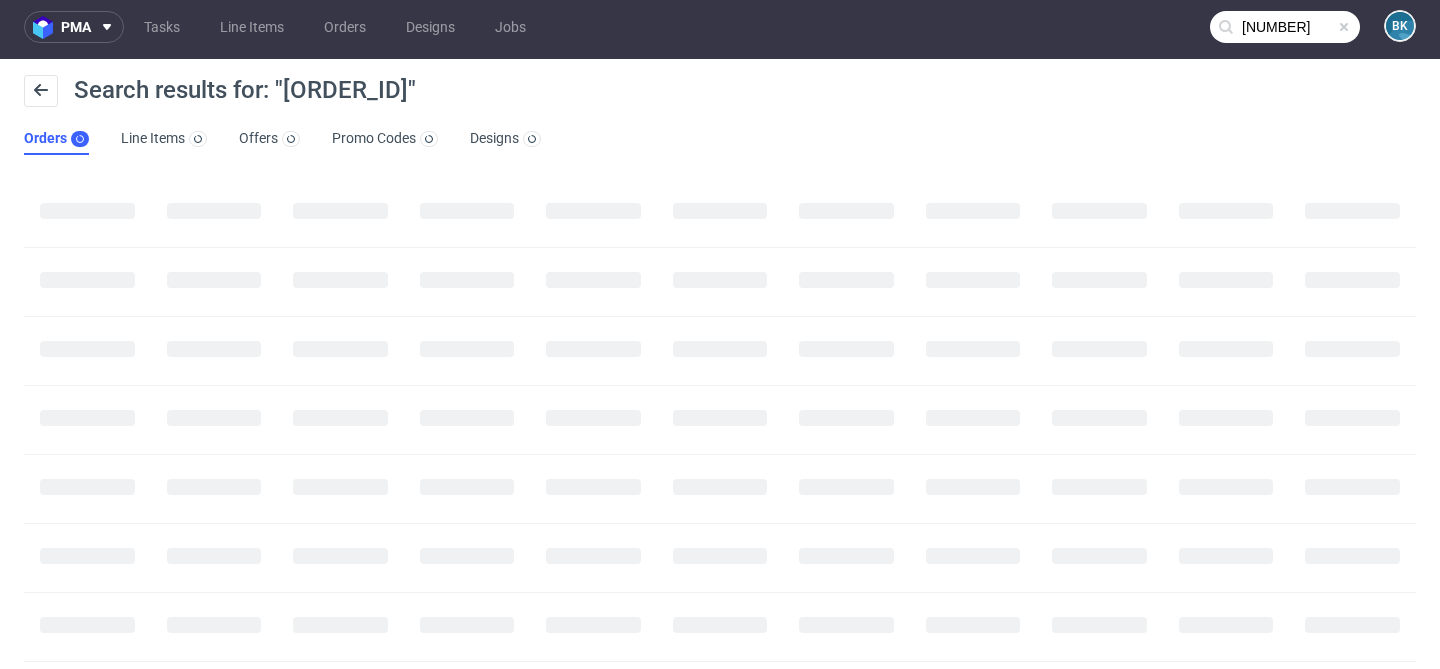scroll, scrollTop: 0, scrollLeft: 0, axis: both 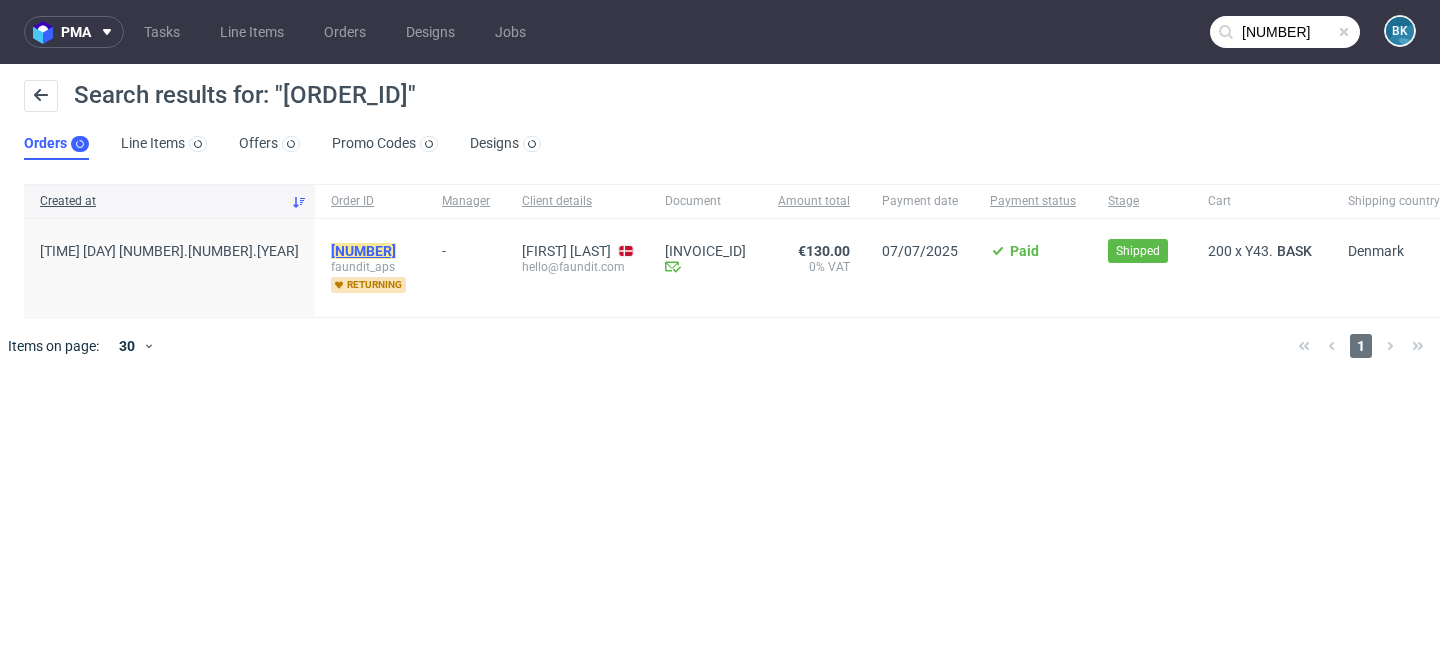 click on "R587985537" 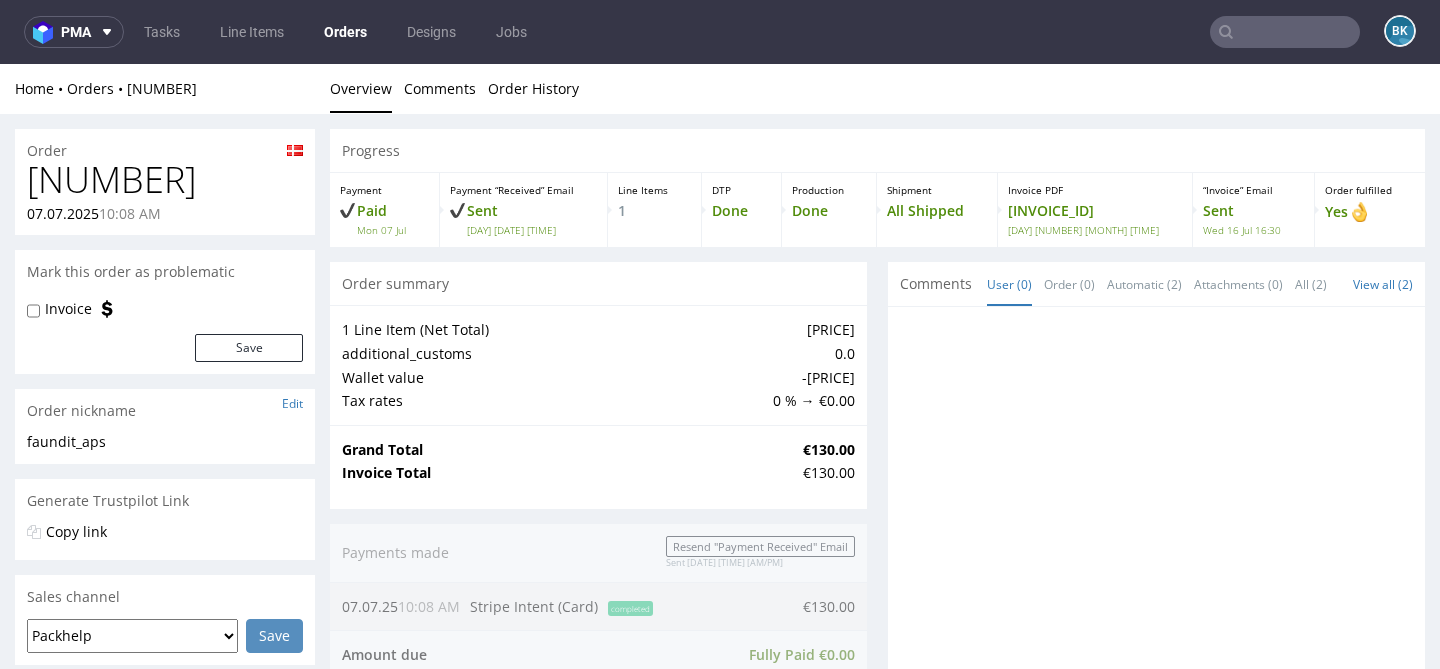 scroll, scrollTop: 0, scrollLeft: 0, axis: both 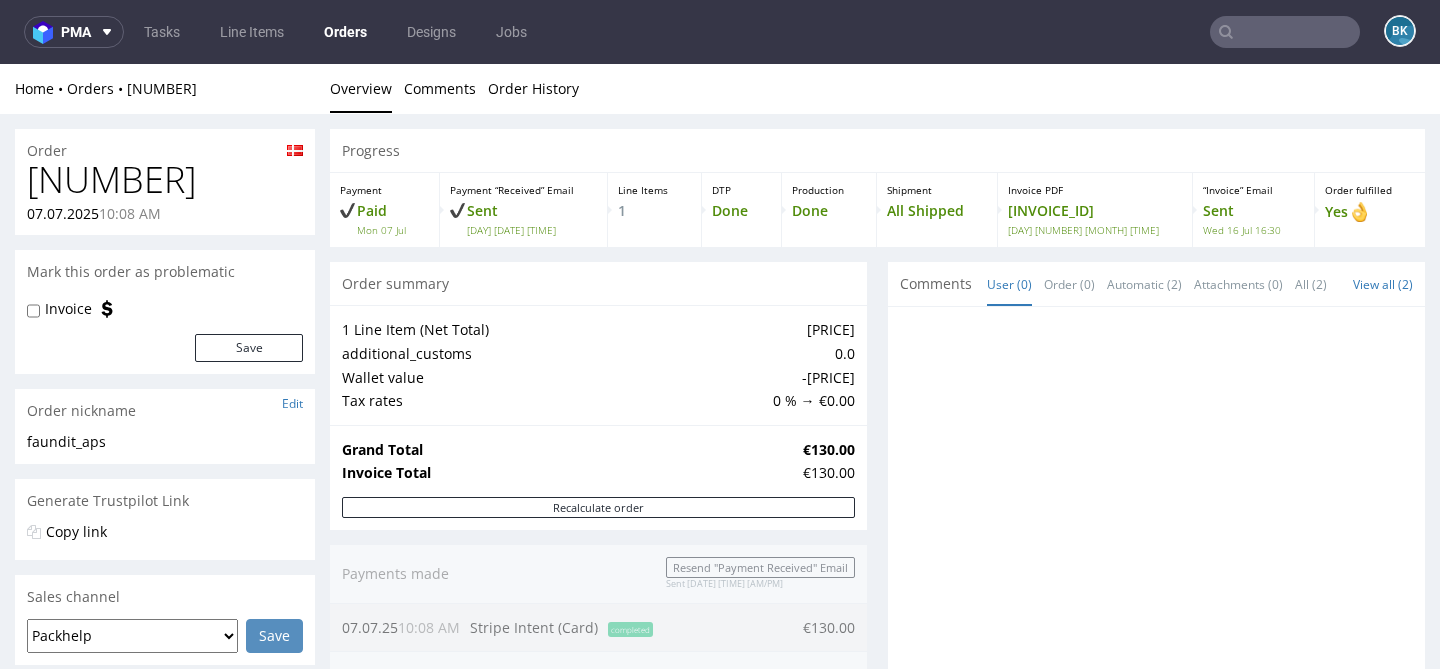 click at bounding box center (1285, 32) 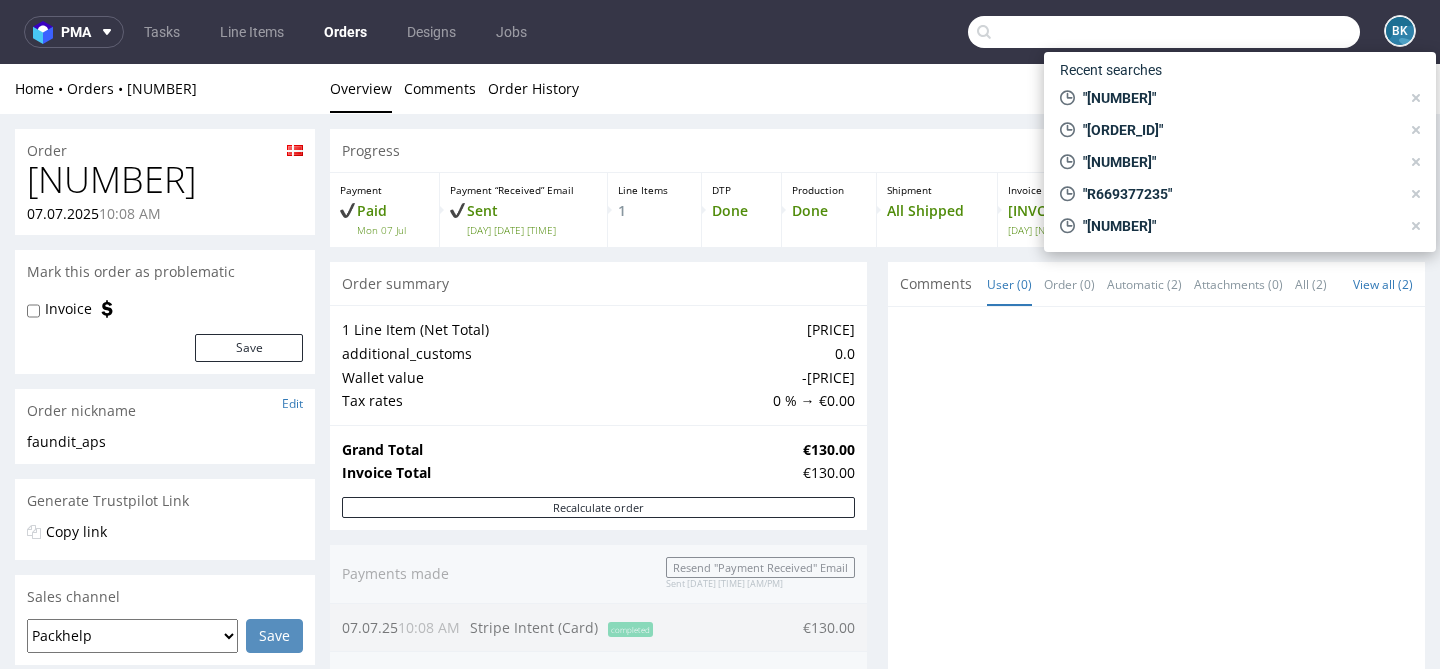 paste on "R038719890" 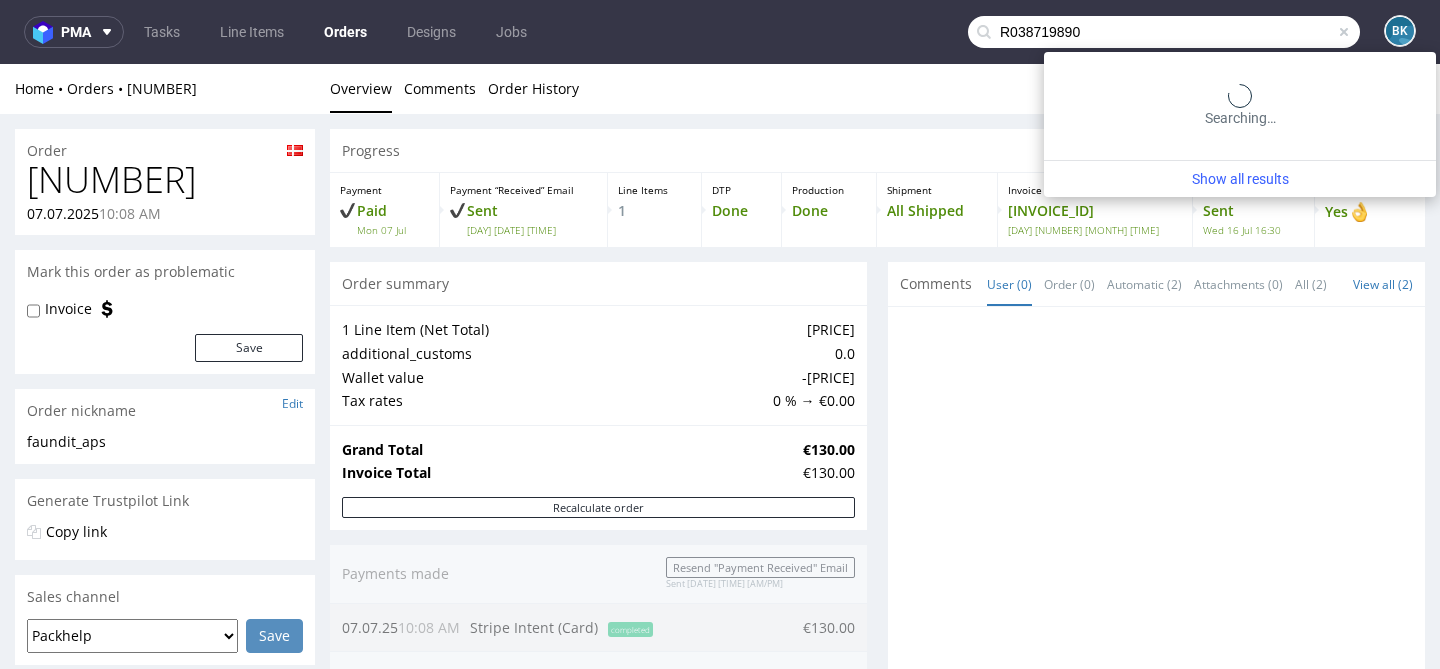 type on "R038719890" 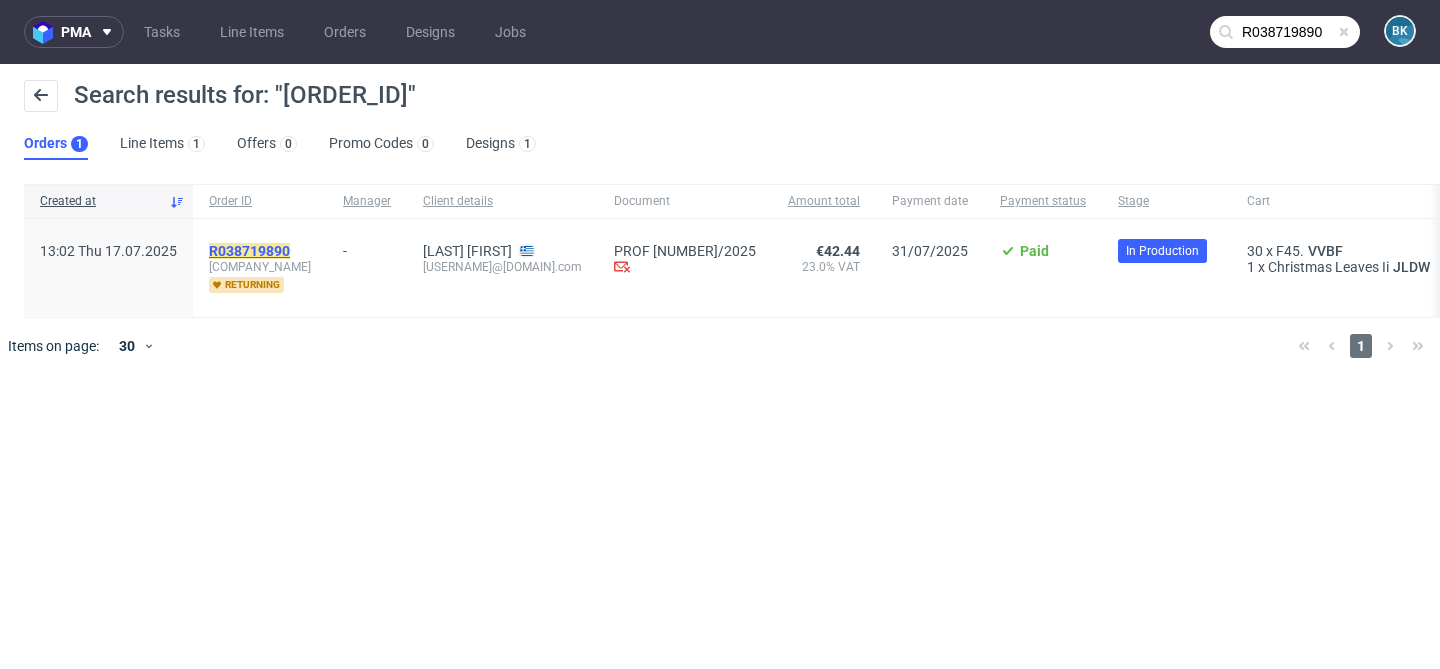 click on "R038719890" 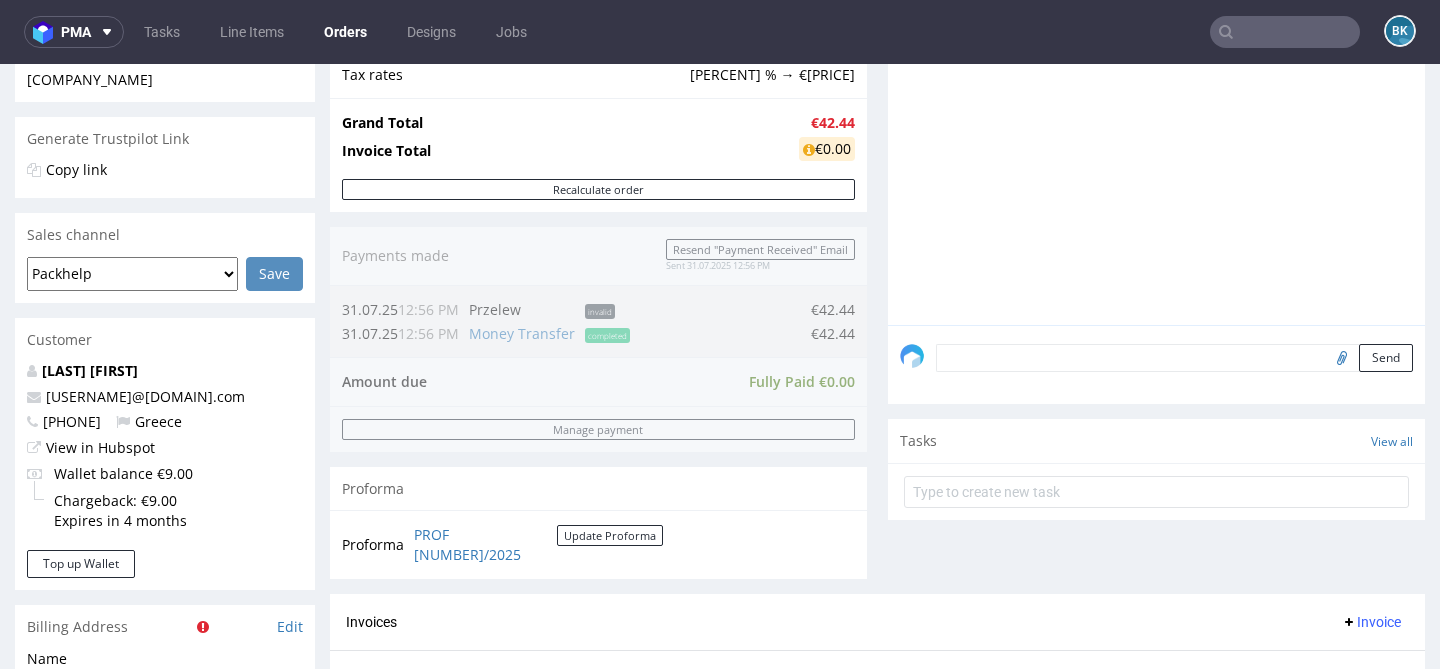 scroll, scrollTop: 419, scrollLeft: 0, axis: vertical 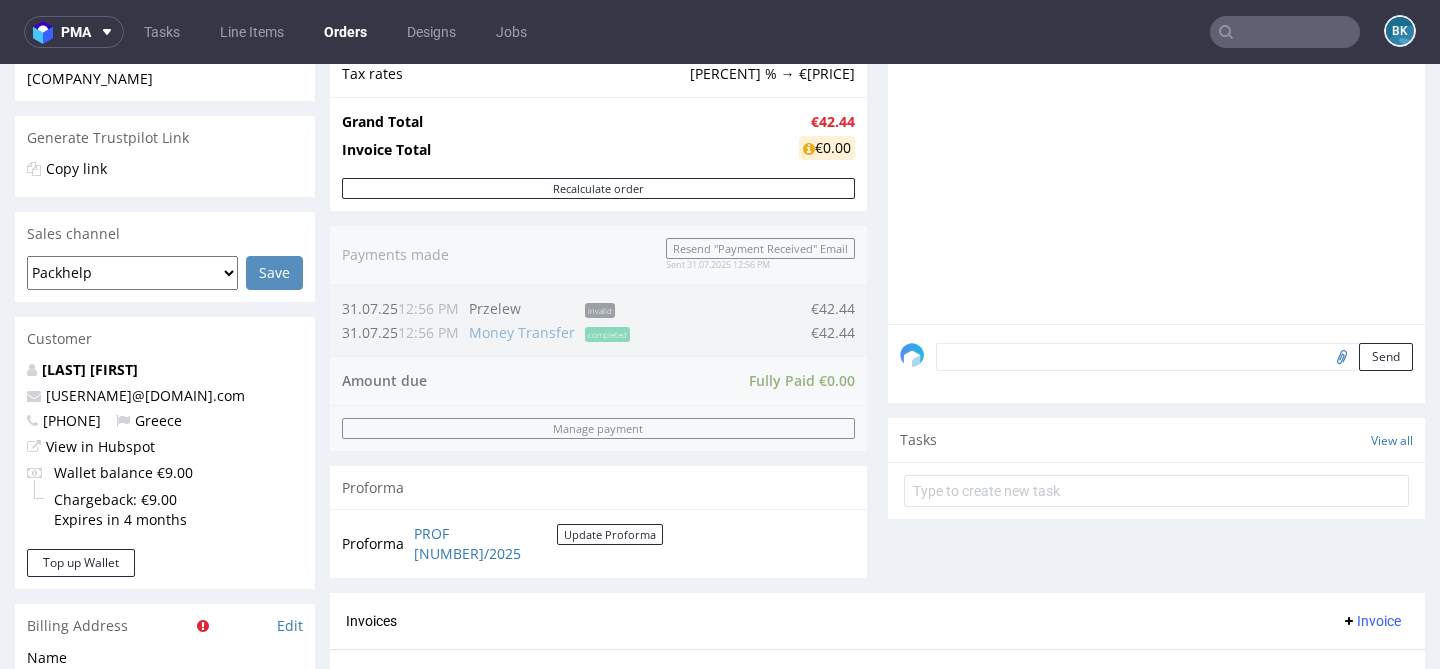 click at bounding box center [1285, 32] 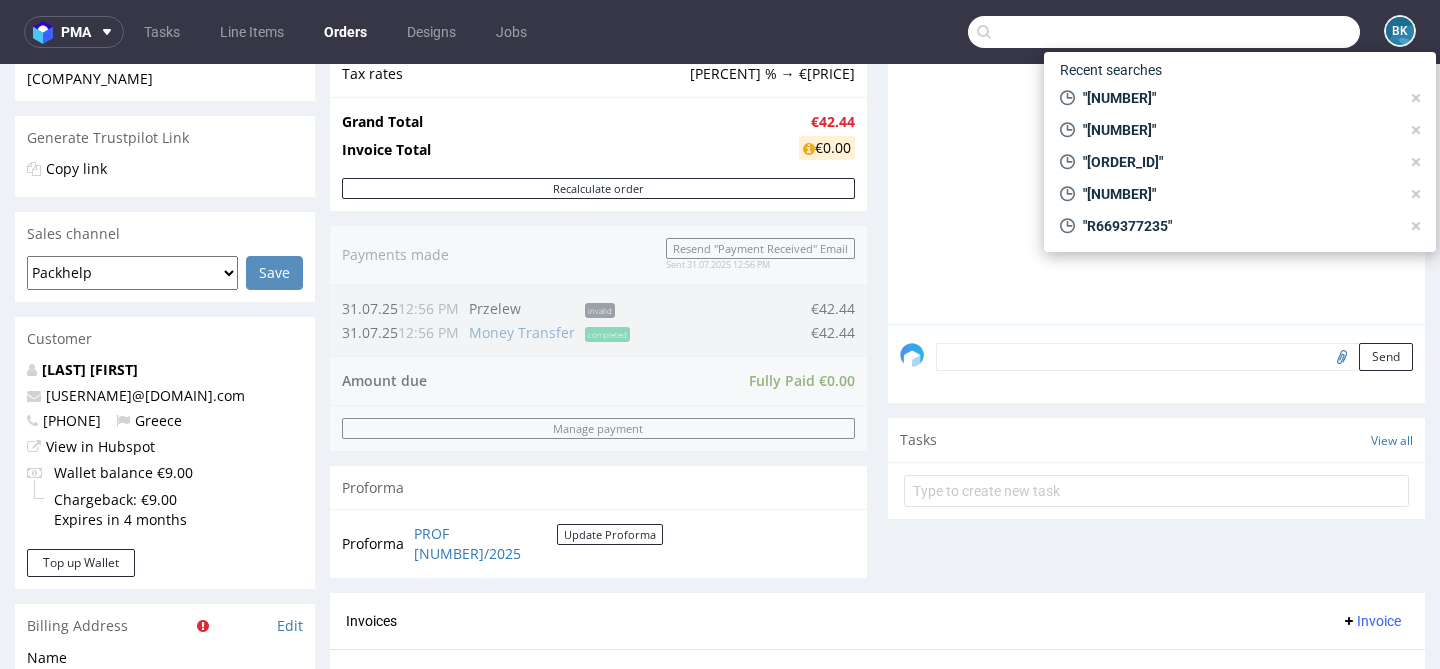 paste on "R516402142" 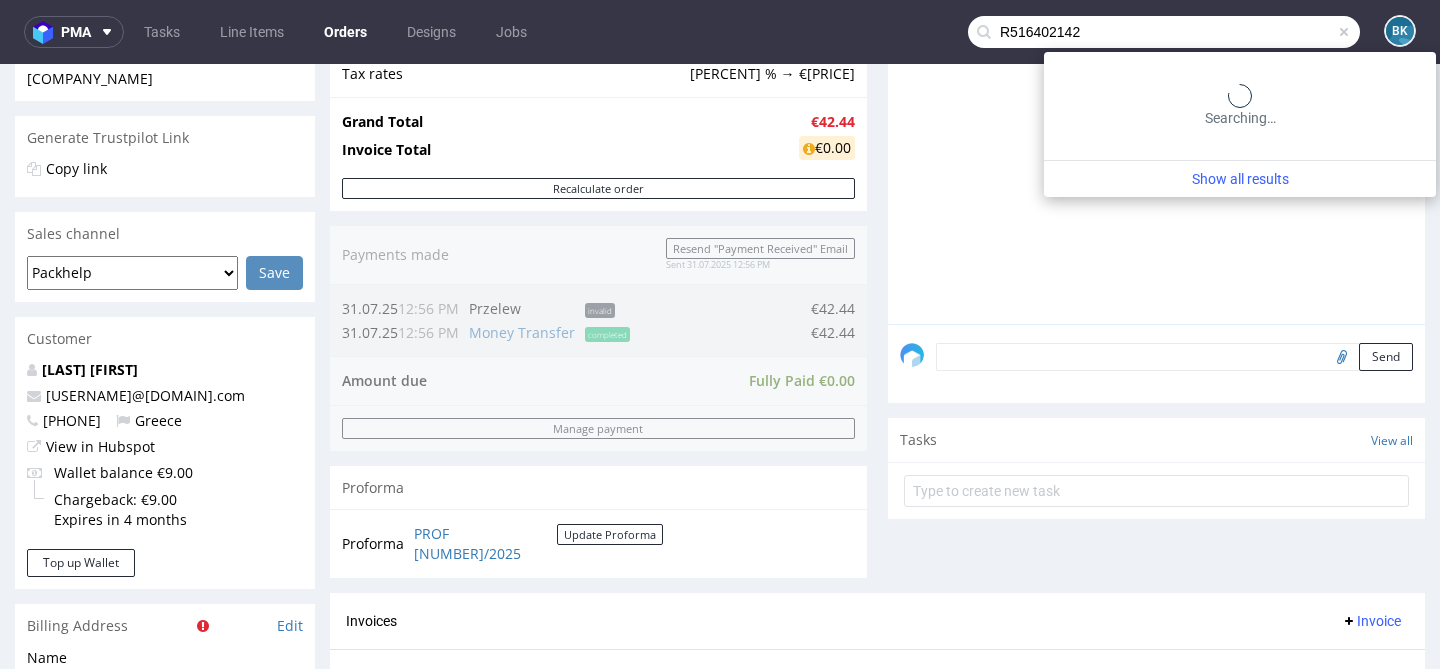 type on "R516402142" 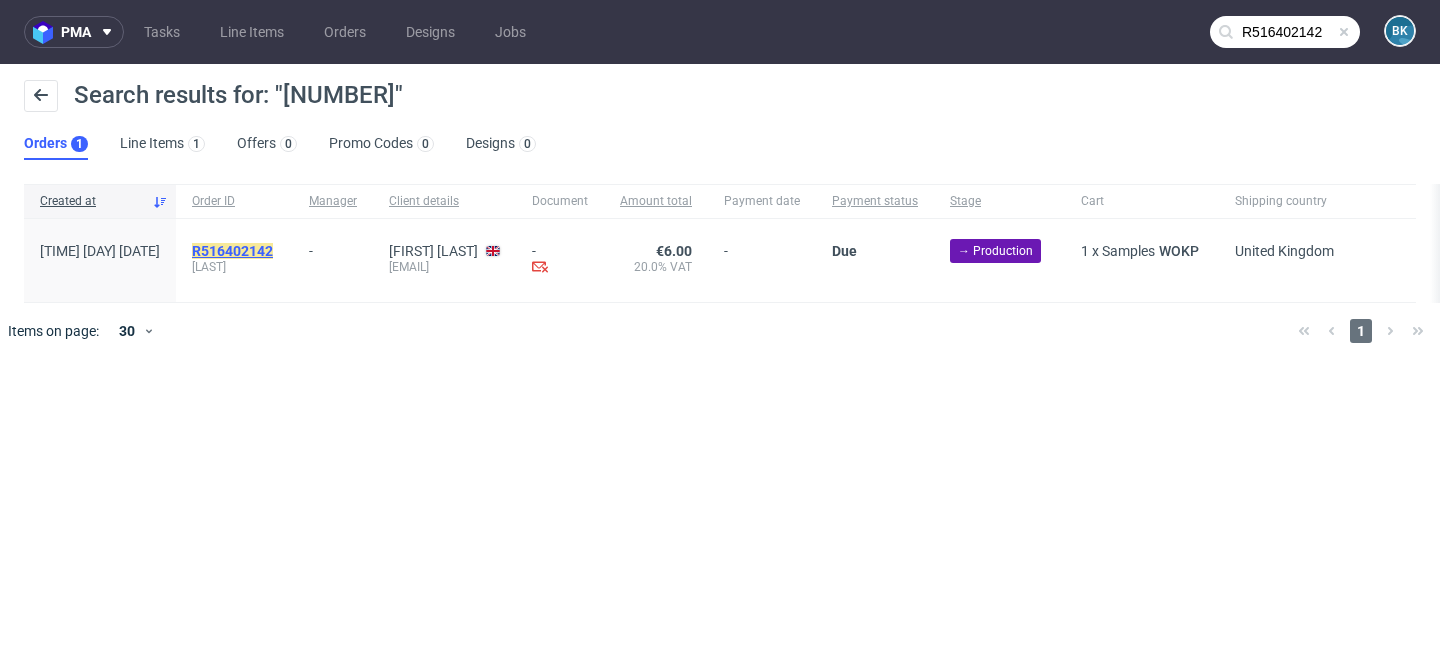 click on "R516402142" 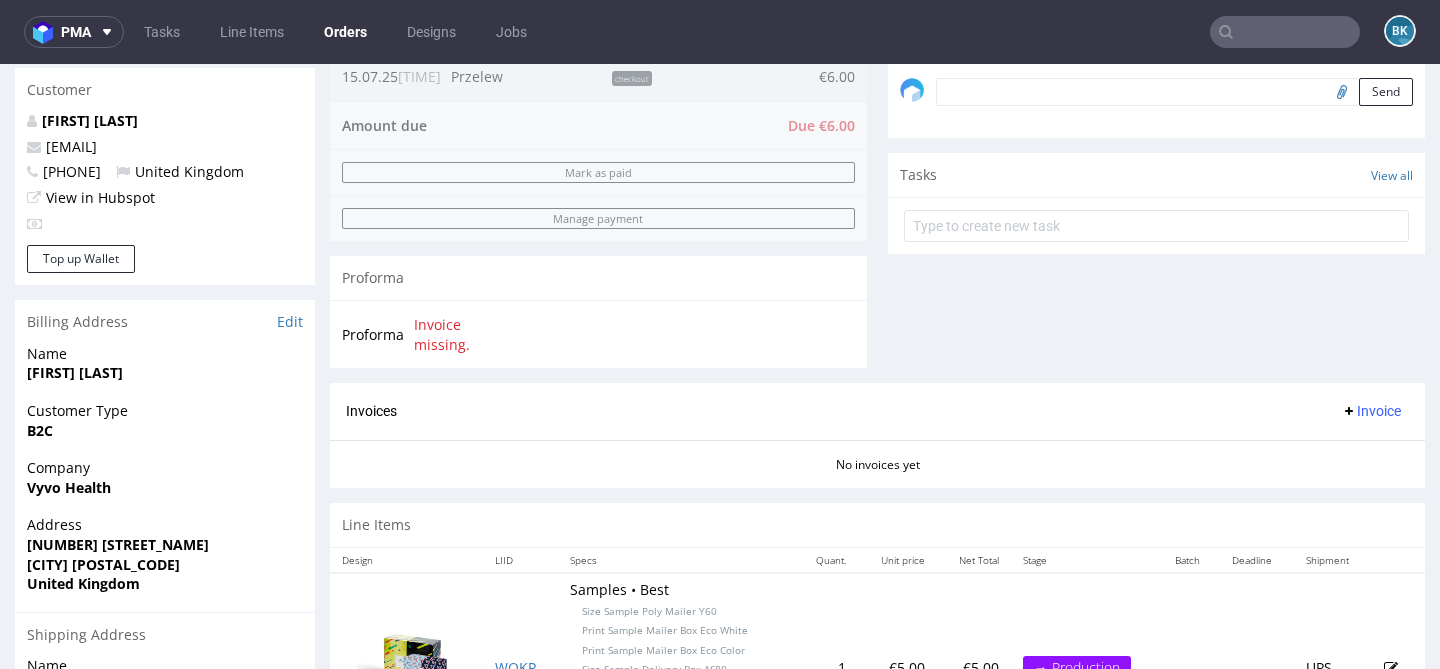 scroll, scrollTop: 718, scrollLeft: 0, axis: vertical 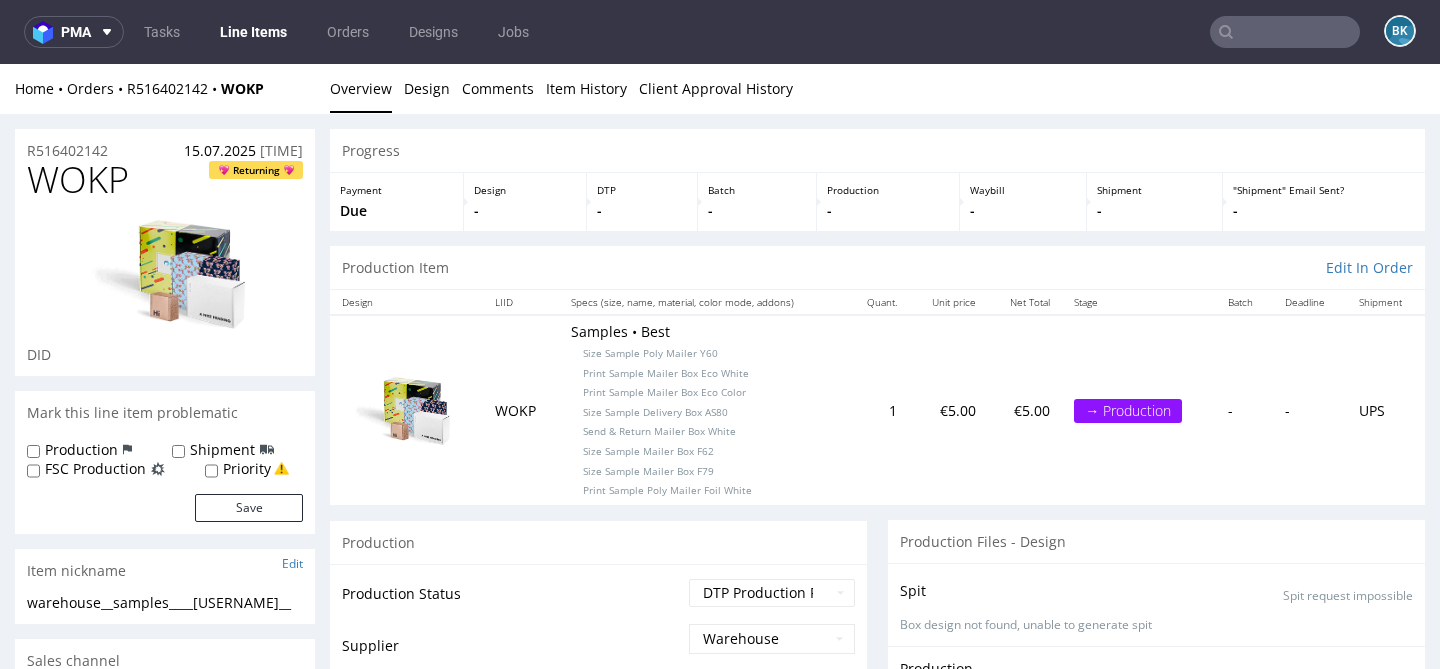 click at bounding box center [1285, 32] 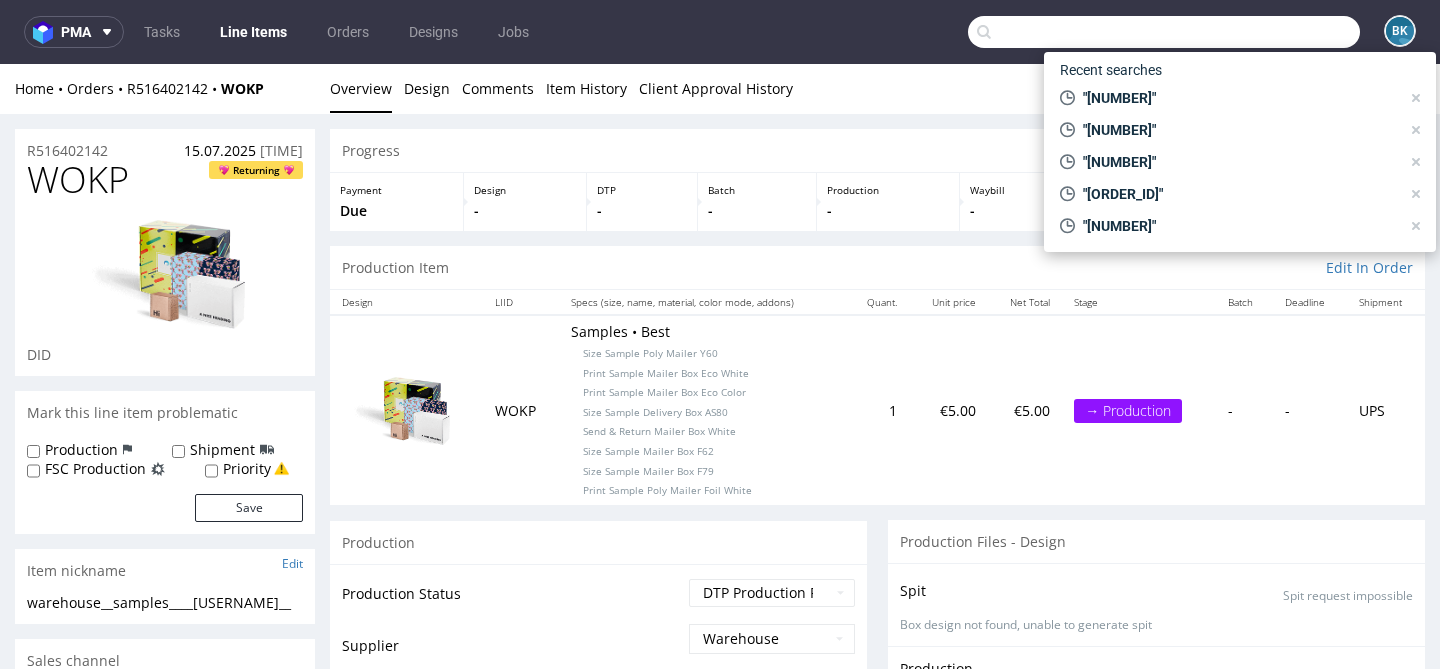 paste on "R303151691" 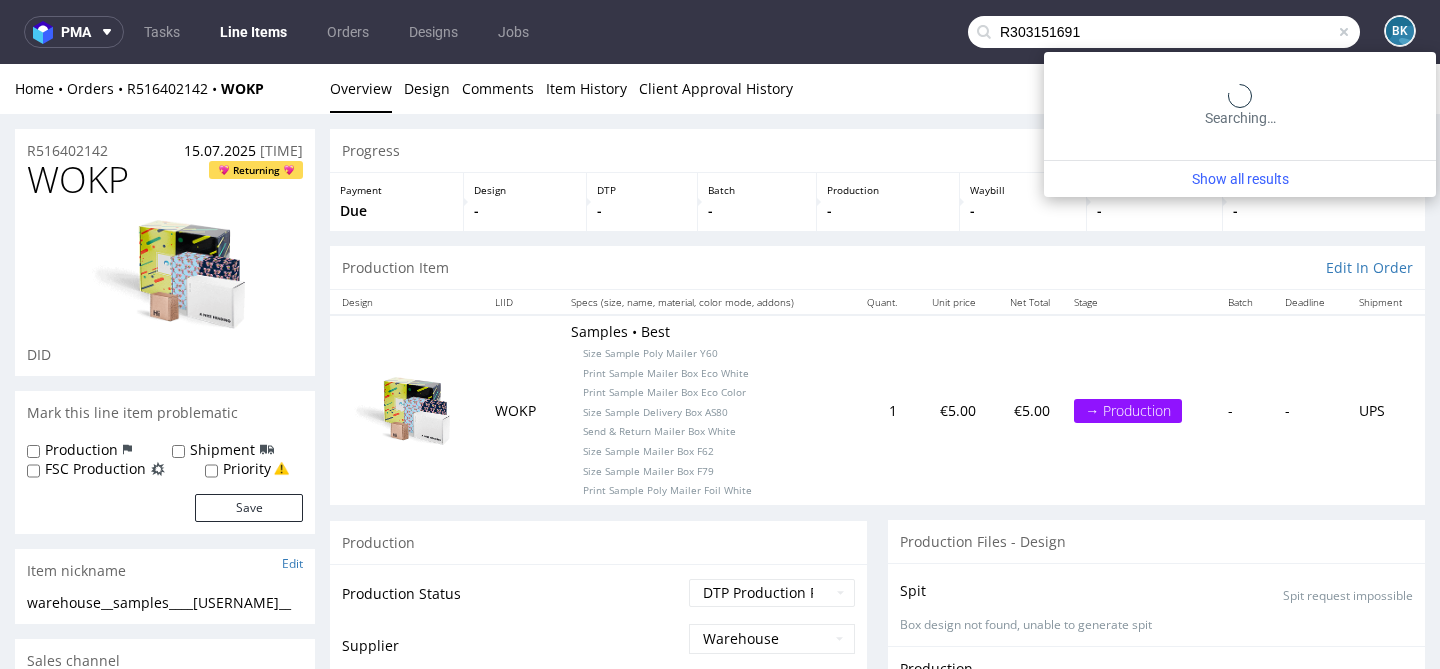 type on "R303151691" 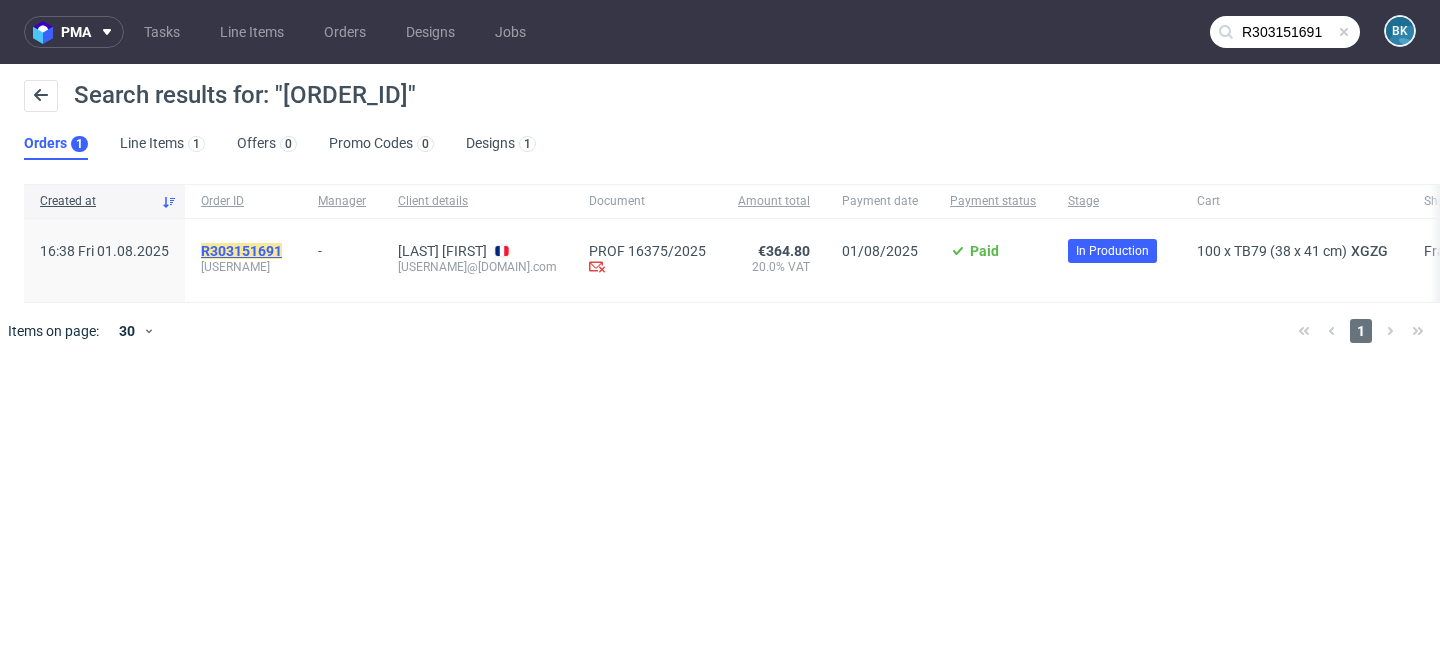 click on "R303151691" 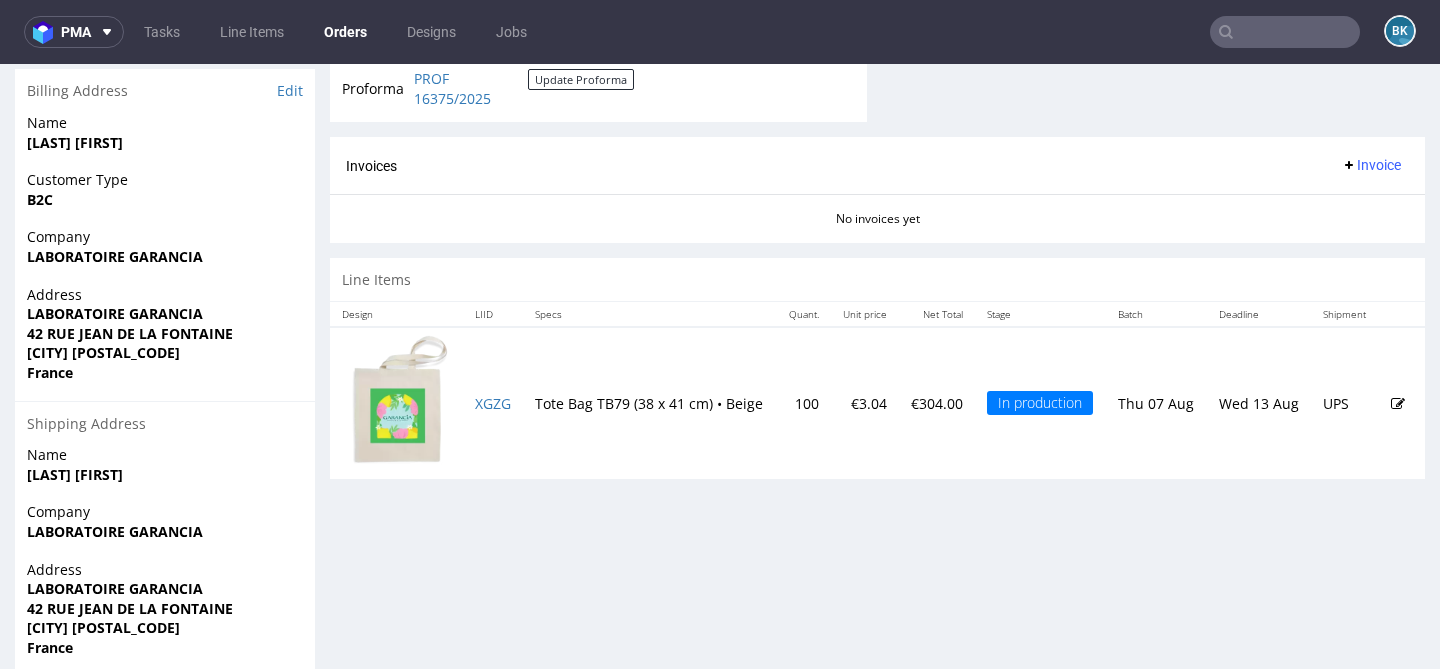 scroll, scrollTop: 897, scrollLeft: 0, axis: vertical 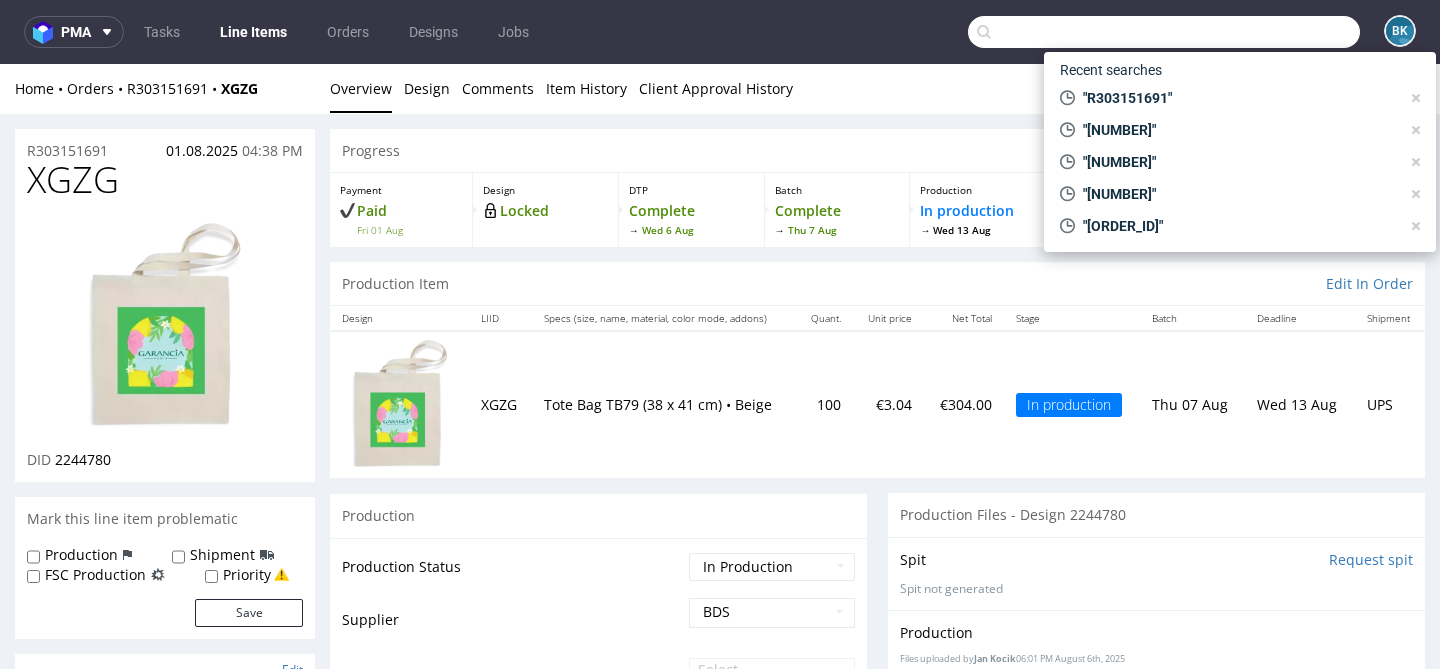 click at bounding box center [1164, 32] 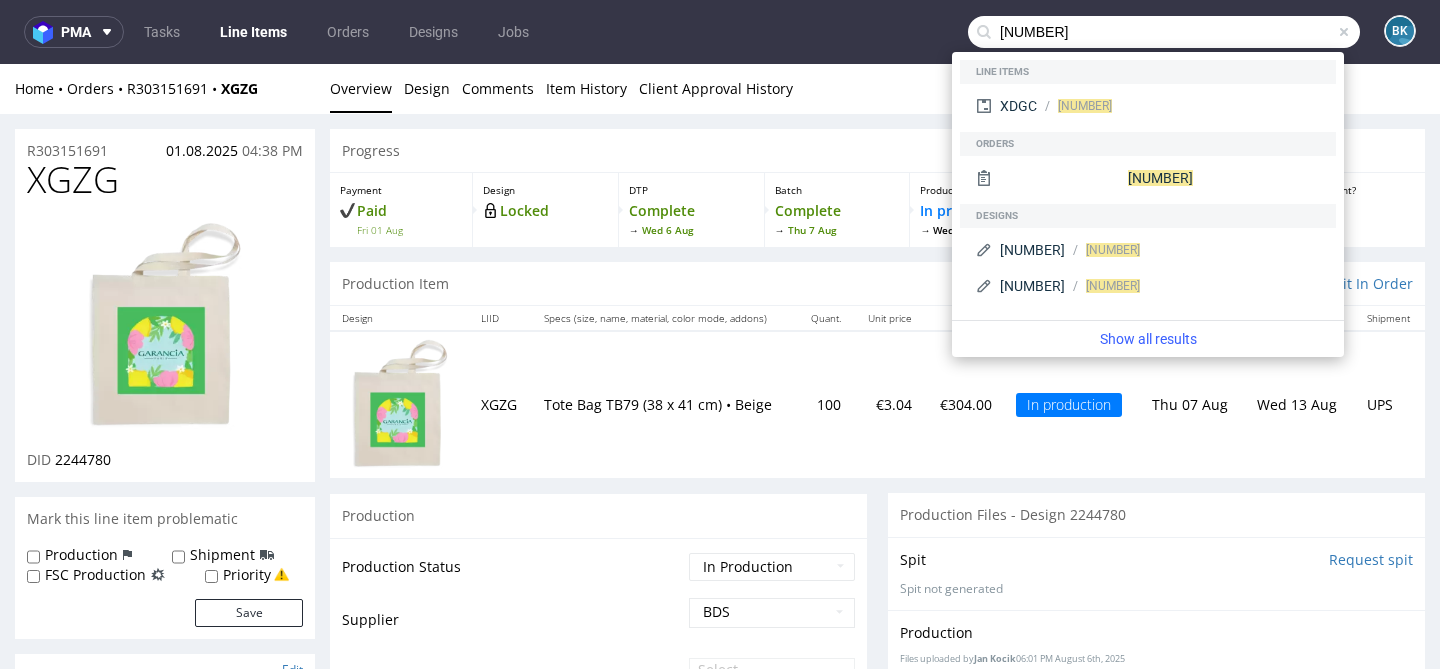 type on "R999319856" 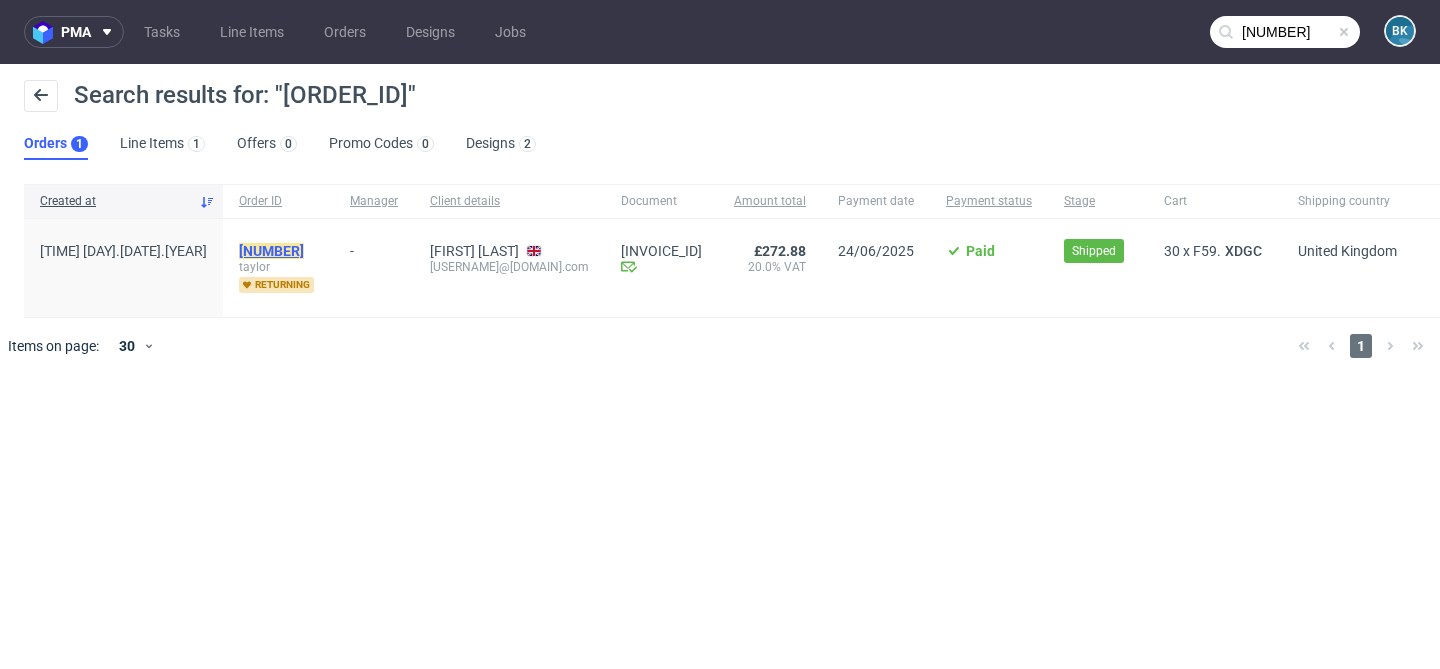 click on "R999319856" 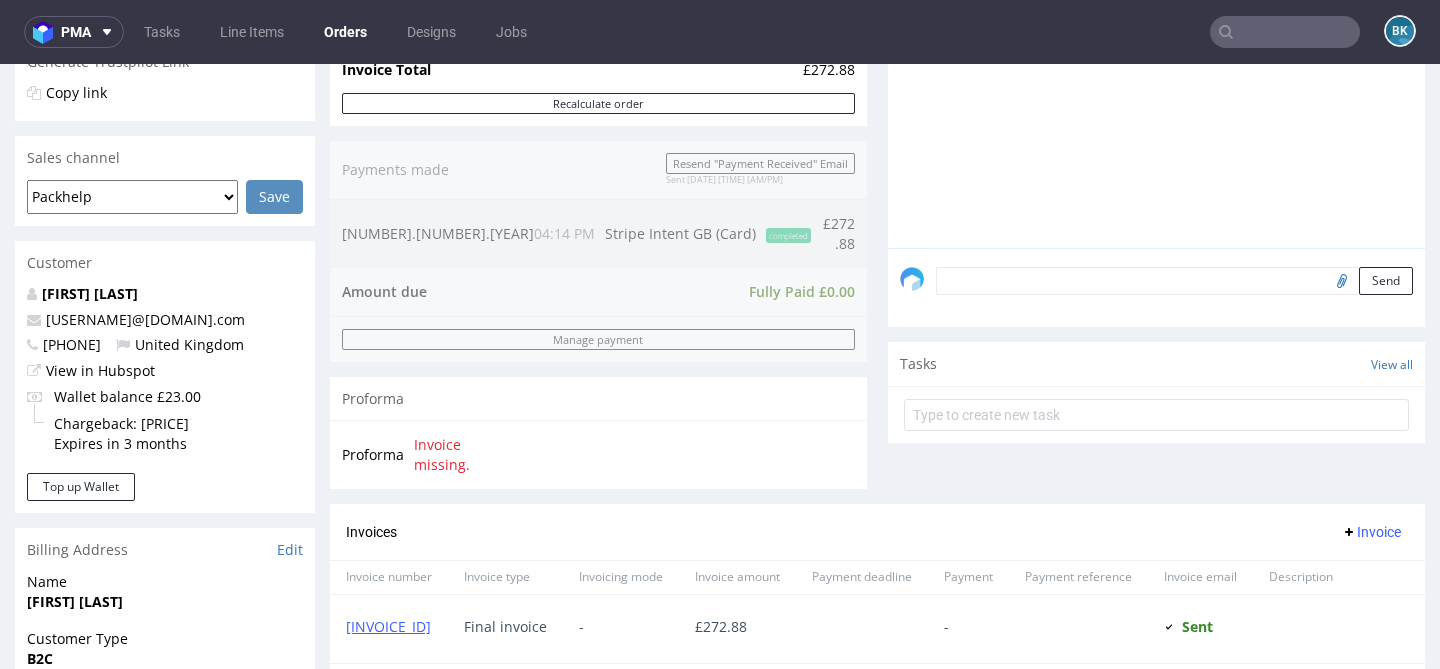 scroll, scrollTop: 947, scrollLeft: 0, axis: vertical 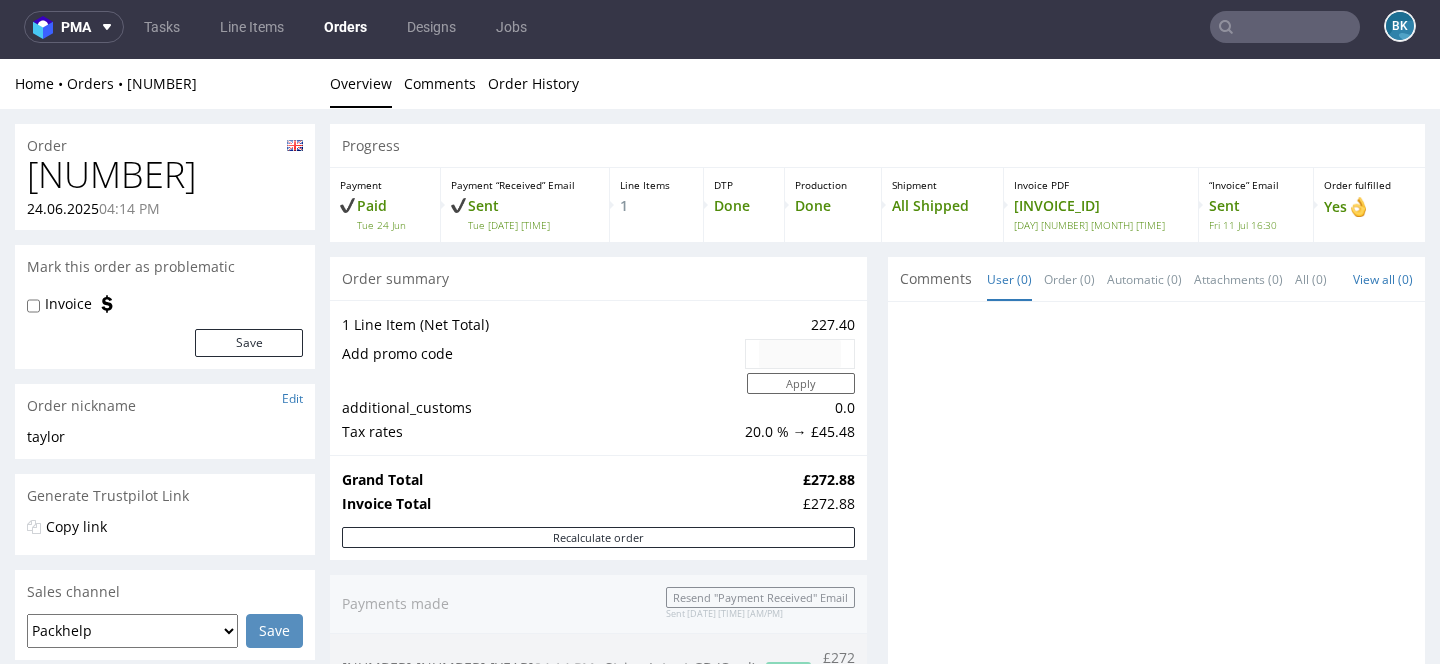 click on "R999319856" at bounding box center (165, 175) 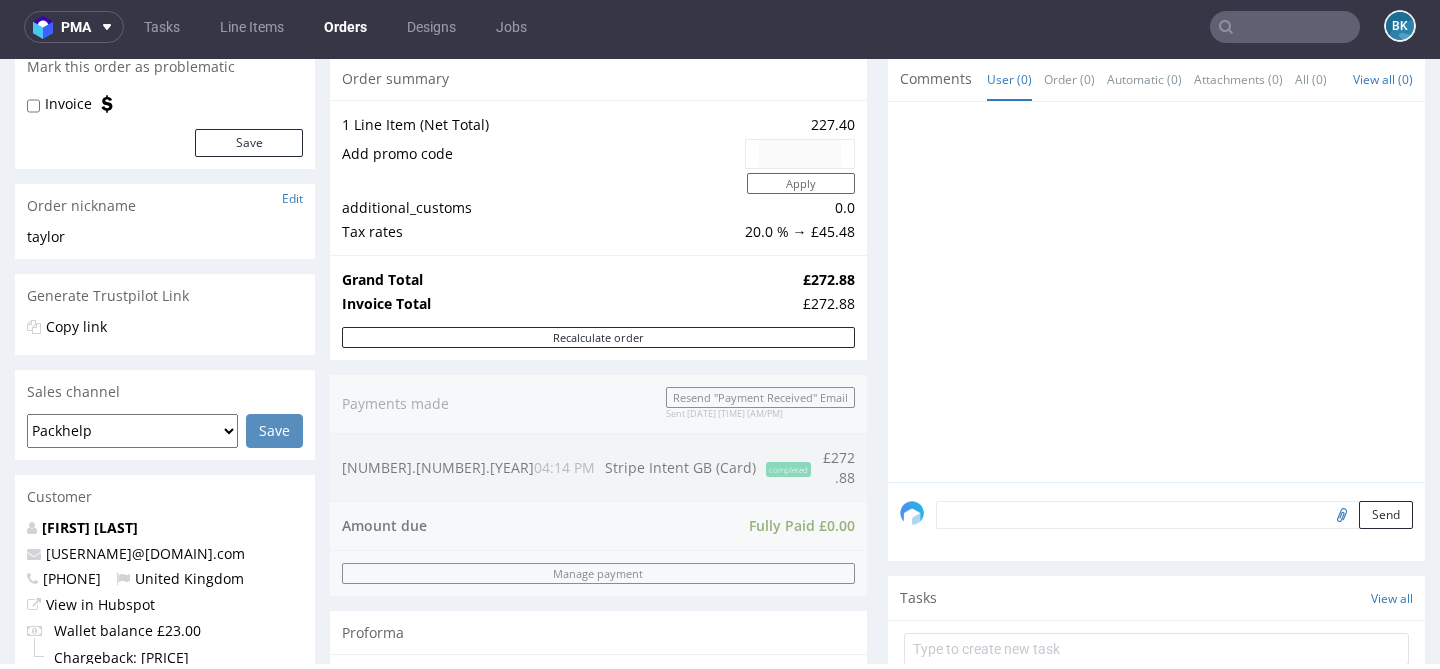 scroll, scrollTop: 202, scrollLeft: 0, axis: vertical 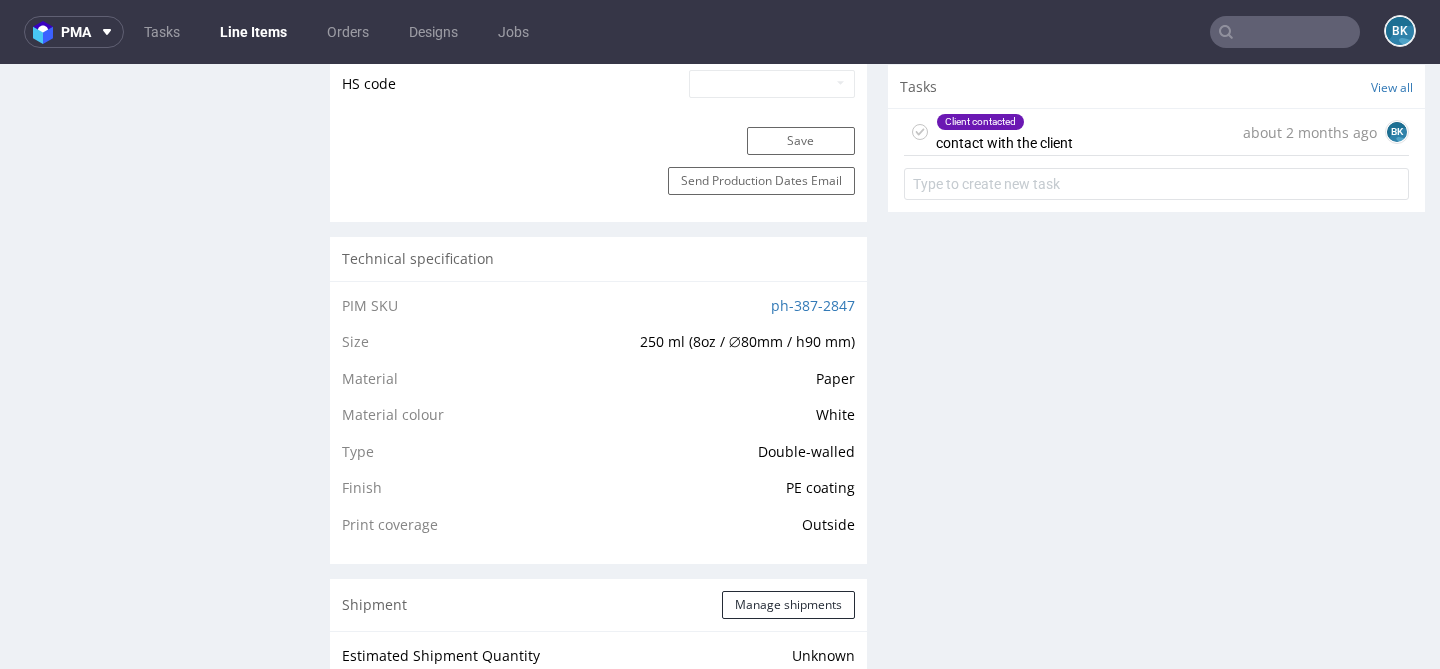click on "Client contacted contact with the client" at bounding box center [1004, 132] 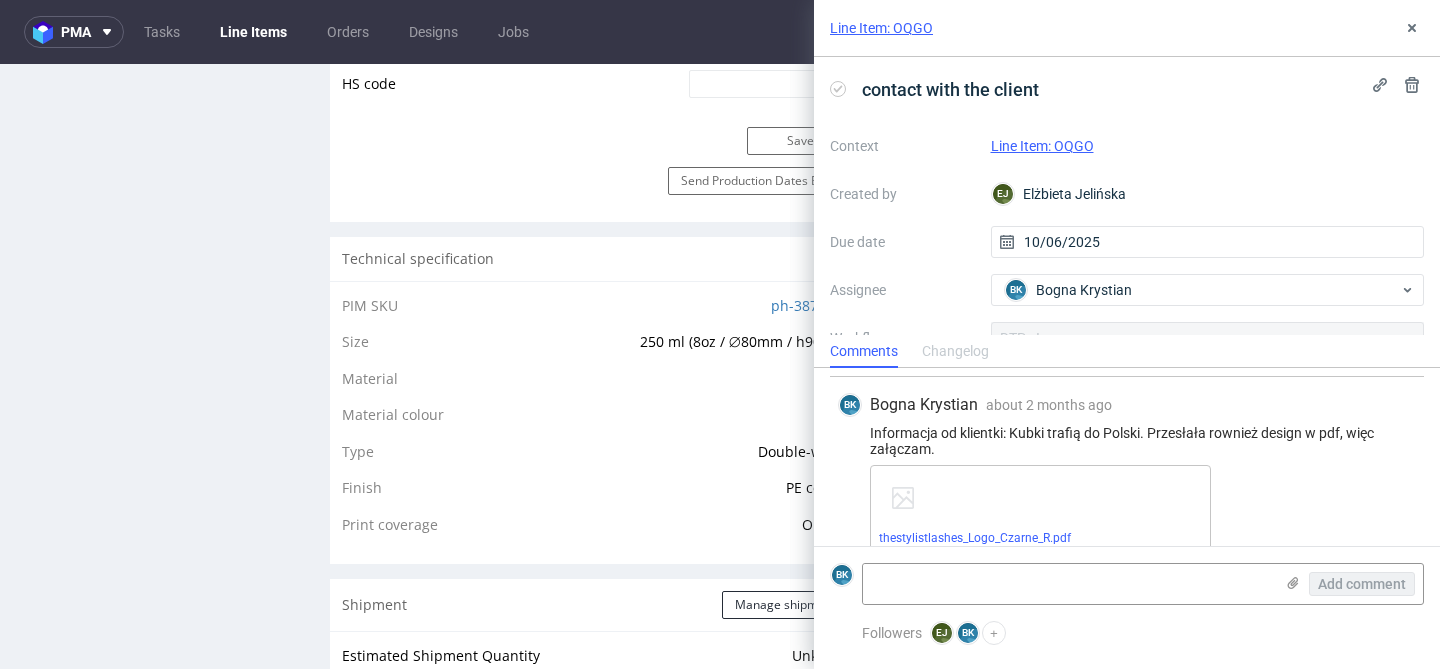 scroll, scrollTop: 328, scrollLeft: 0, axis: vertical 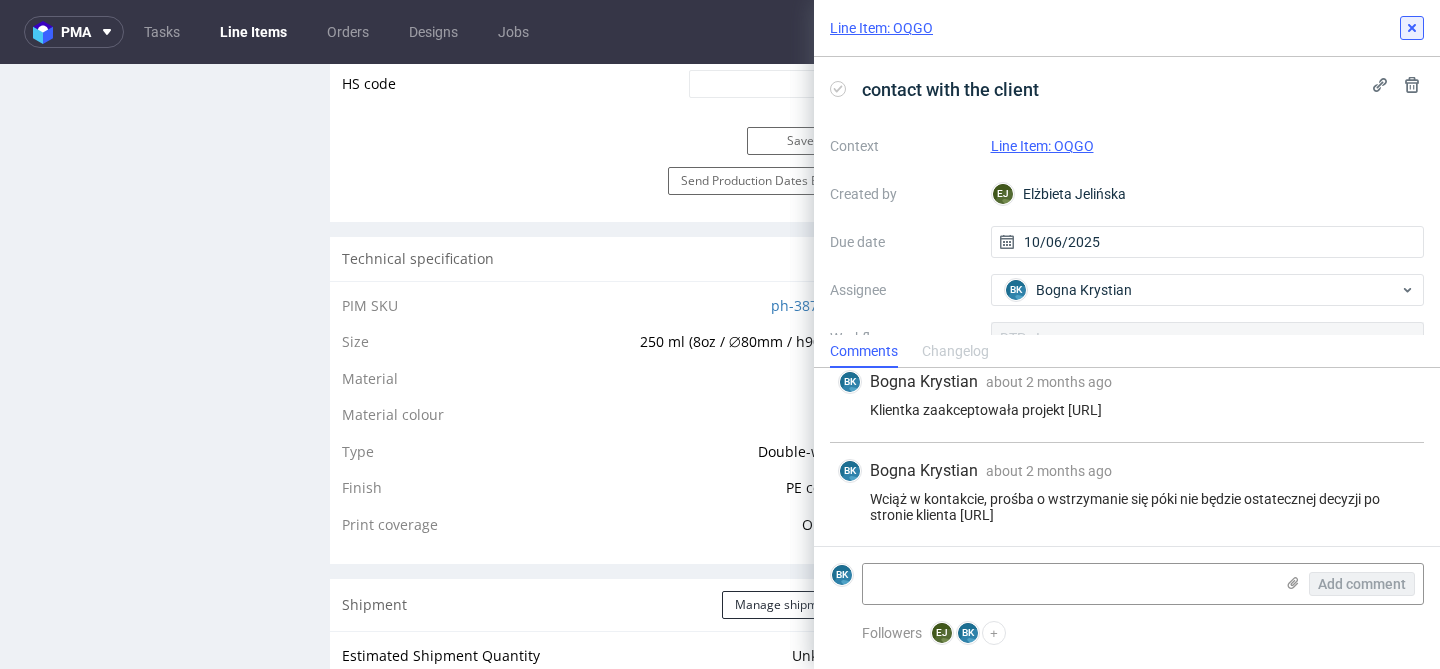 click 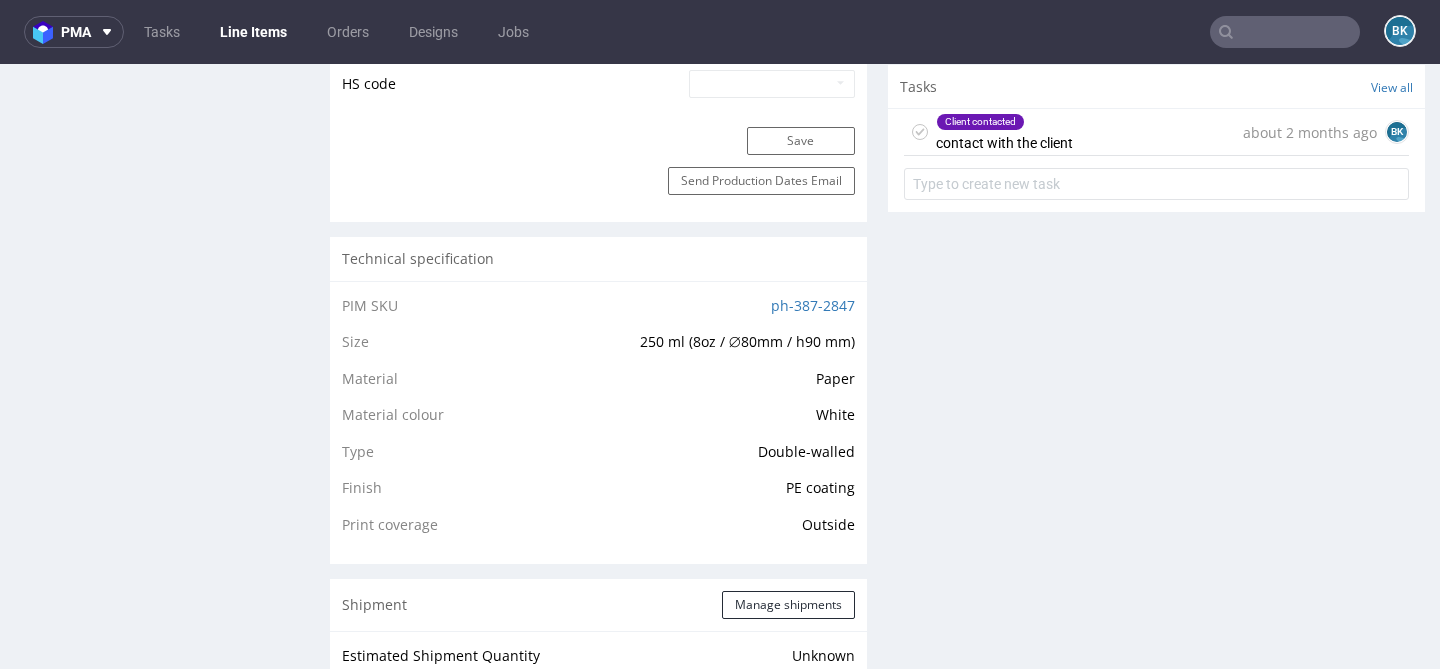scroll, scrollTop: 0, scrollLeft: 0, axis: both 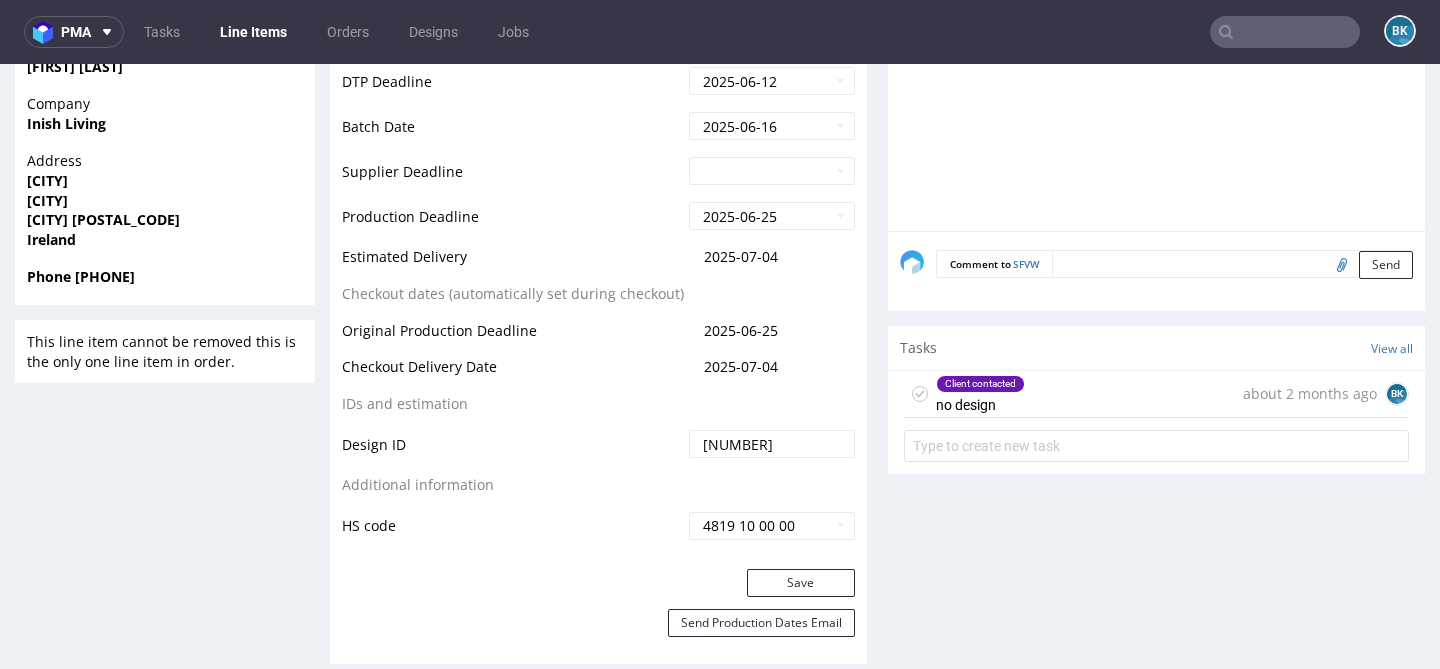 click on "Client contacted no design about 2 months ago BK" at bounding box center (1156, 394) 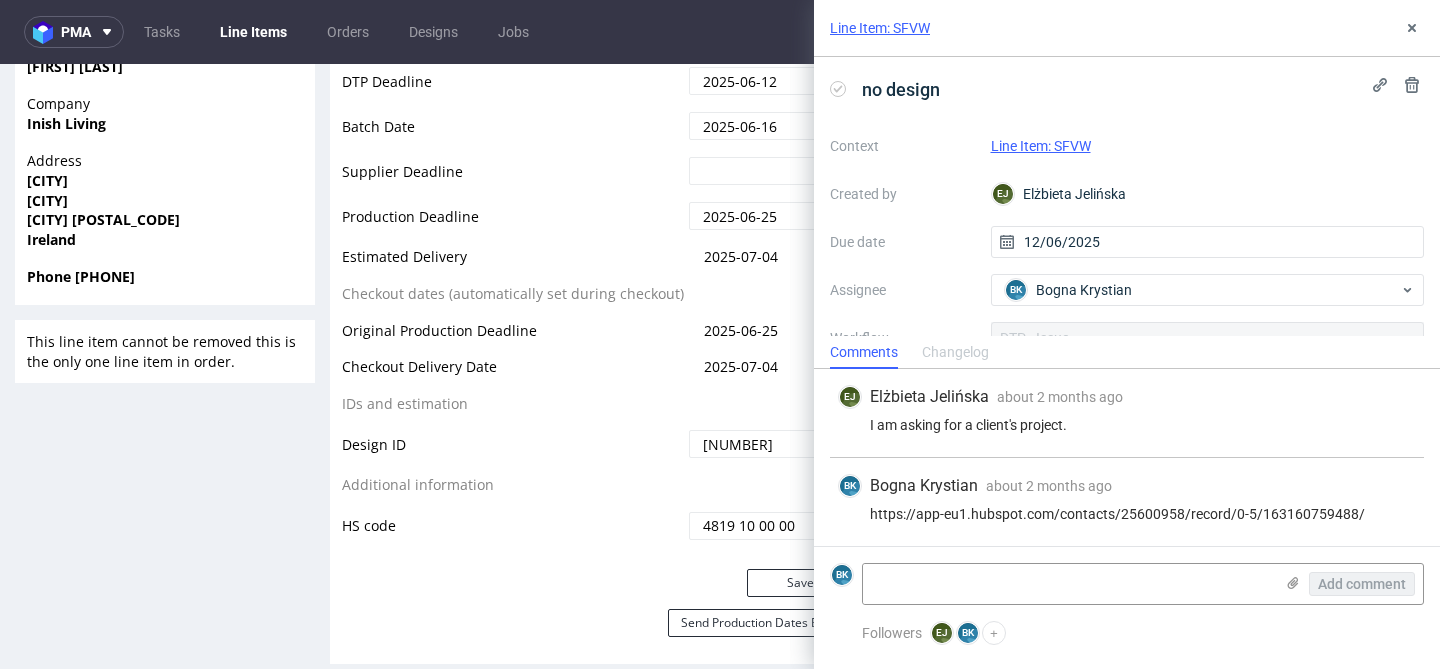 click on "https://app-eu1.hubspot.com/contacts/25600958/record/0-5/163160759488/" at bounding box center (1127, 514) 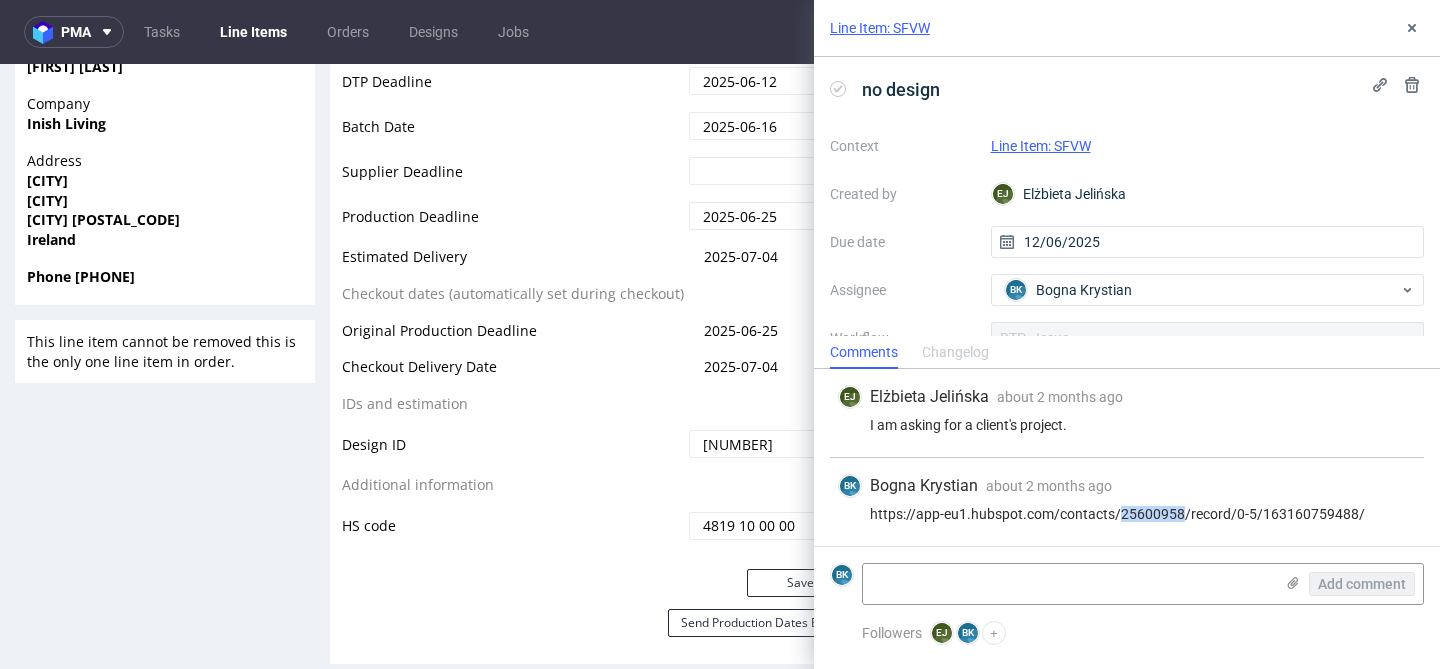 click on "https://app-eu1.hubspot.com/contacts/25600958/record/0-5/163160759488/" at bounding box center [1127, 514] 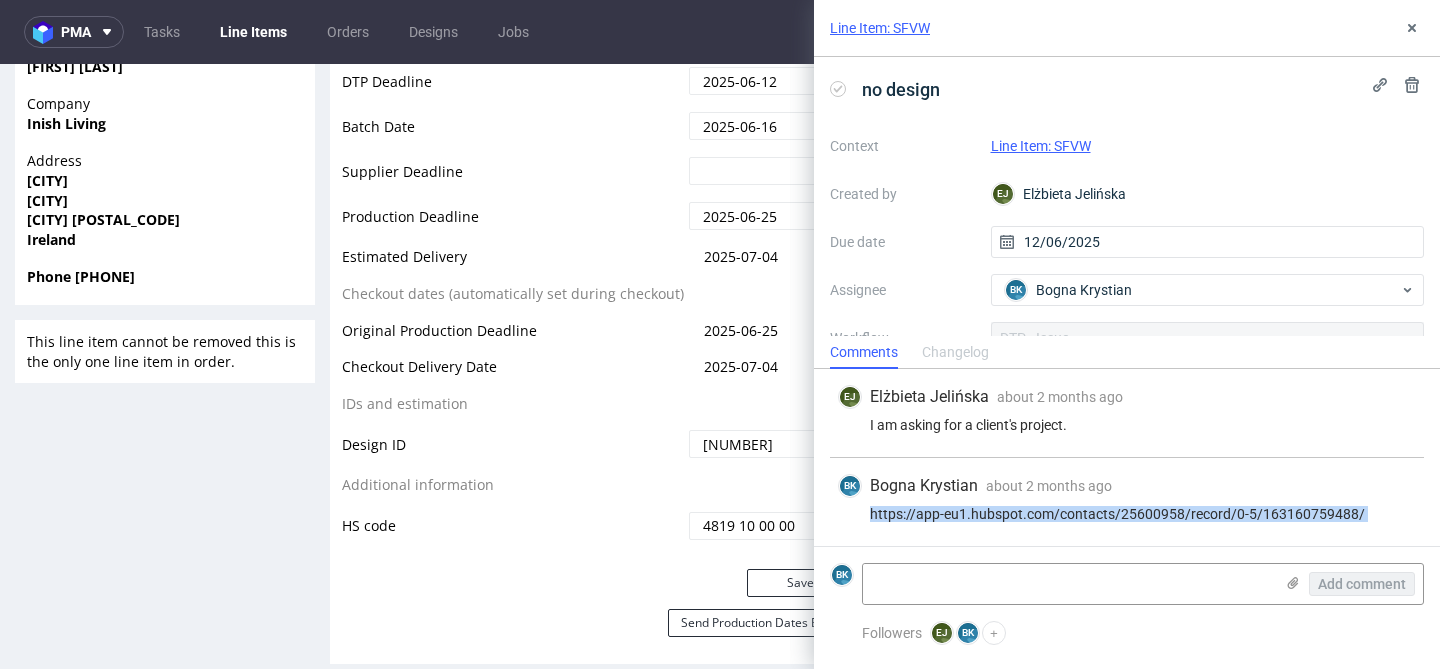 click on "https://app-eu1.hubspot.com/contacts/25600958/record/0-5/163160759488/" at bounding box center (1127, 514) 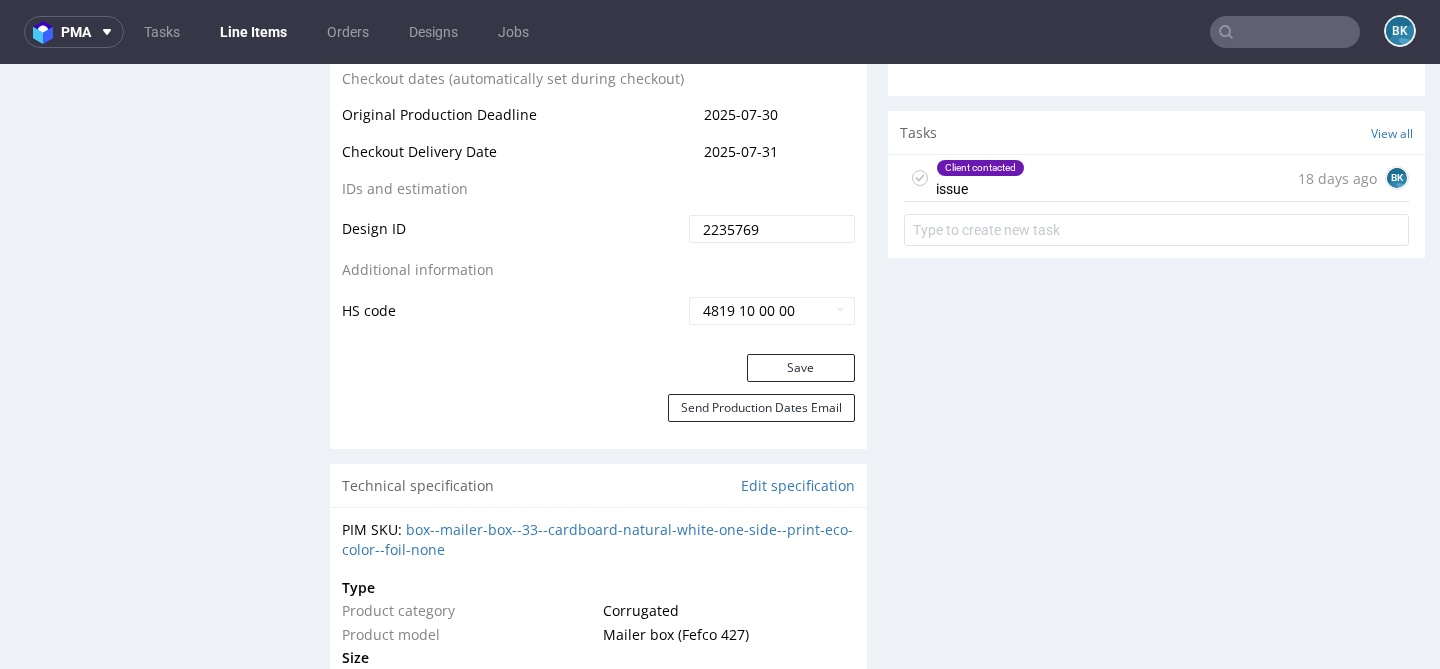 scroll, scrollTop: 1251, scrollLeft: 0, axis: vertical 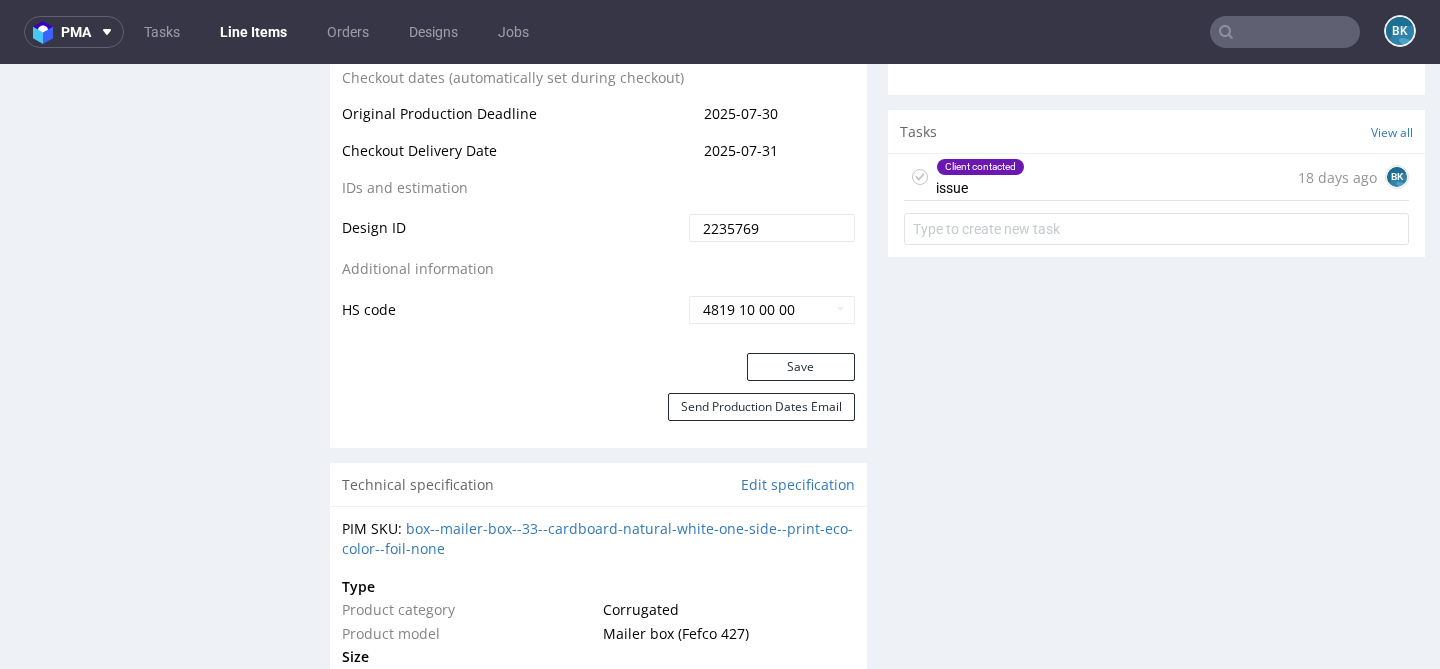 click on "Client contacted issue 18 days ago BK" at bounding box center [1156, 177] 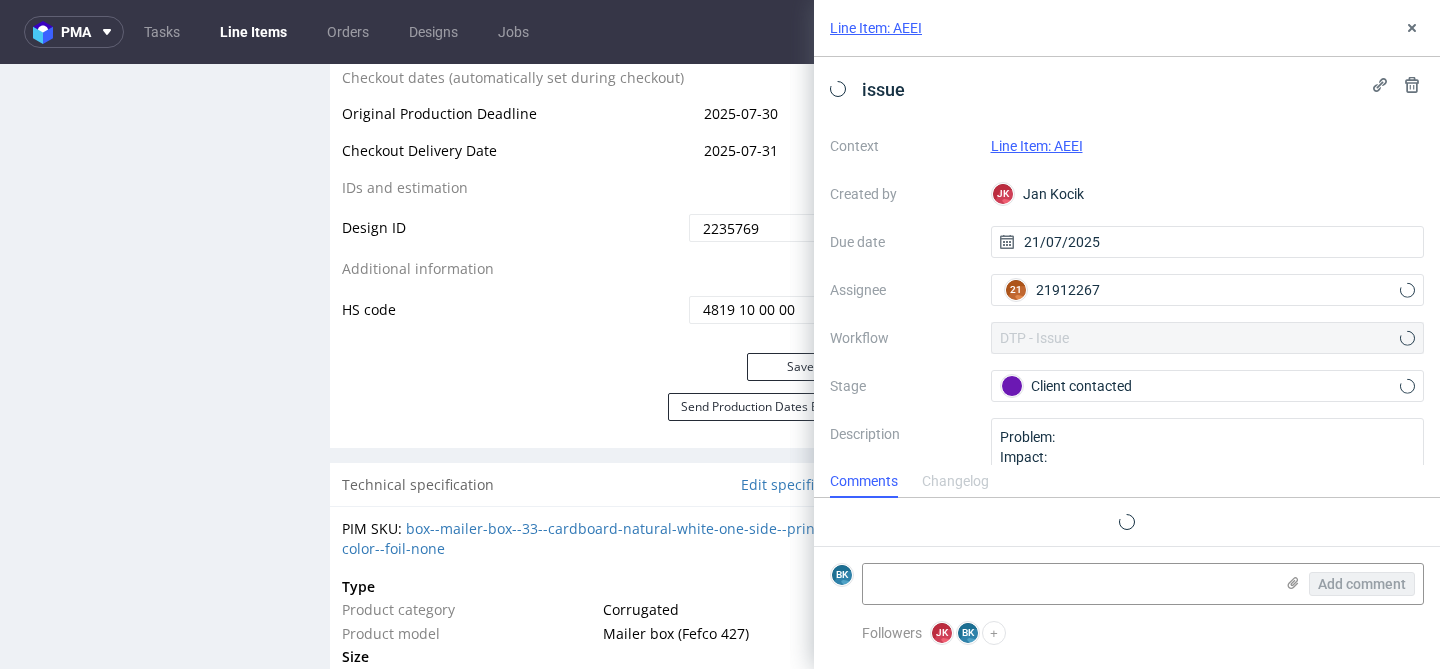 scroll, scrollTop: 14, scrollLeft: 0, axis: vertical 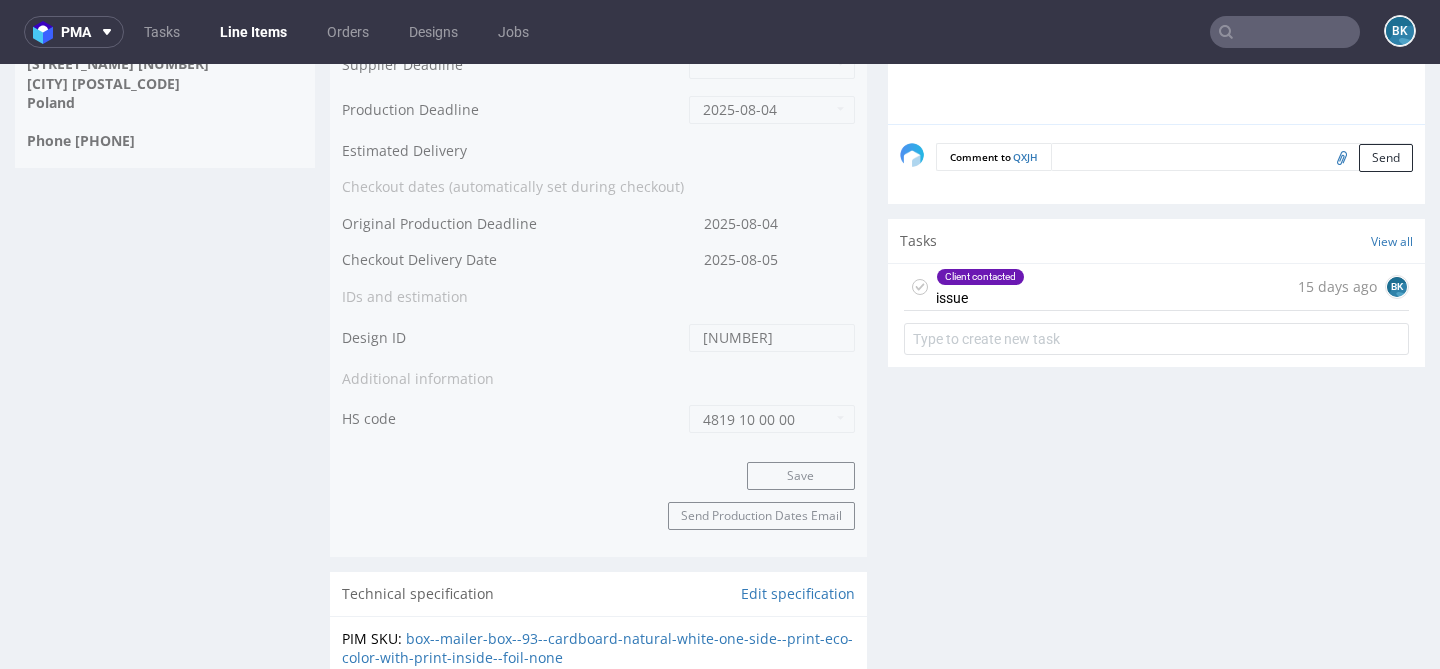 click on "Client contacted issue 15 days ago BK" at bounding box center (1156, 287) 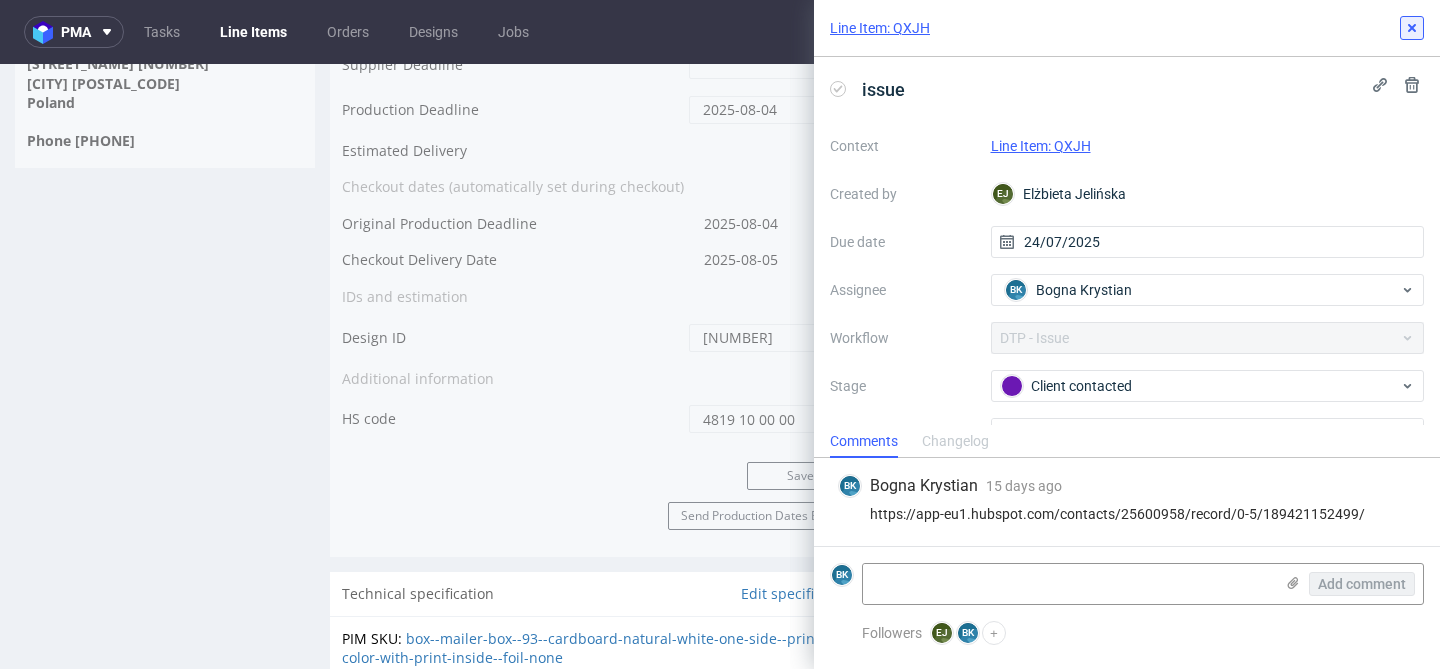 click 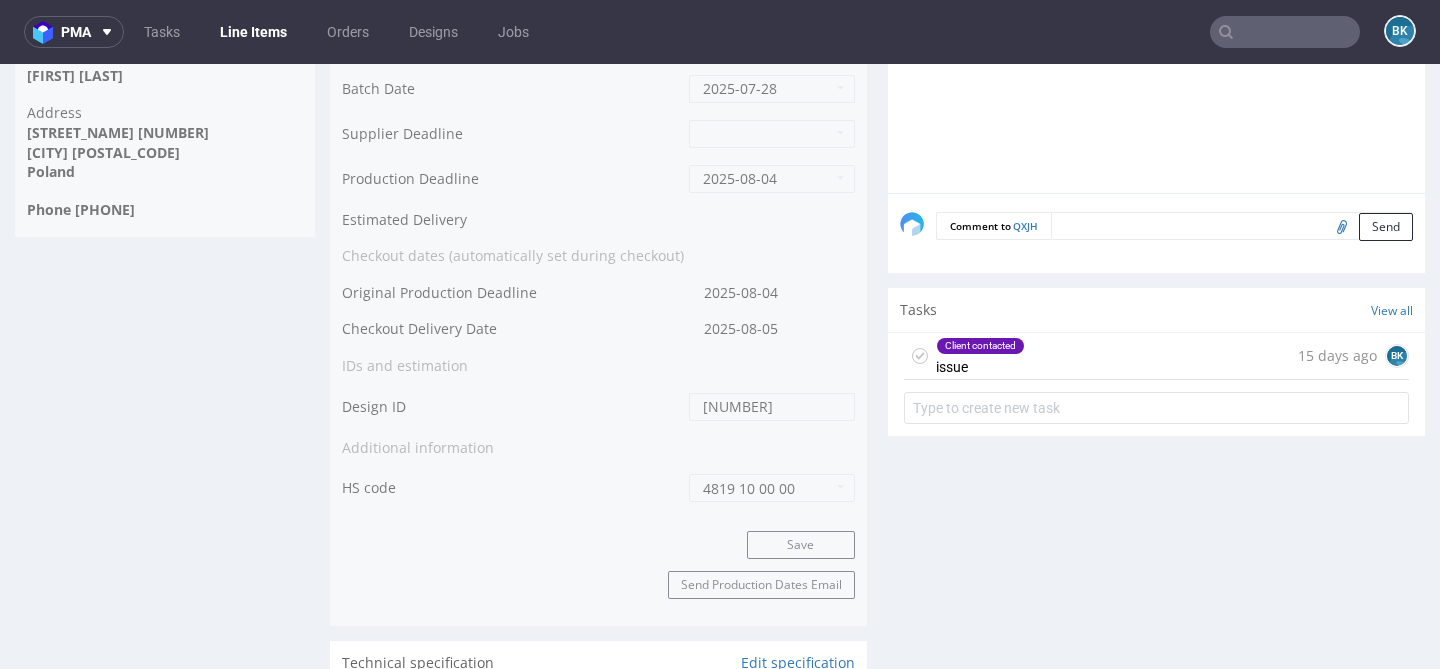 scroll, scrollTop: 1094, scrollLeft: 0, axis: vertical 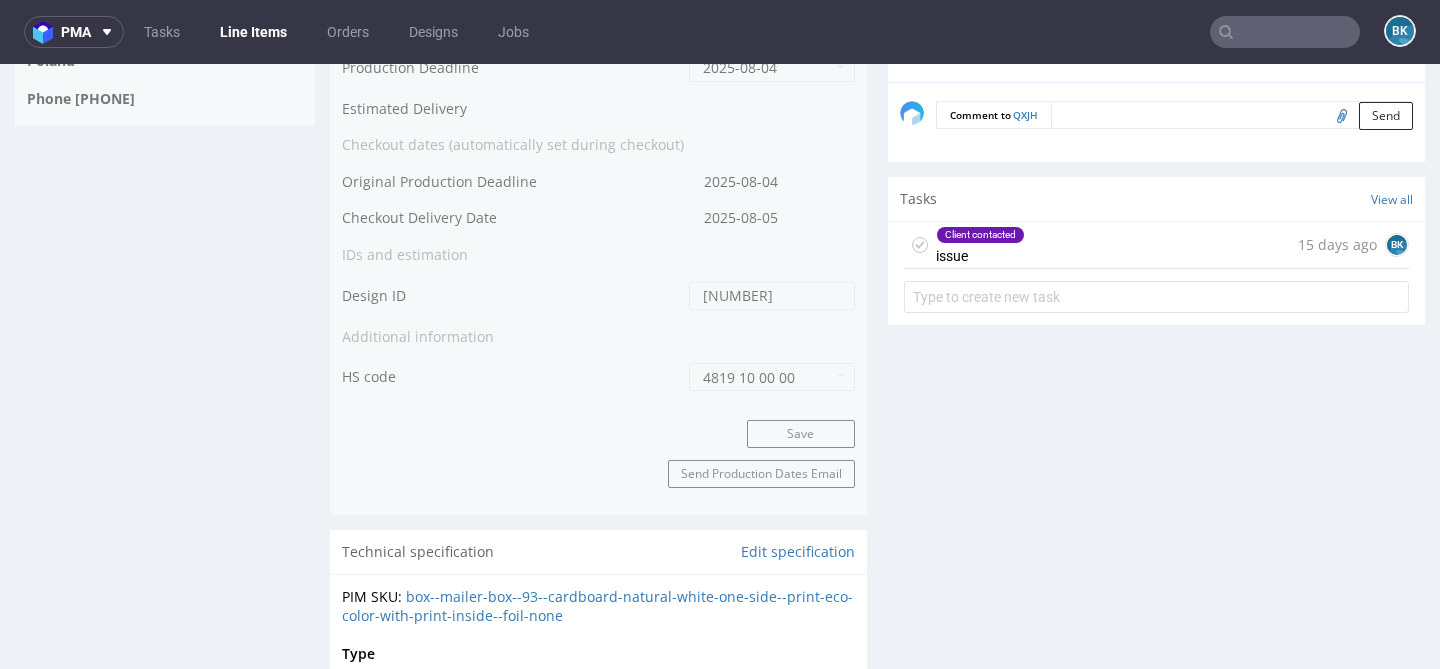 click on "Client contacted issue 15 days ago BK" at bounding box center [1156, 245] 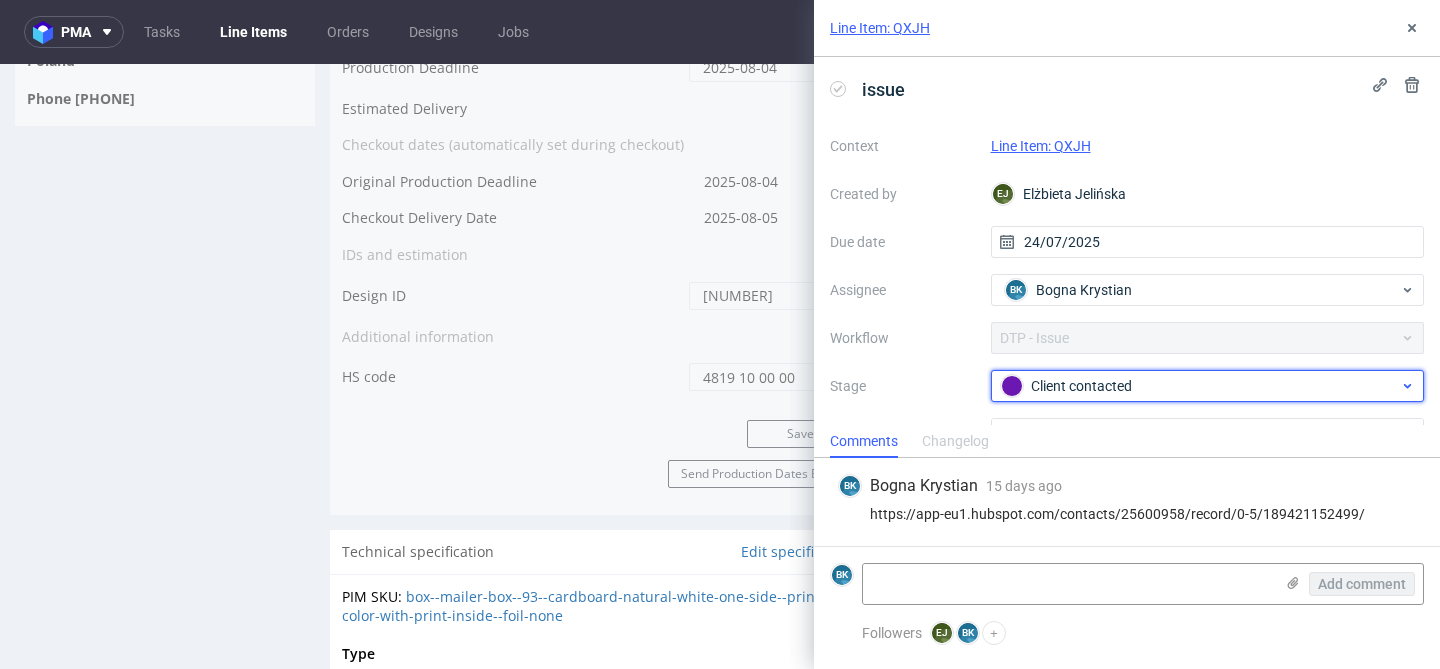 click on "Client contacted" at bounding box center (1200, 386) 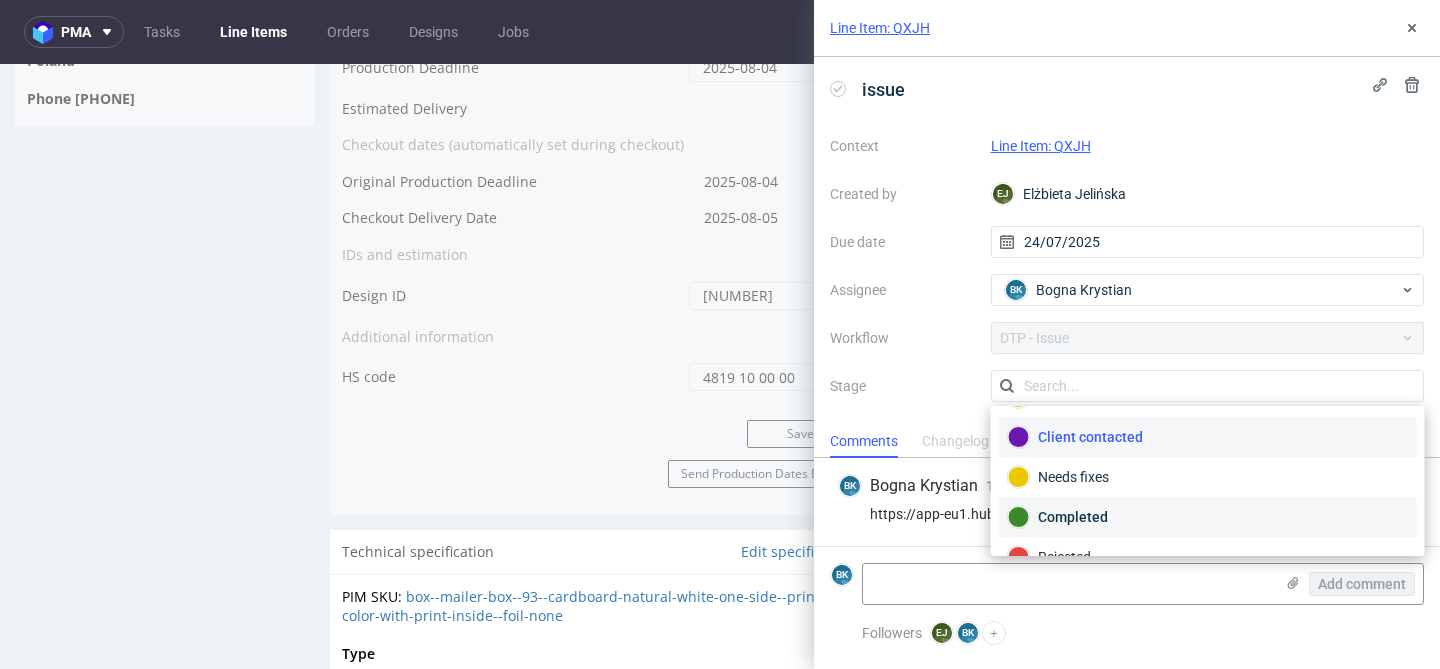 scroll, scrollTop: 146, scrollLeft: 0, axis: vertical 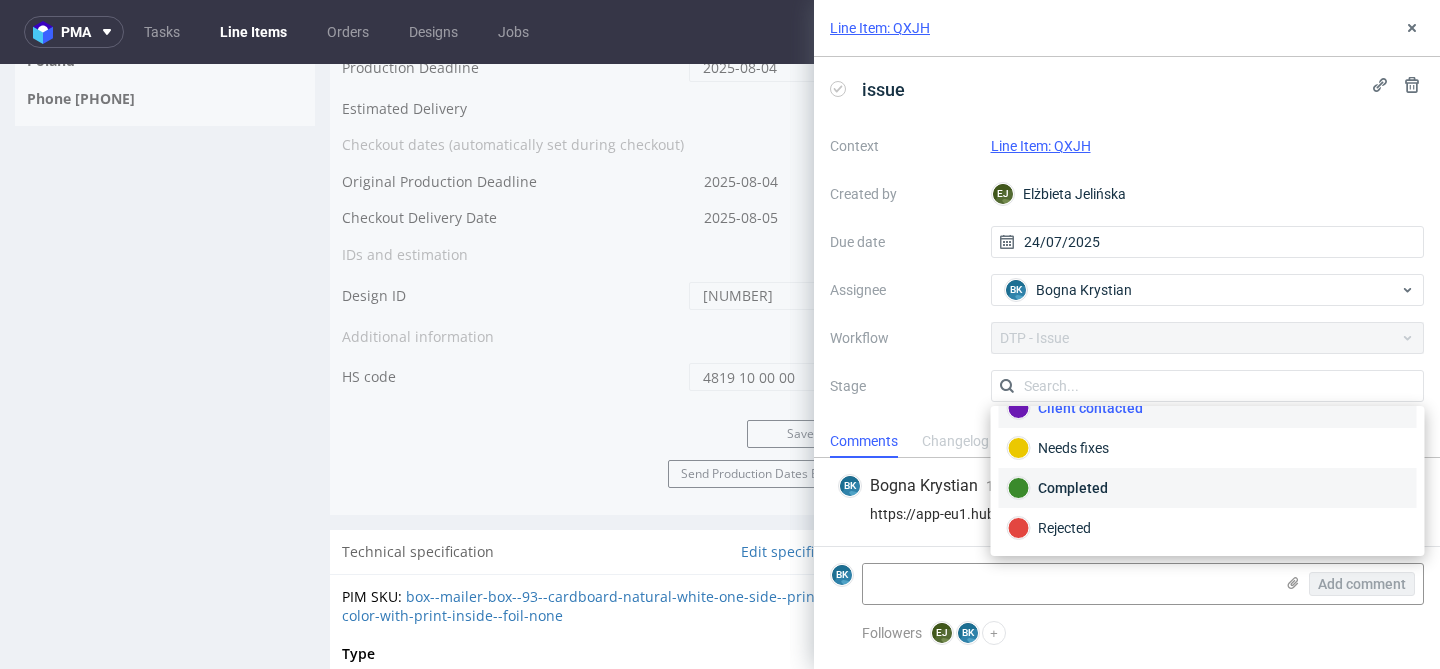 click on "Completed" at bounding box center (1208, 488) 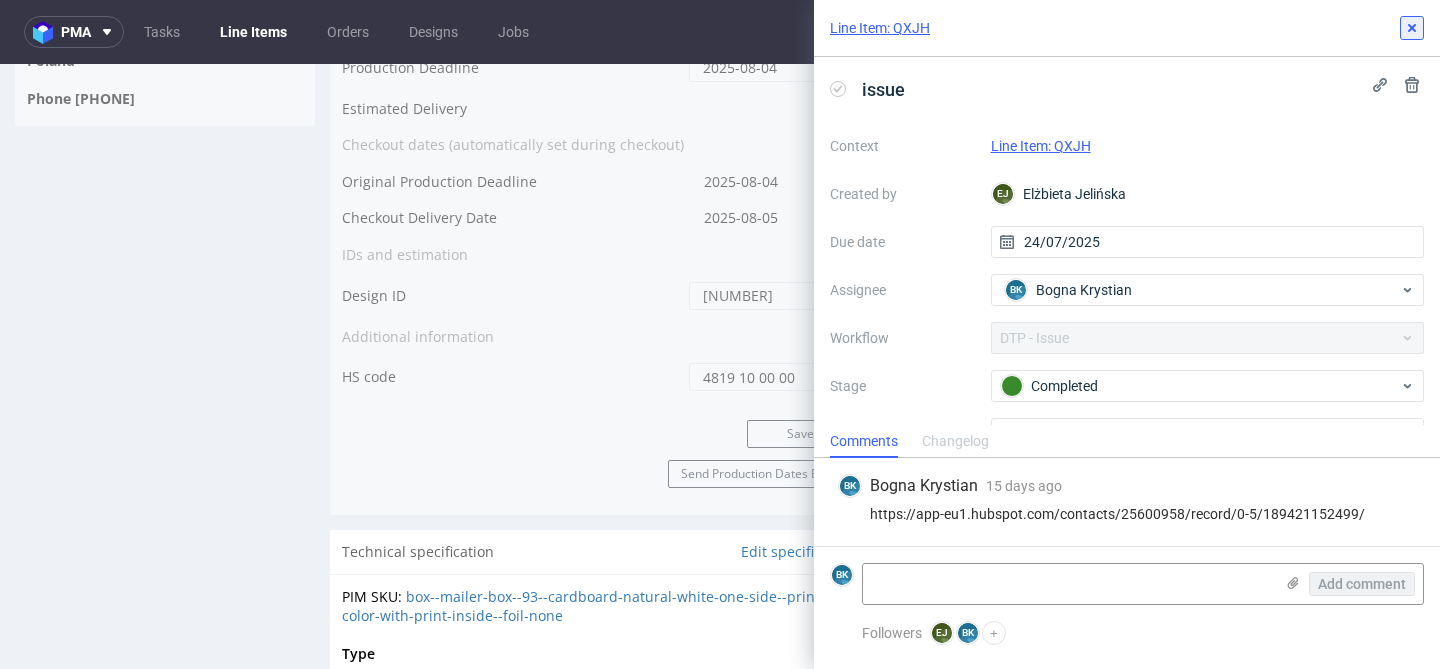 click 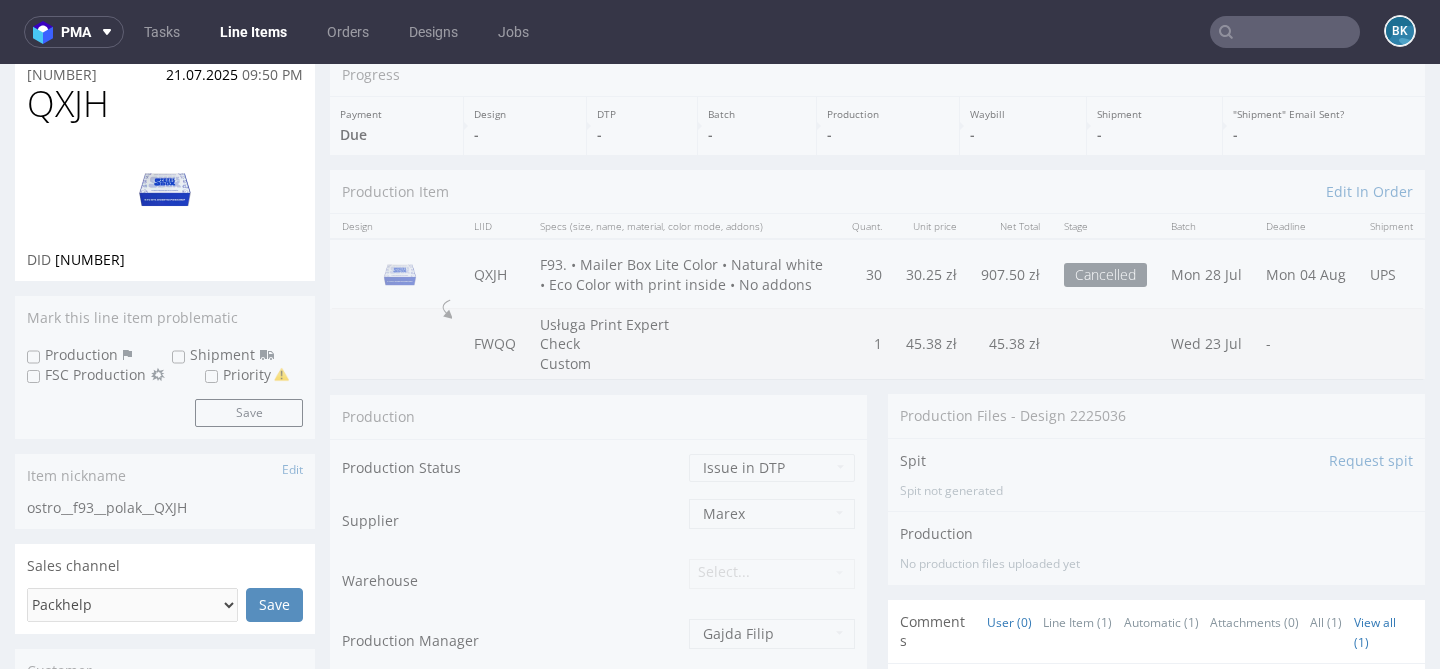 scroll, scrollTop: 0, scrollLeft: 0, axis: both 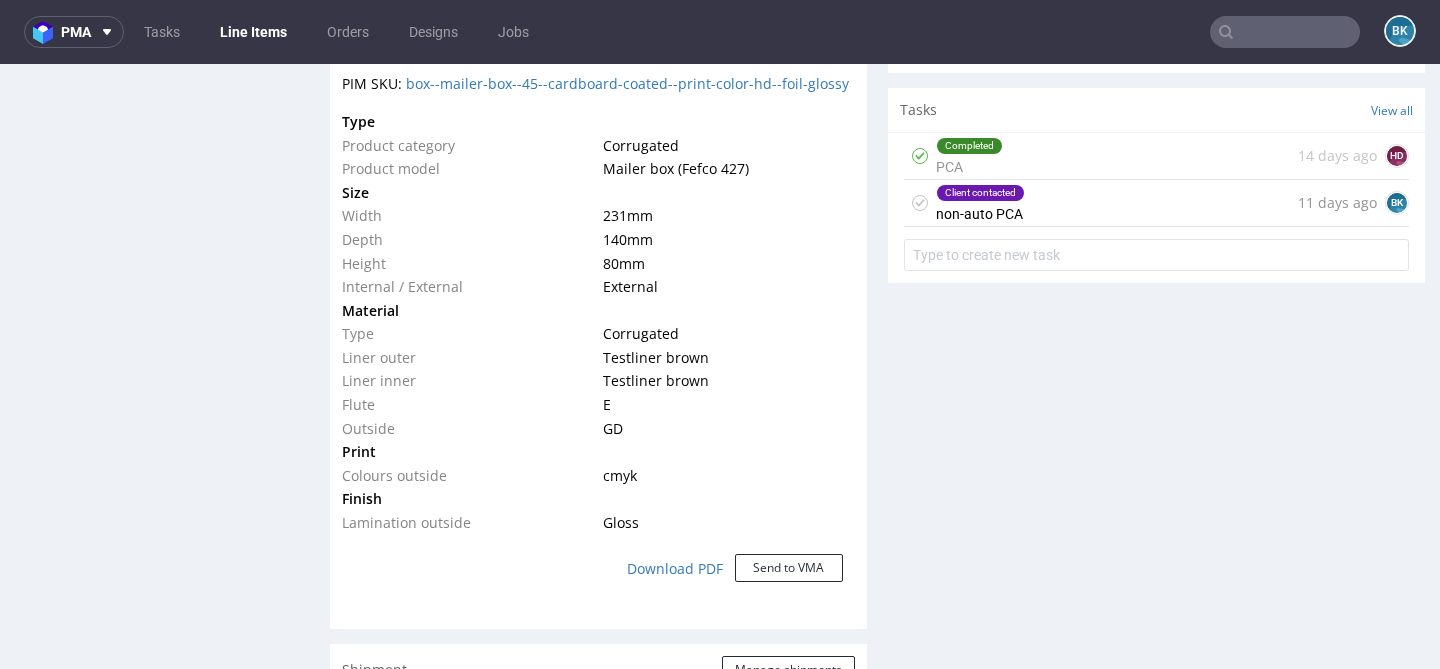 click on "Client contacted non-auto PCA 11 days ago BK" at bounding box center [1156, 203] 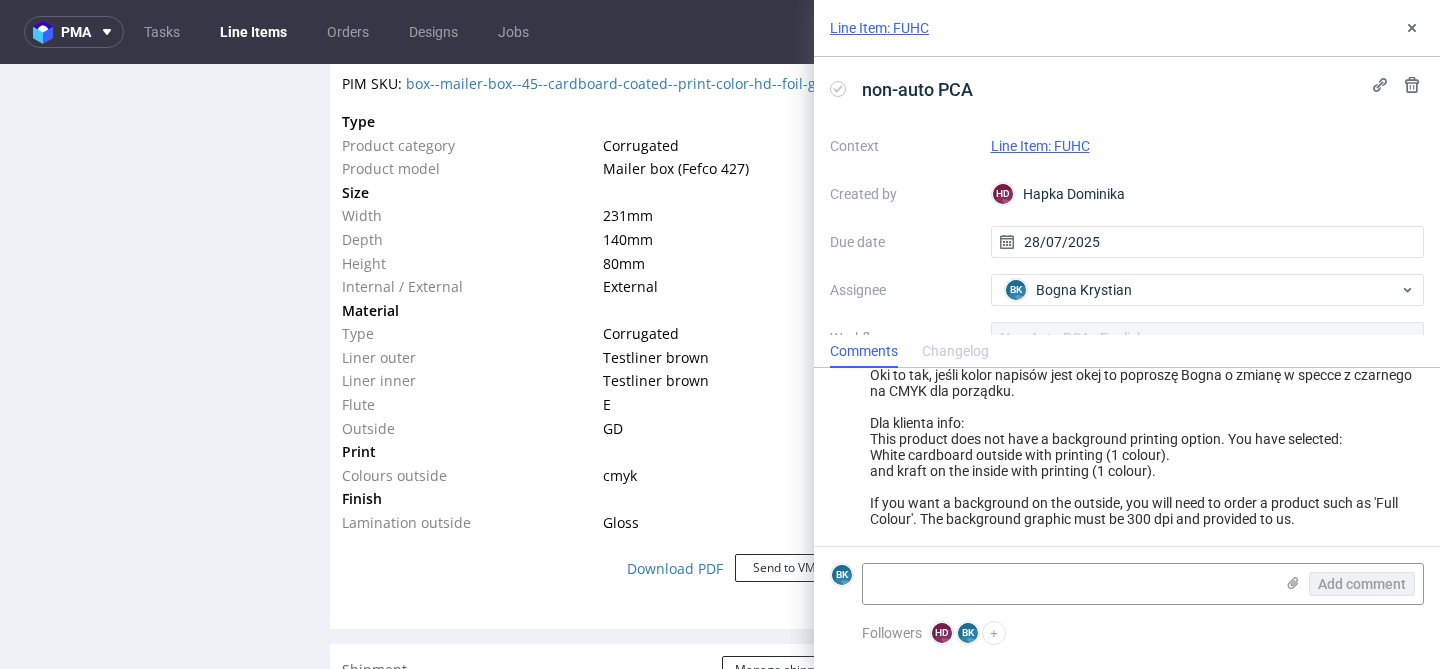 scroll, scrollTop: 608, scrollLeft: 0, axis: vertical 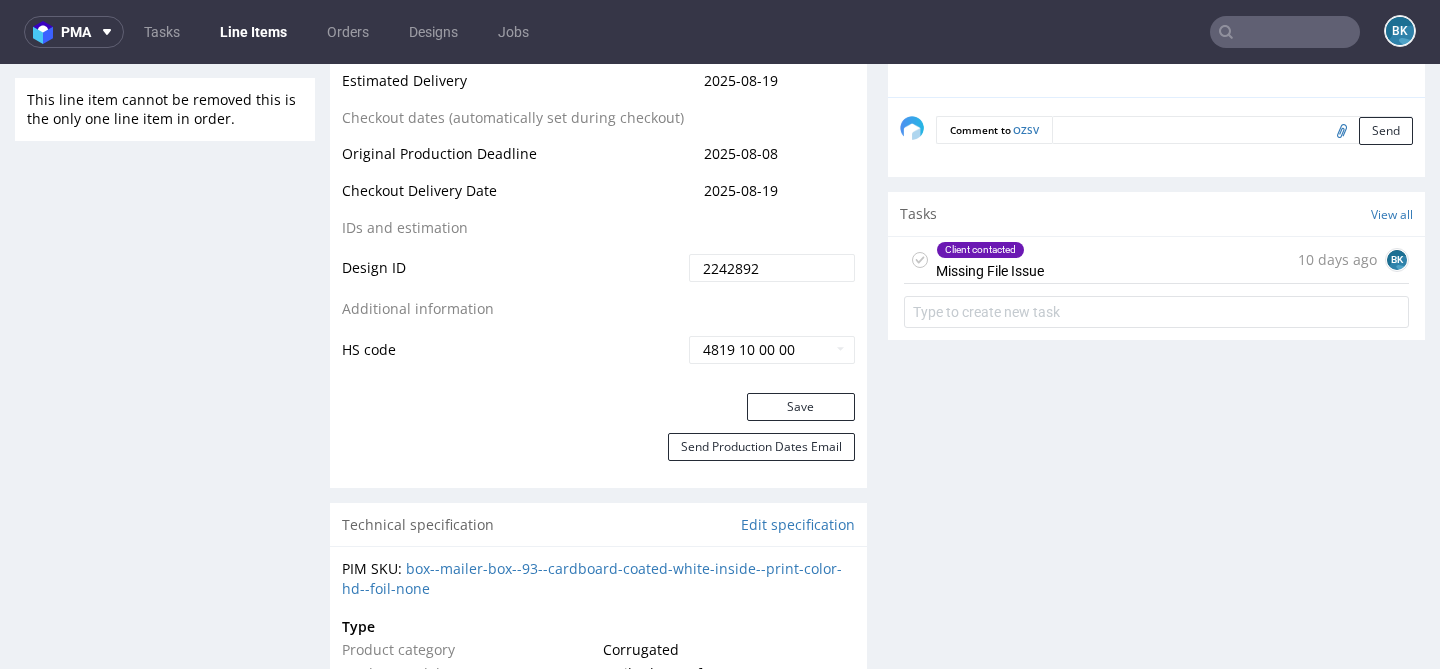 click on "Client contacted Missing File Issue 10 days ago BK" at bounding box center [1156, 260] 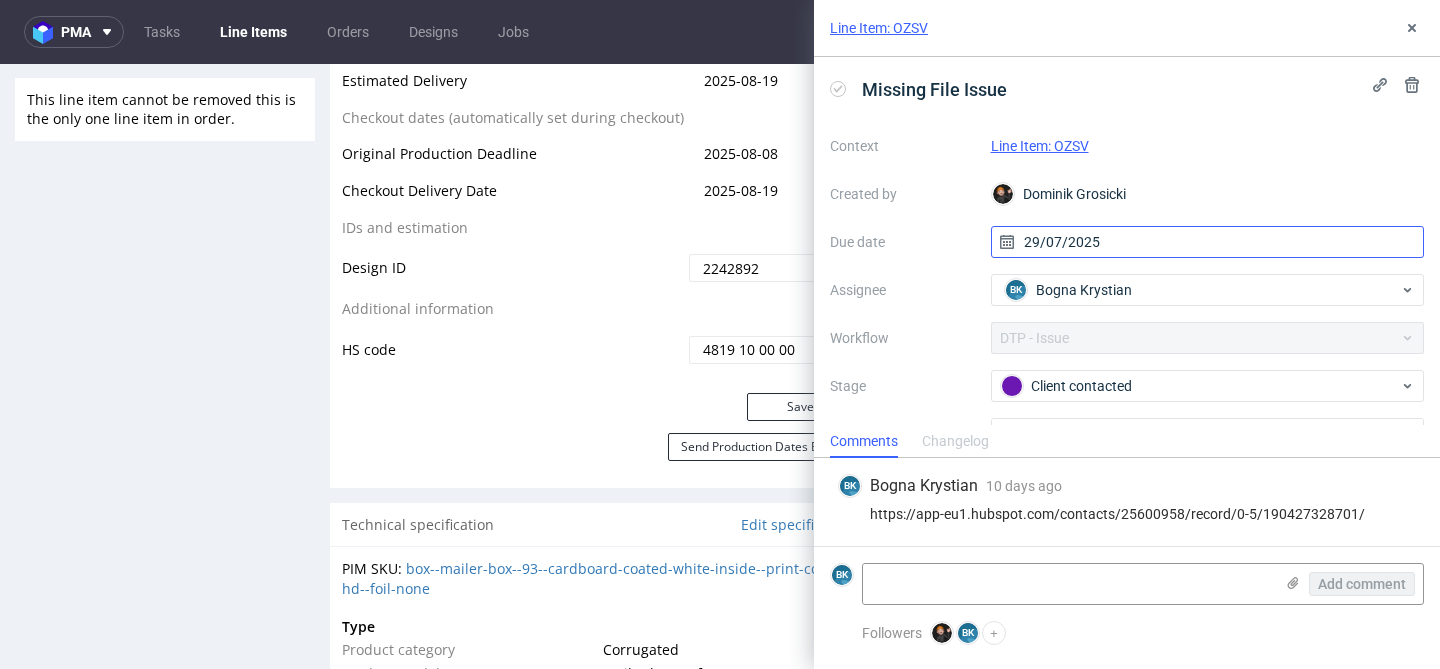 scroll, scrollTop: 105, scrollLeft: 0, axis: vertical 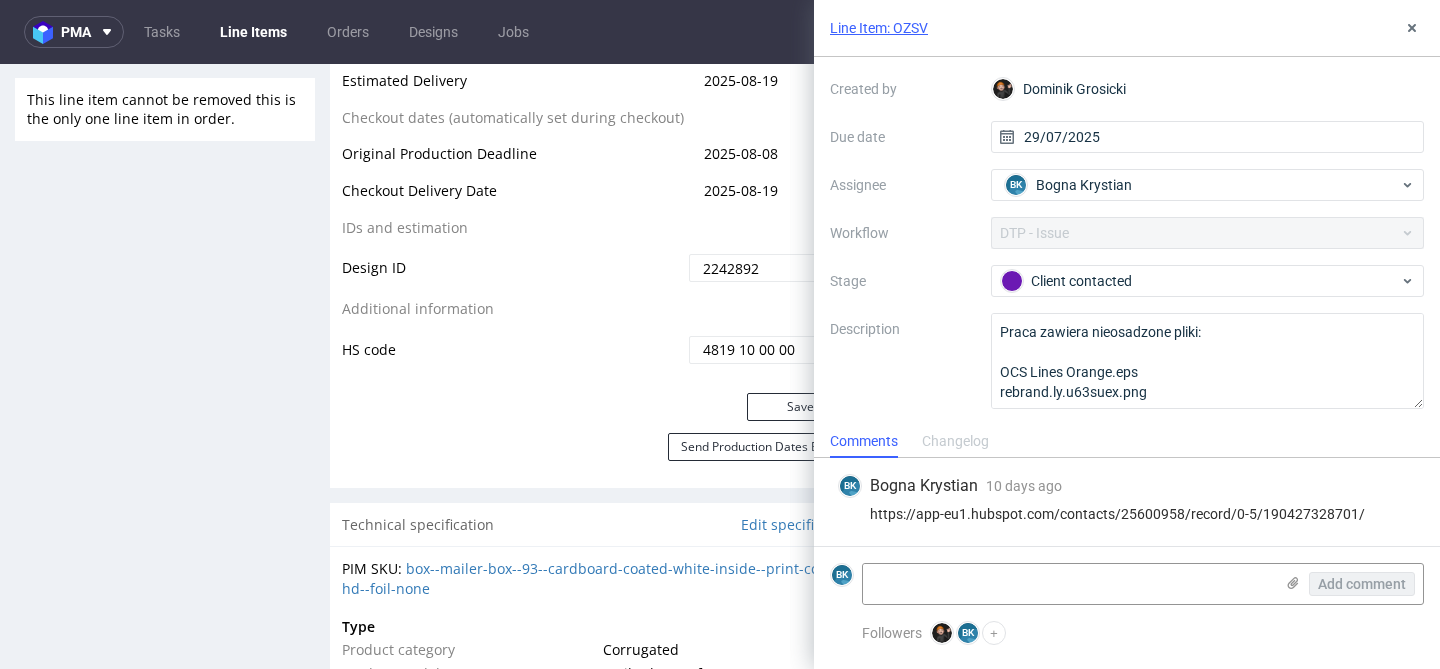 click on "https://app-eu1.hubspot.com/contacts/25600958/record/0-5/190427328701/" at bounding box center (1127, 514) 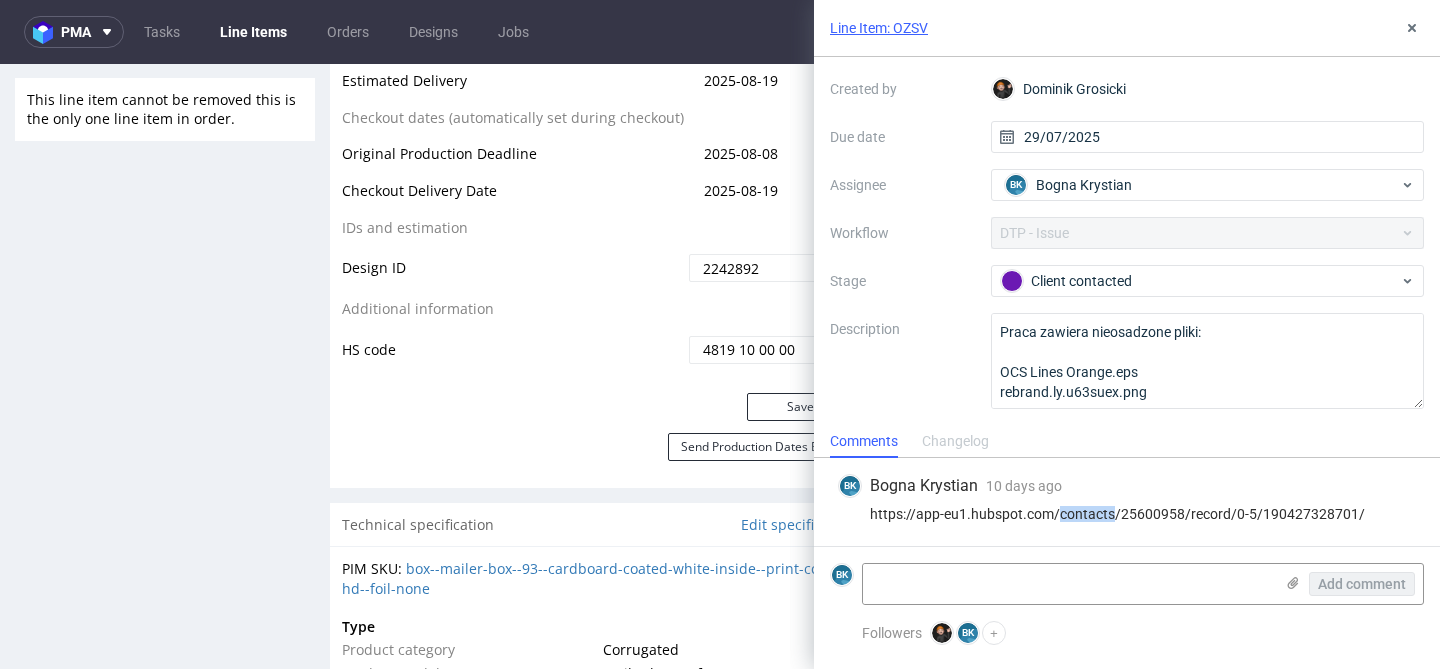 click on "https://app-eu1.hubspot.com/contacts/25600958/record/0-5/190427328701/" at bounding box center [1127, 514] 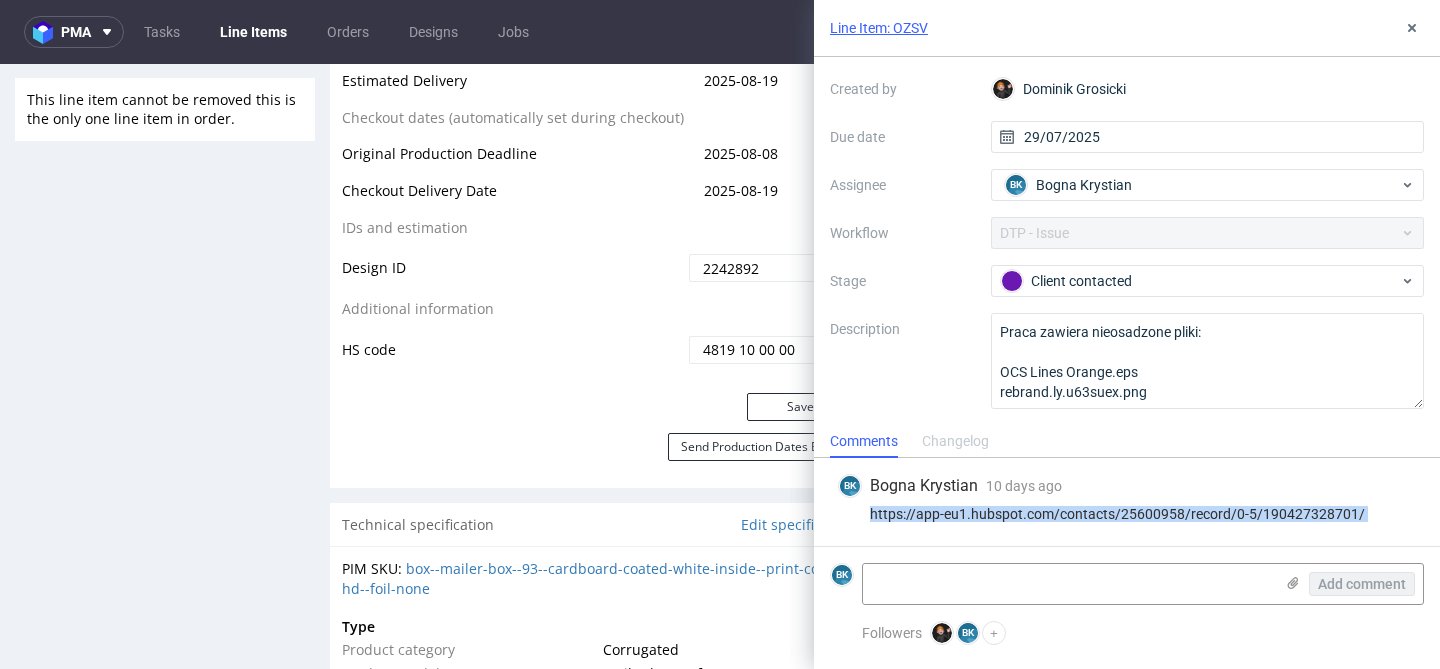 click on "https://app-eu1.hubspot.com/contacts/25600958/record/0-5/190427328701/" at bounding box center [1127, 514] 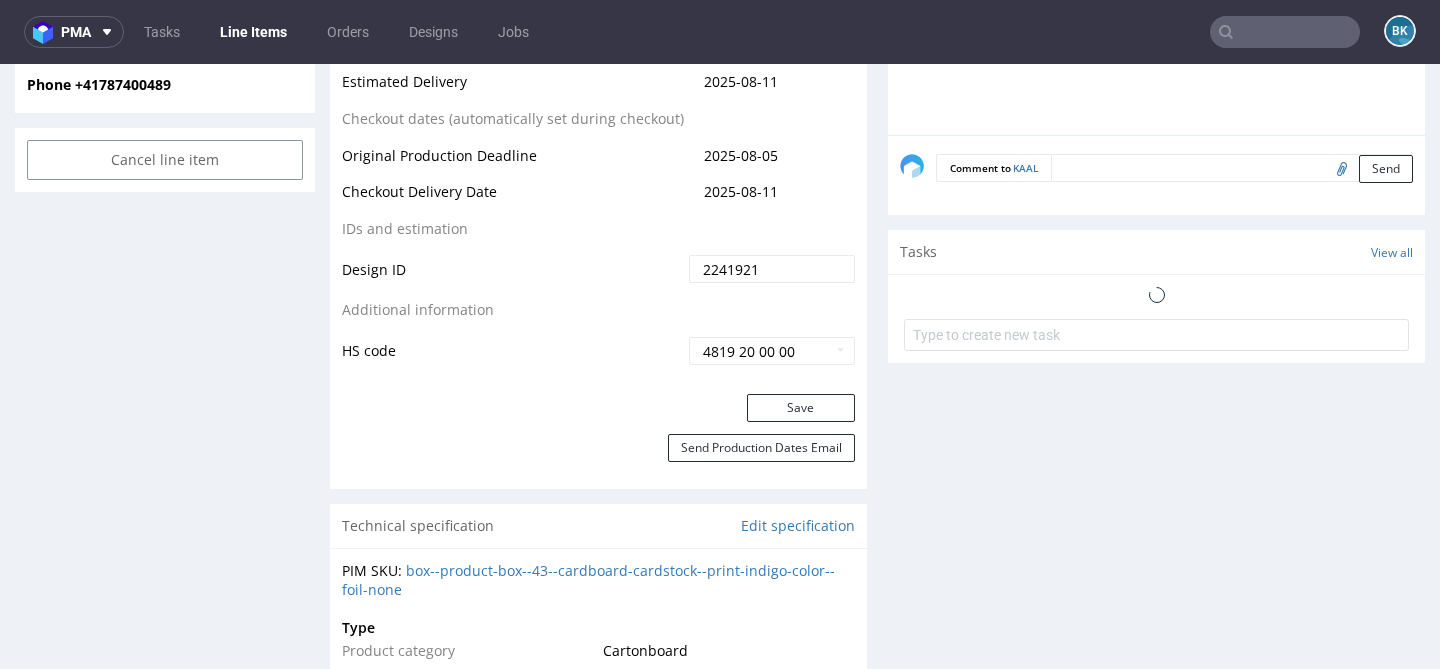 scroll, scrollTop: 1099, scrollLeft: 0, axis: vertical 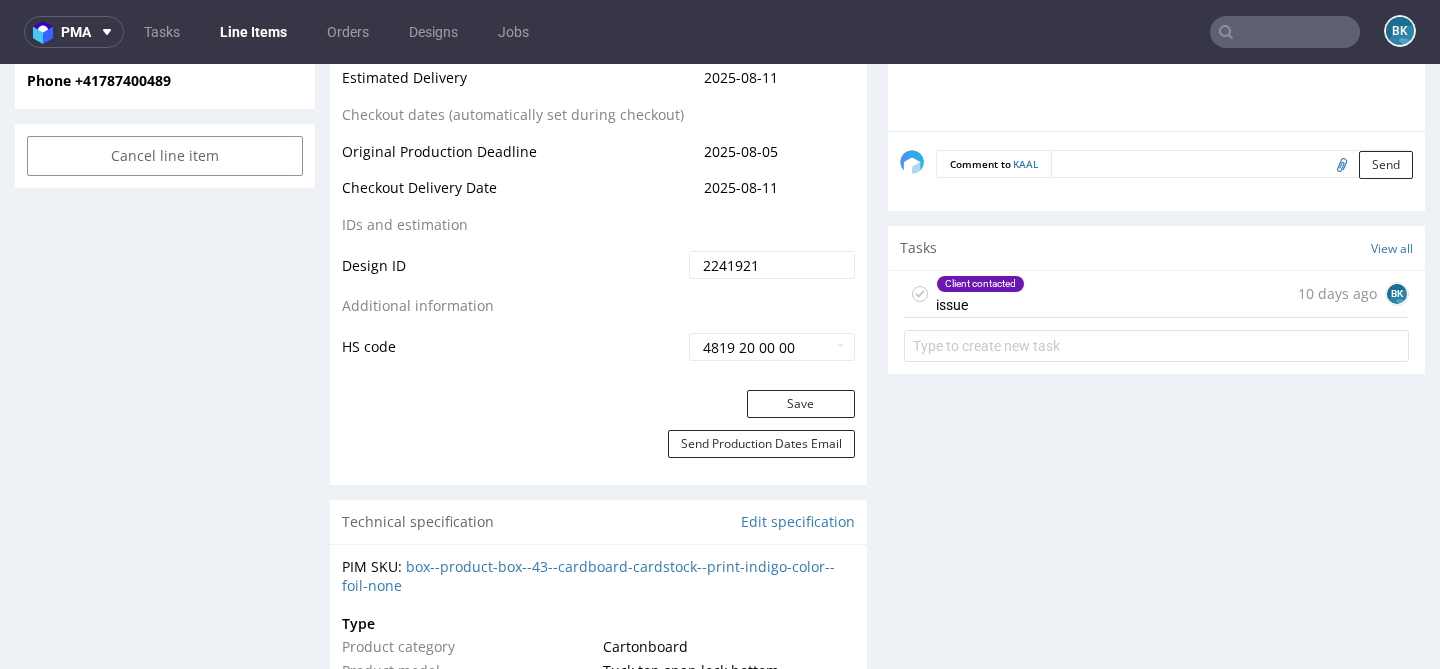 click on "Client contacted issue 10 days ago [INITIAL]" at bounding box center [1156, 294] 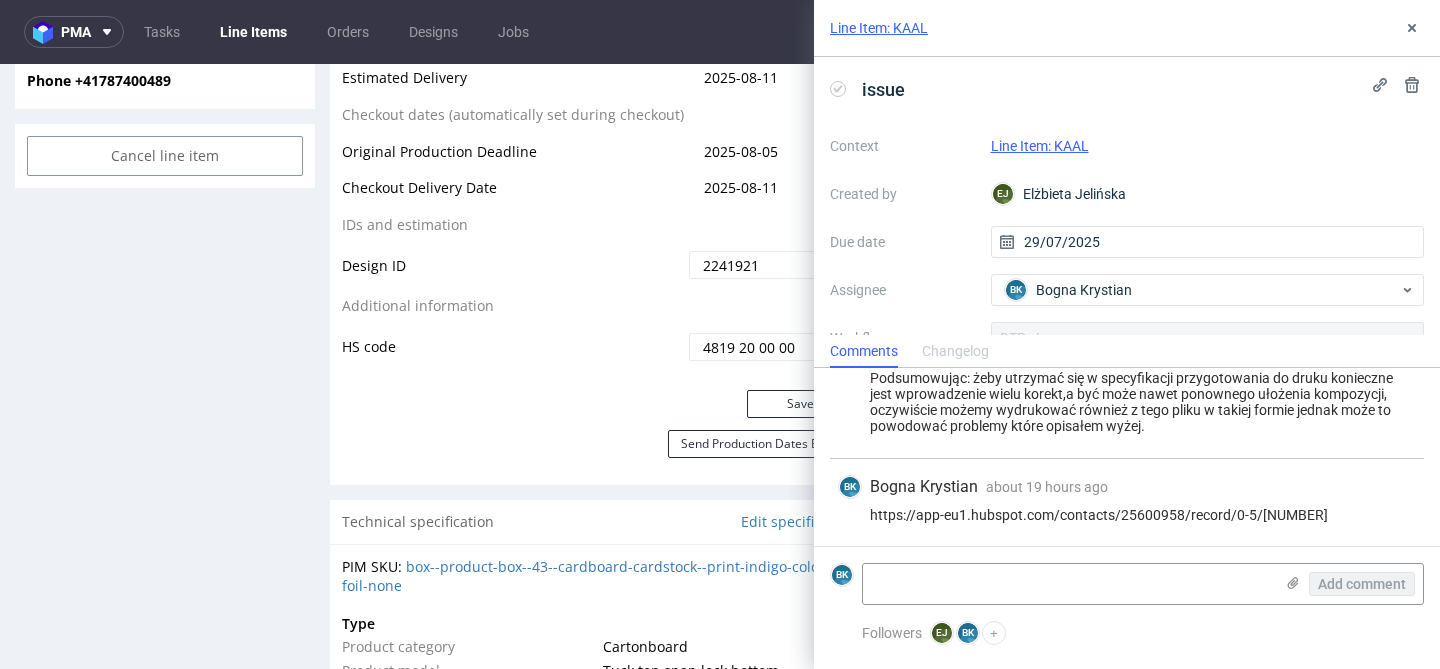 scroll, scrollTop: 729, scrollLeft: 0, axis: vertical 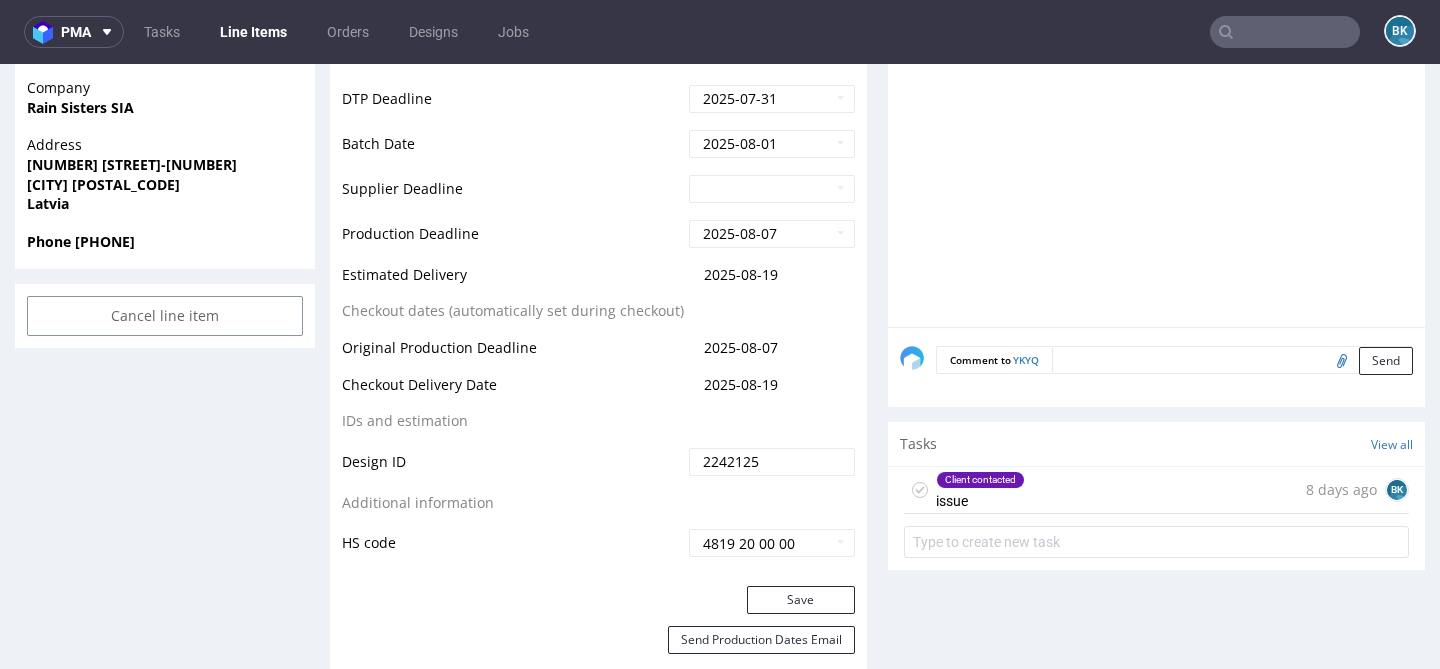 click on "Client contacted issue 8 days ago BK" at bounding box center [1156, 490] 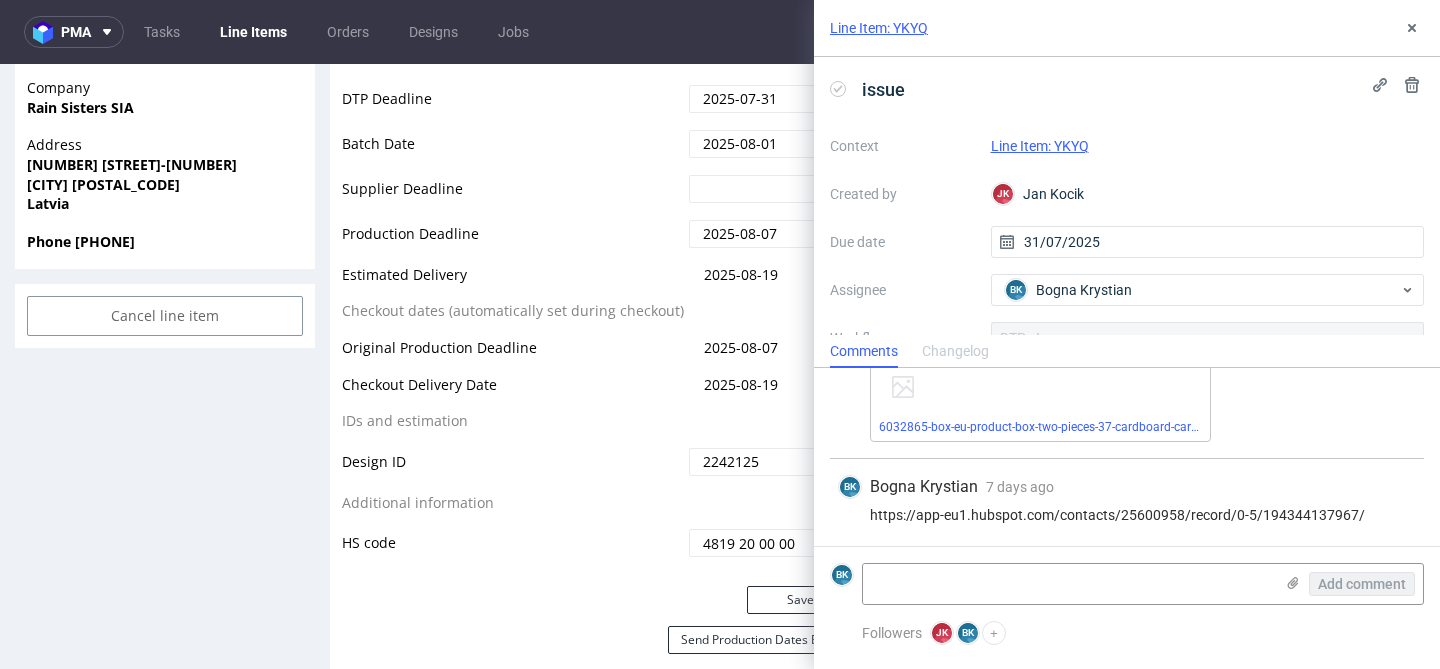 scroll, scrollTop: 118, scrollLeft: 0, axis: vertical 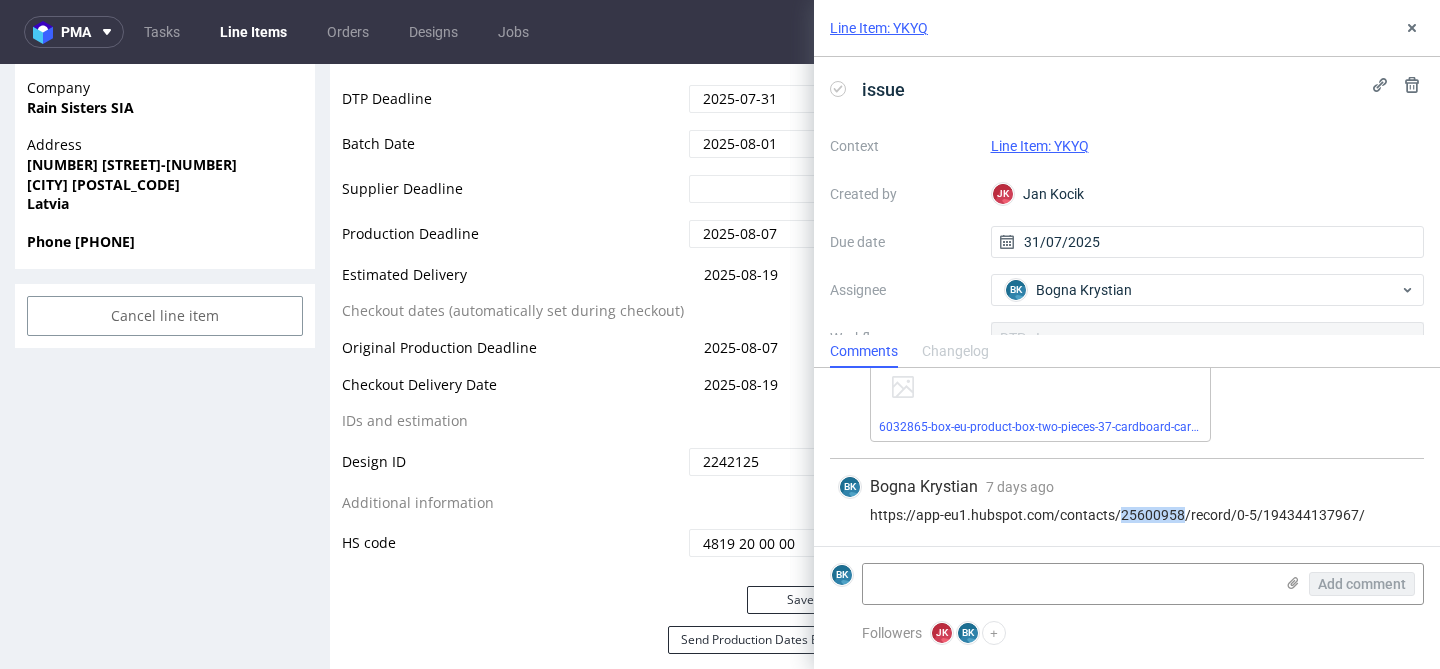 click on "https://app-eu1.hubspot.com/contacts/25600958/record/0-5/194344137967/" at bounding box center (1127, 515) 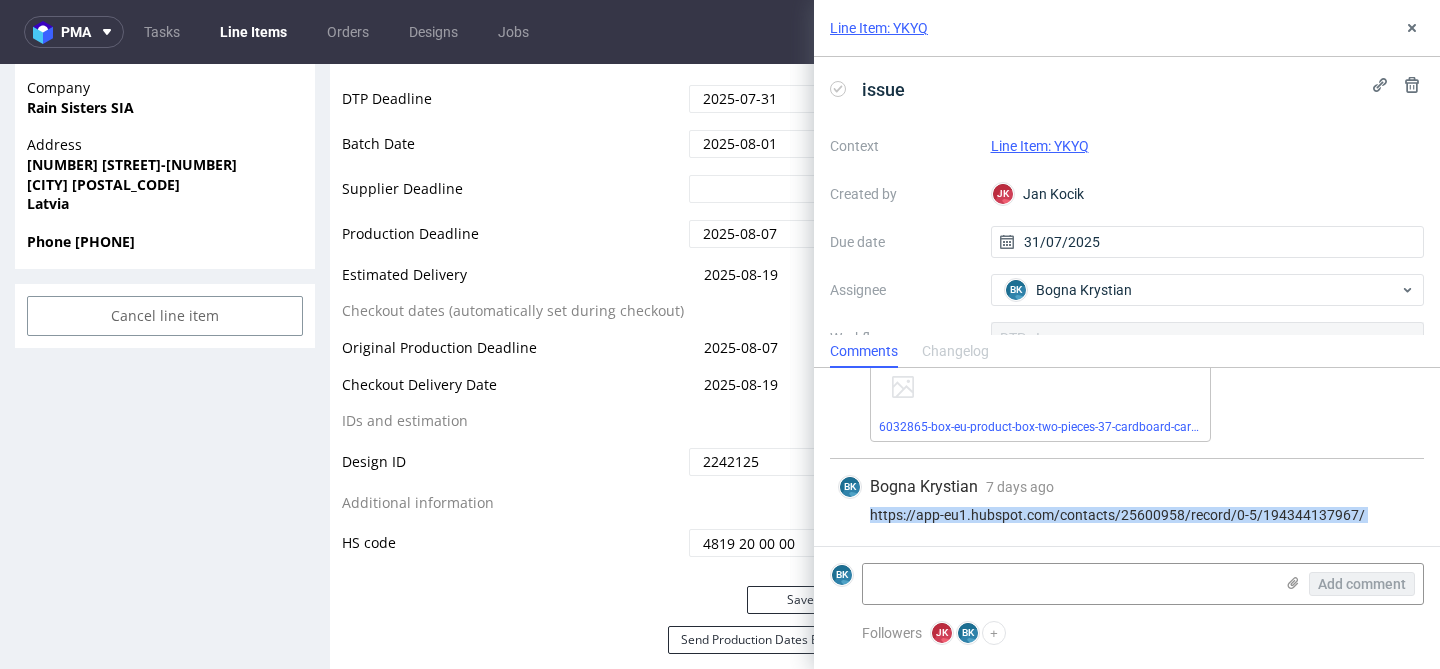 click on "https://app-eu1.hubspot.com/contacts/25600958/record/0-5/194344137967/" at bounding box center (1127, 515) 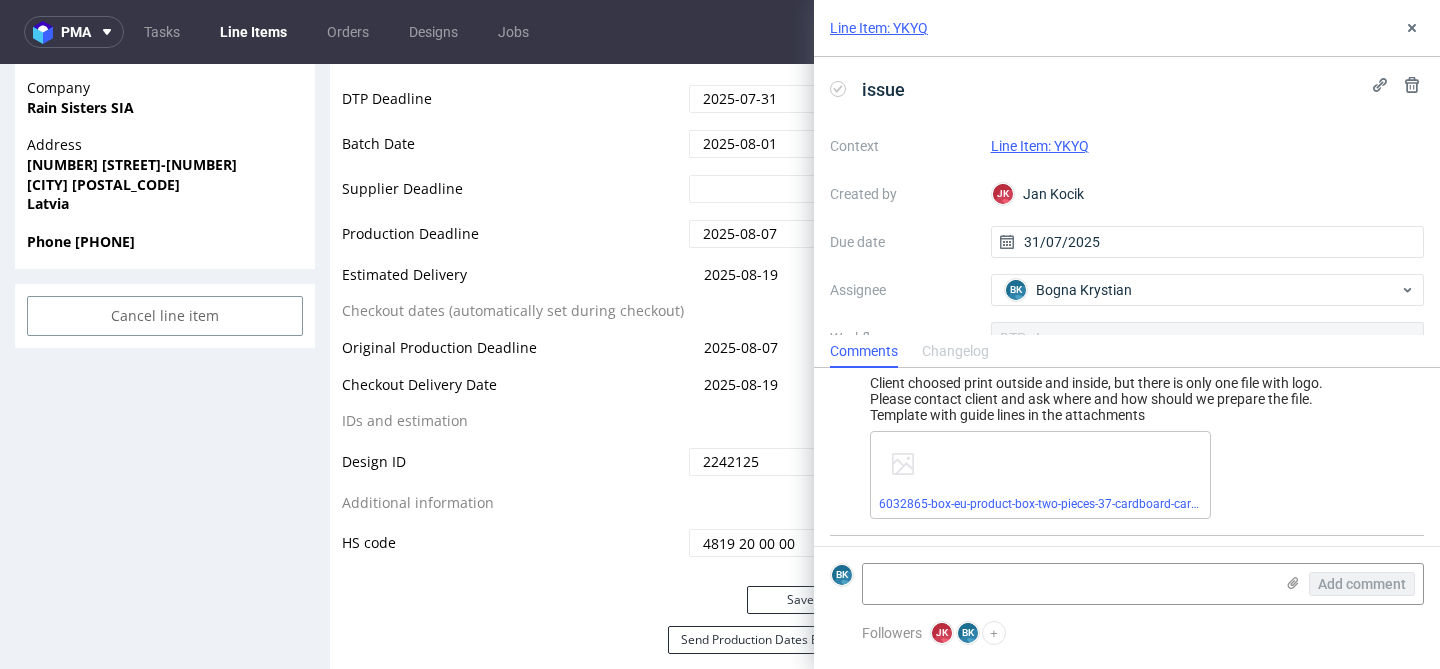 scroll, scrollTop: 0, scrollLeft: 0, axis: both 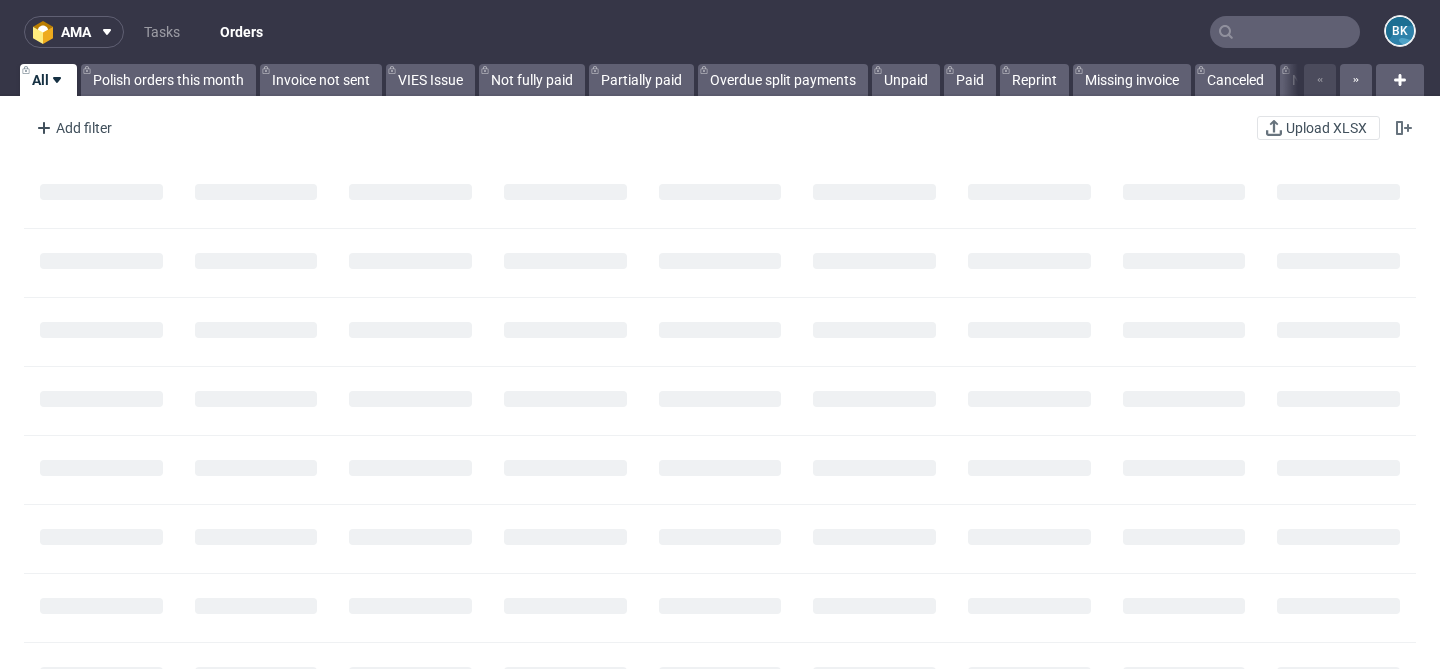 click at bounding box center [1285, 32] 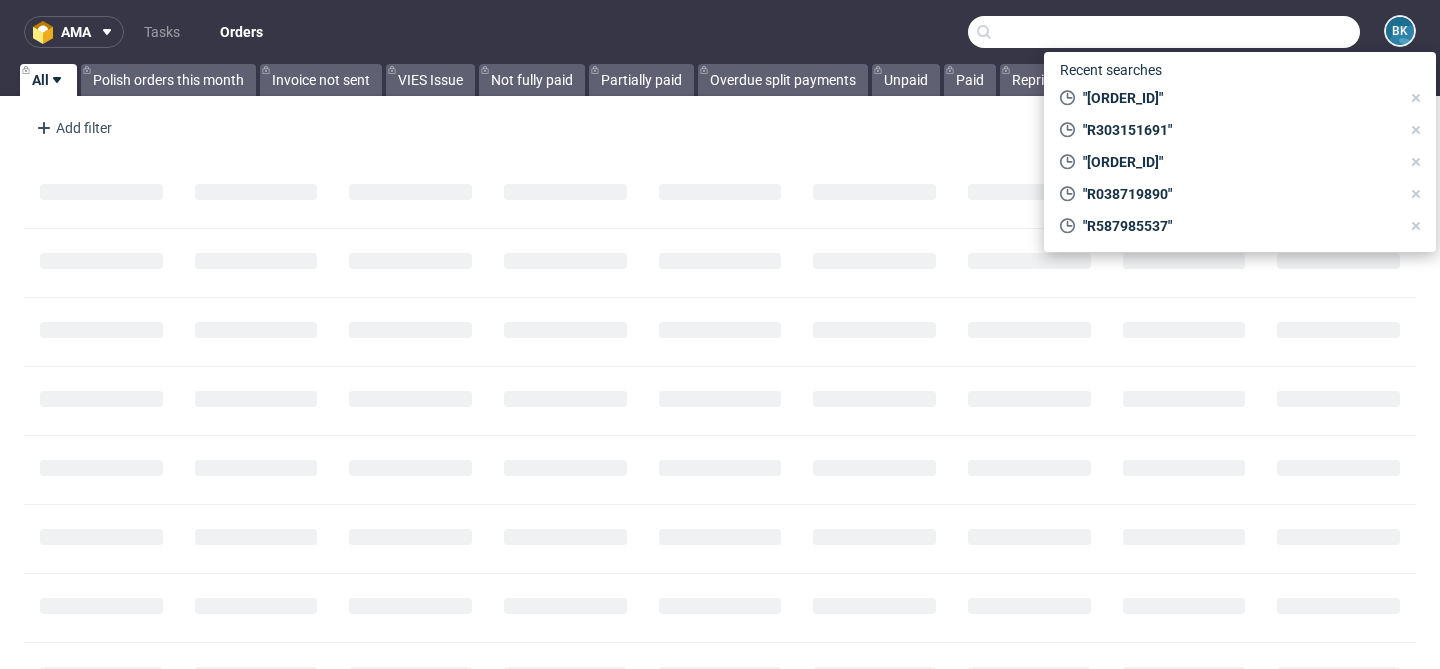 paste on "R734664040" 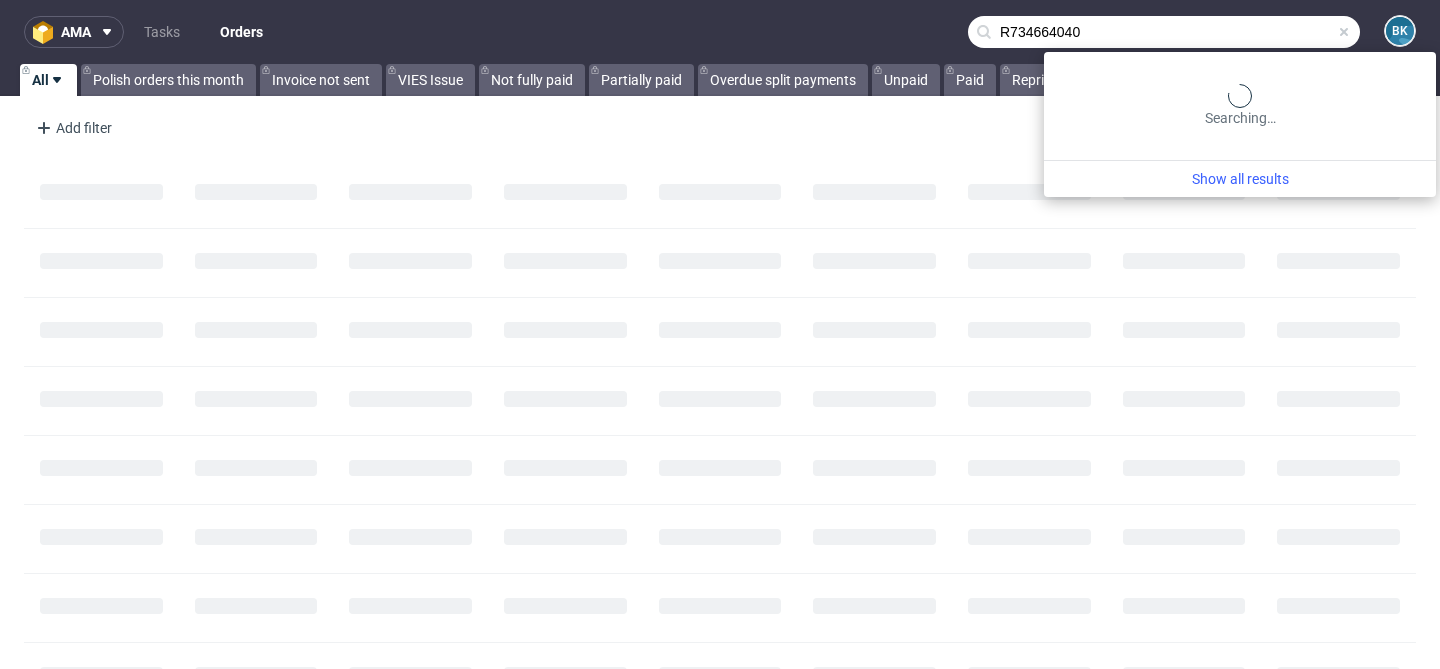 type on "R734664040" 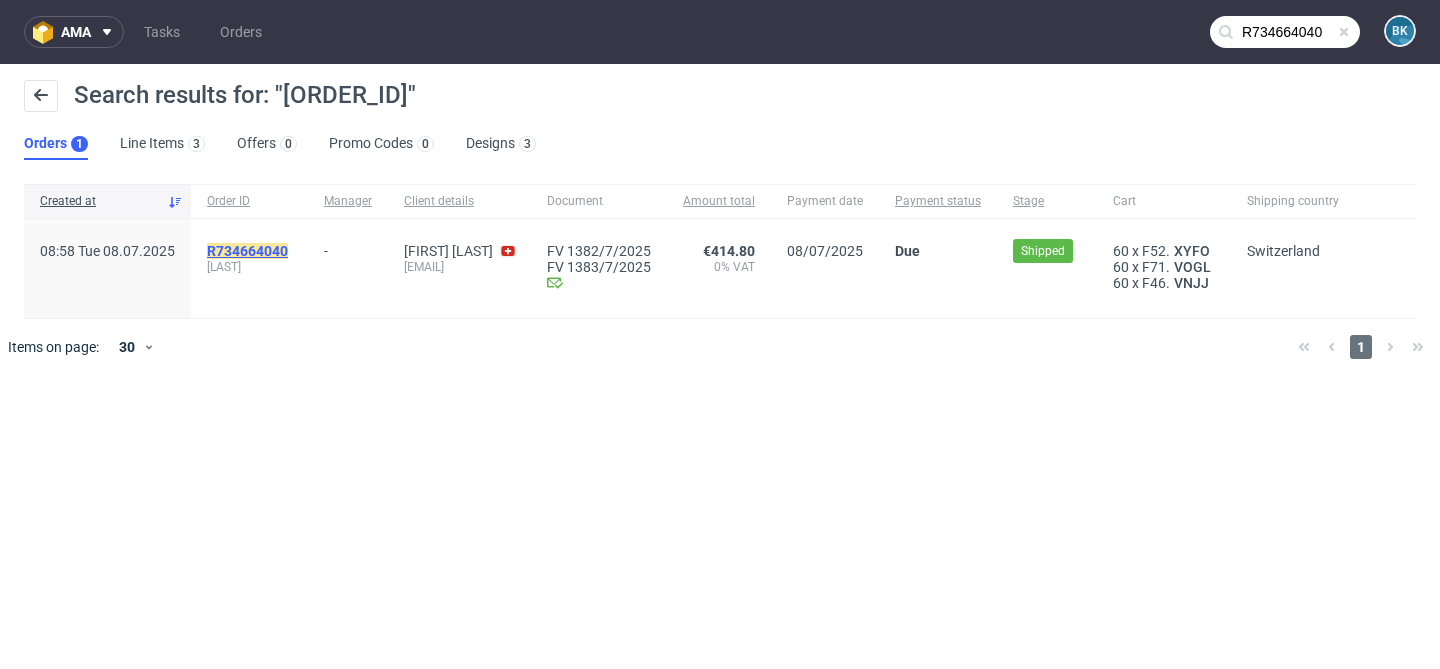 click on "R734664040" 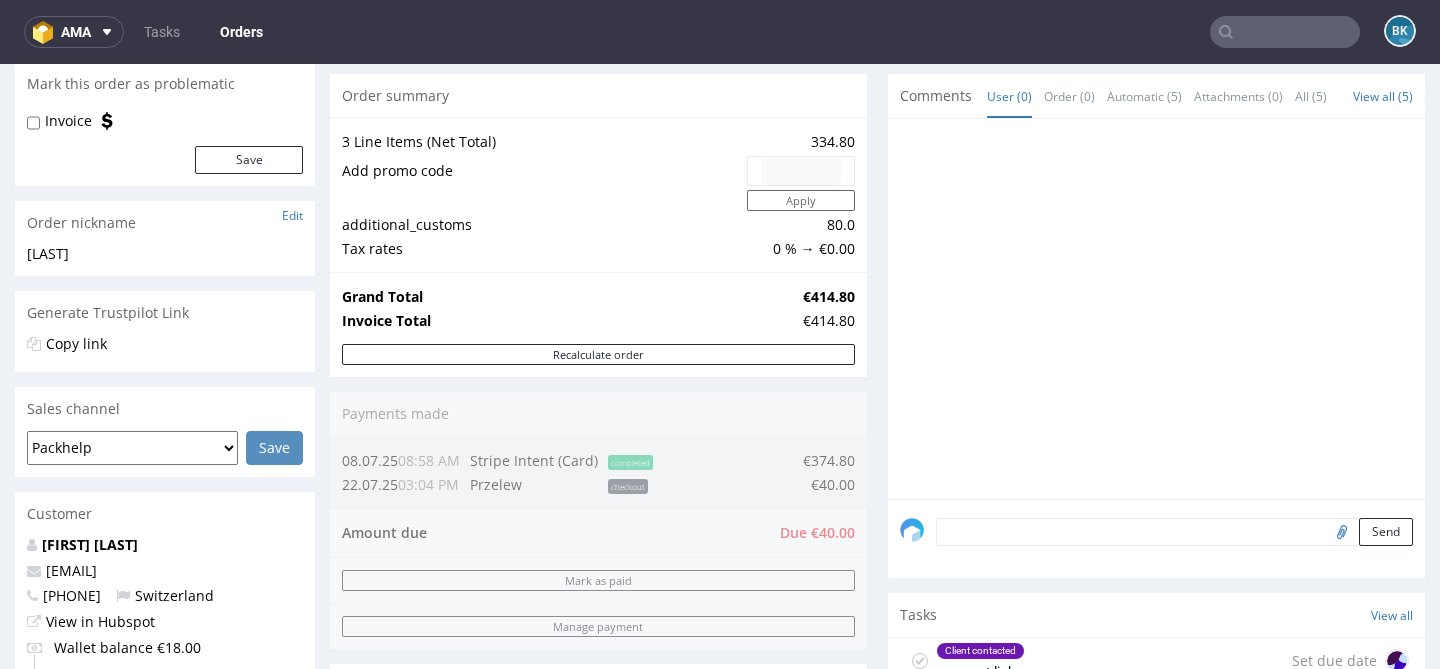 scroll, scrollTop: 182, scrollLeft: 0, axis: vertical 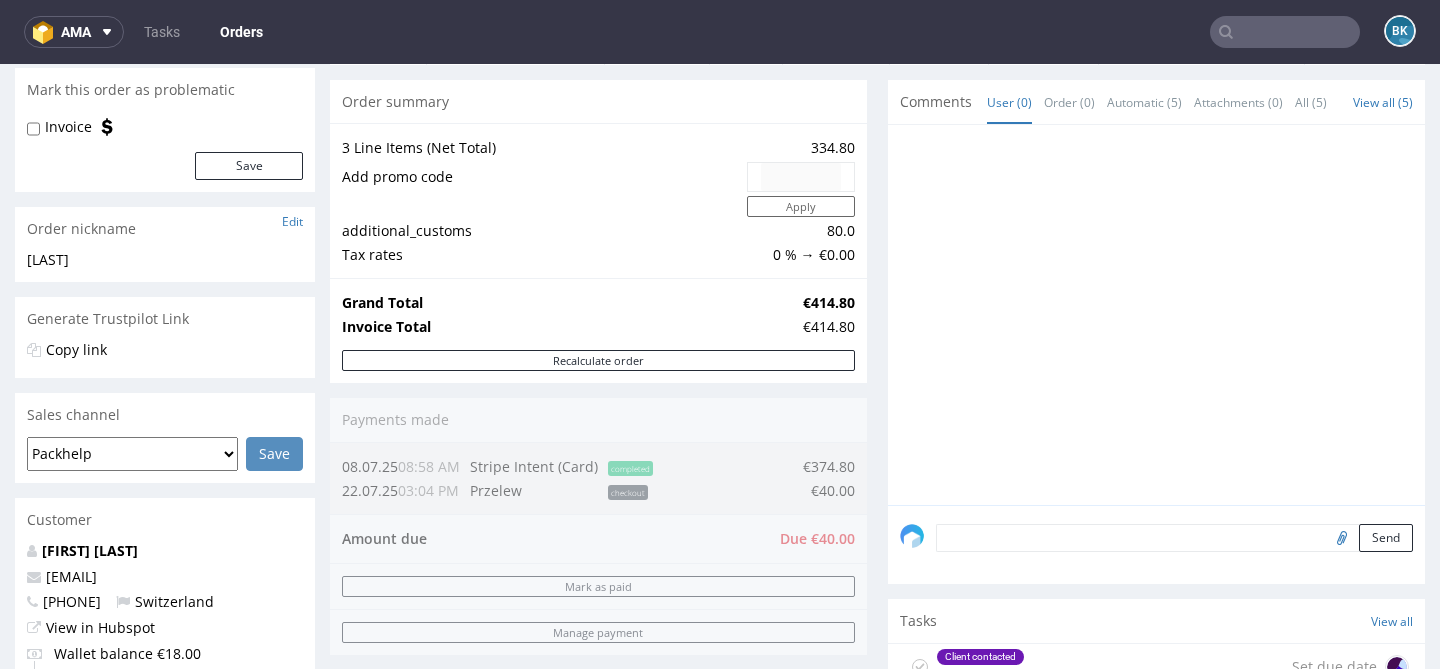 click at bounding box center [1285, 32] 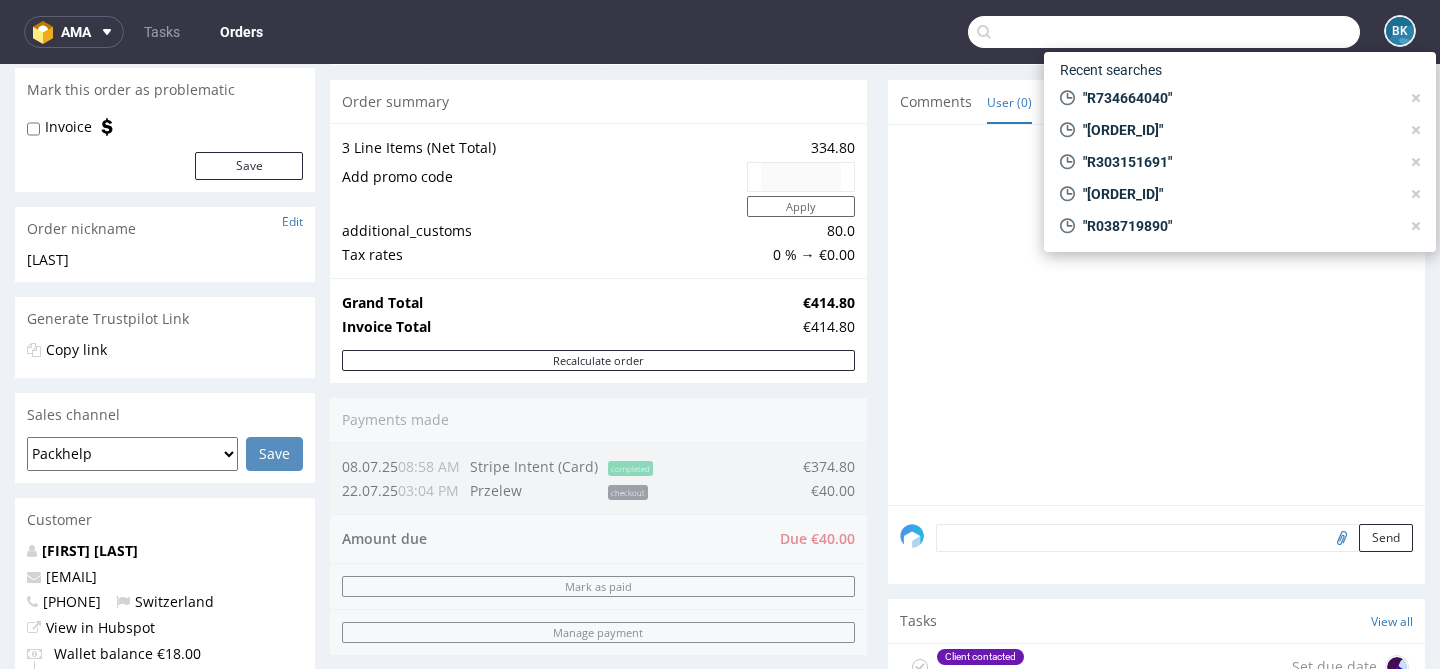 paste on "R188717801" 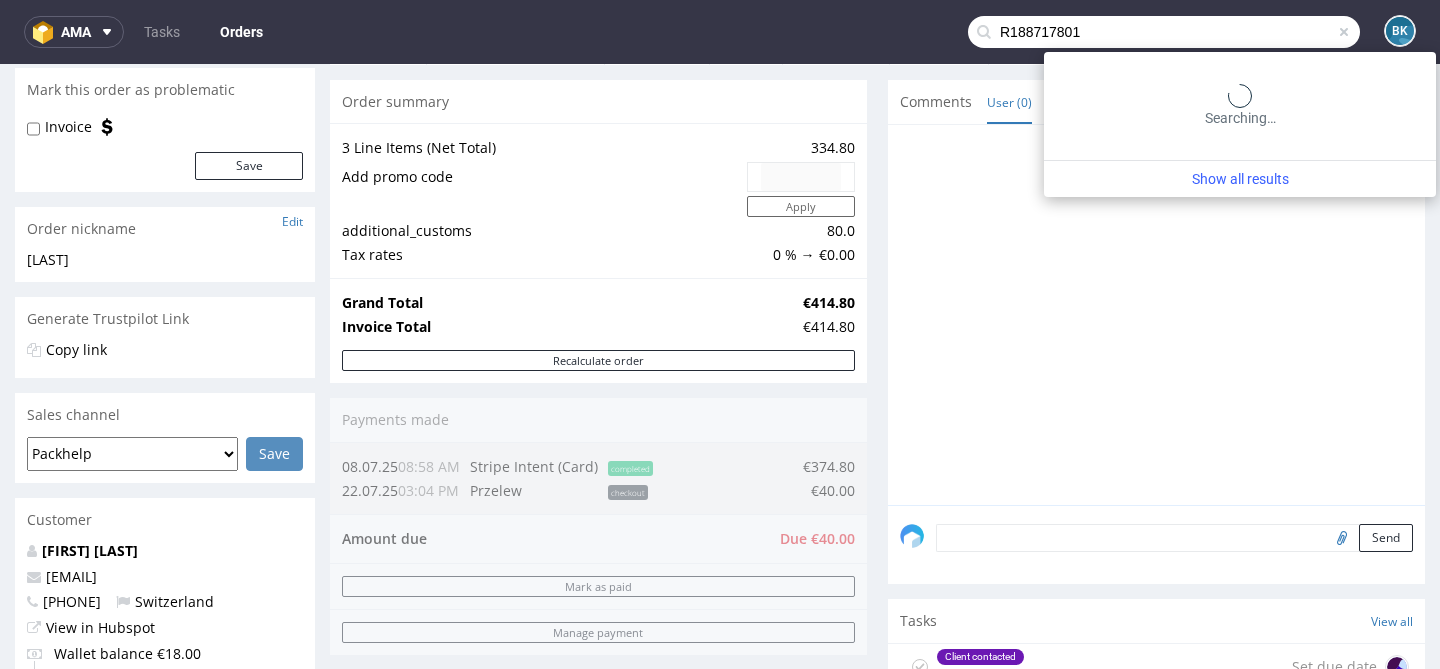 type on "R188717801" 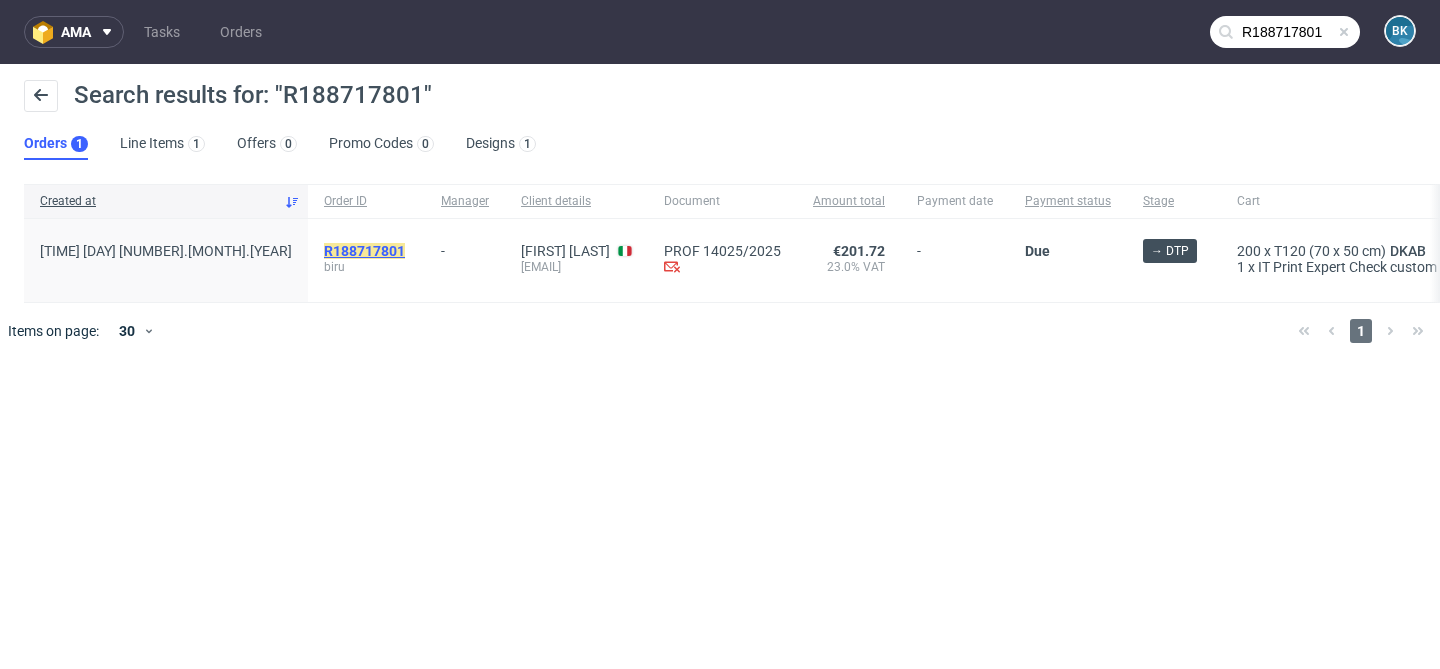 click on "R188717801" 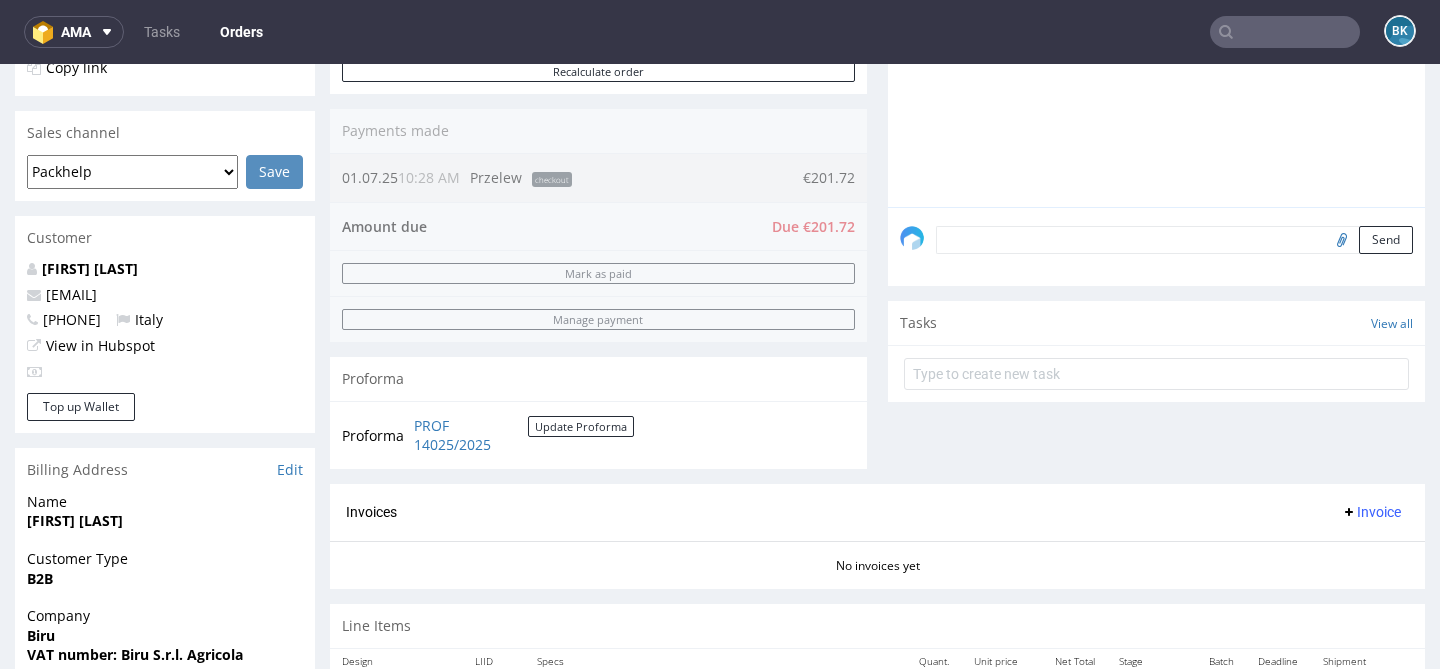 scroll, scrollTop: 463, scrollLeft: 0, axis: vertical 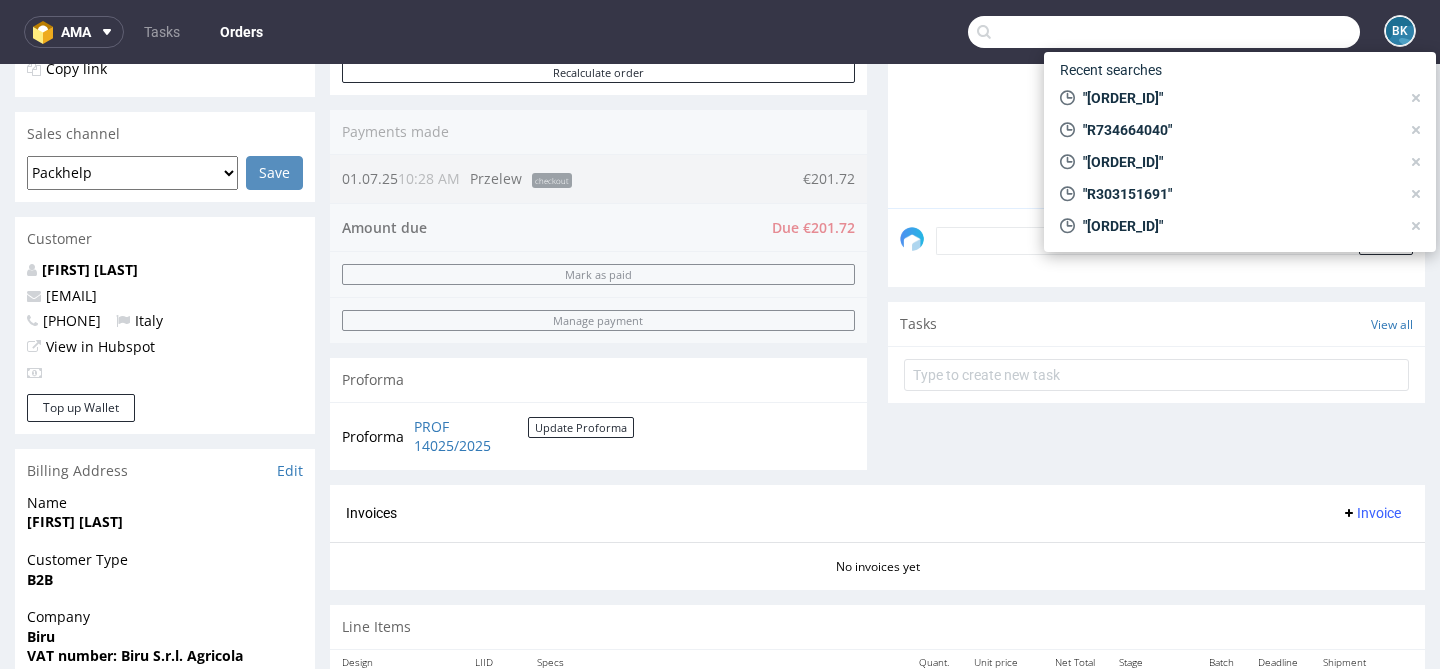 click at bounding box center [1164, 32] 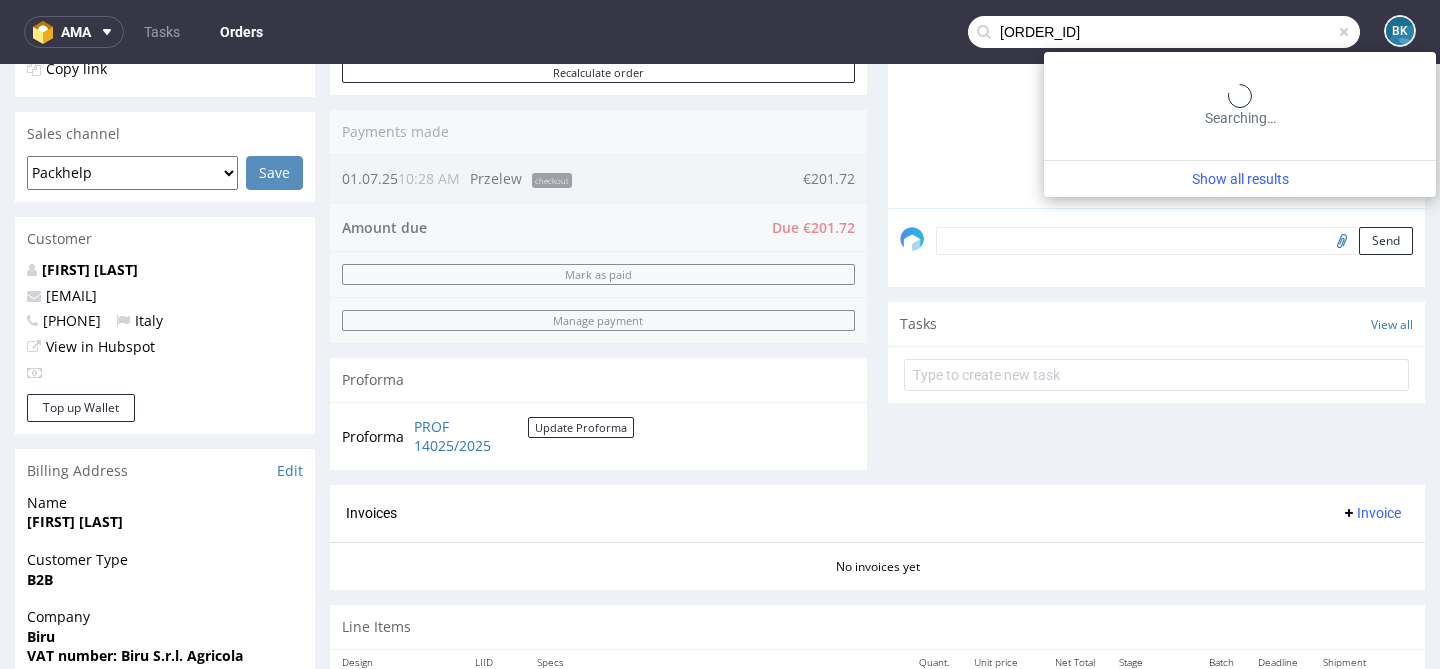 type on "R117878293" 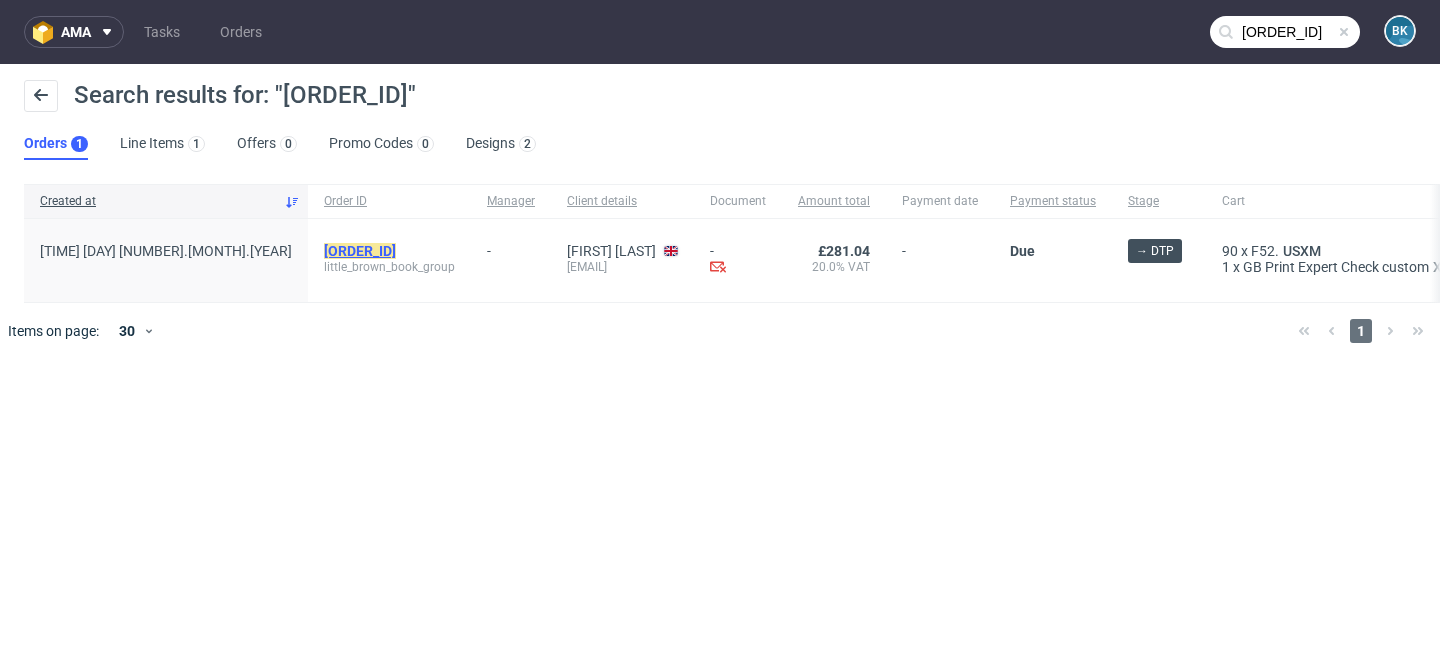 click on "R117878293" 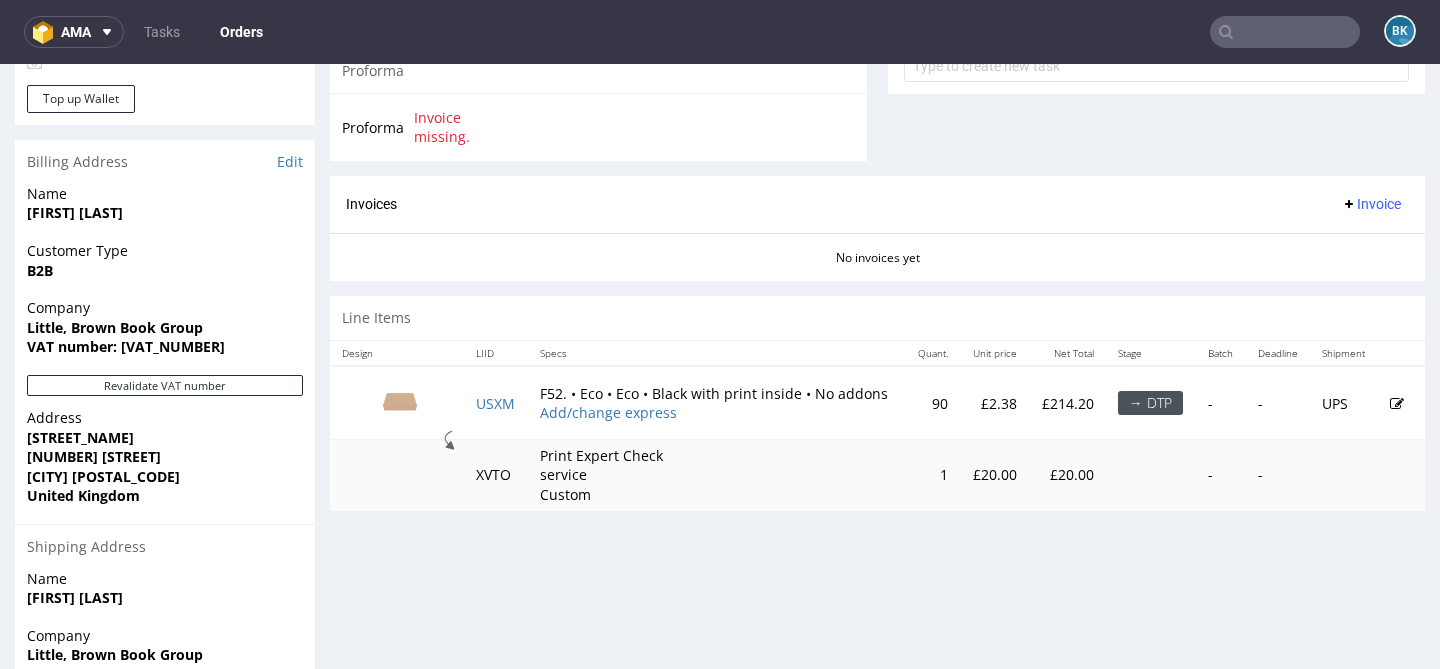 scroll, scrollTop: 770, scrollLeft: 0, axis: vertical 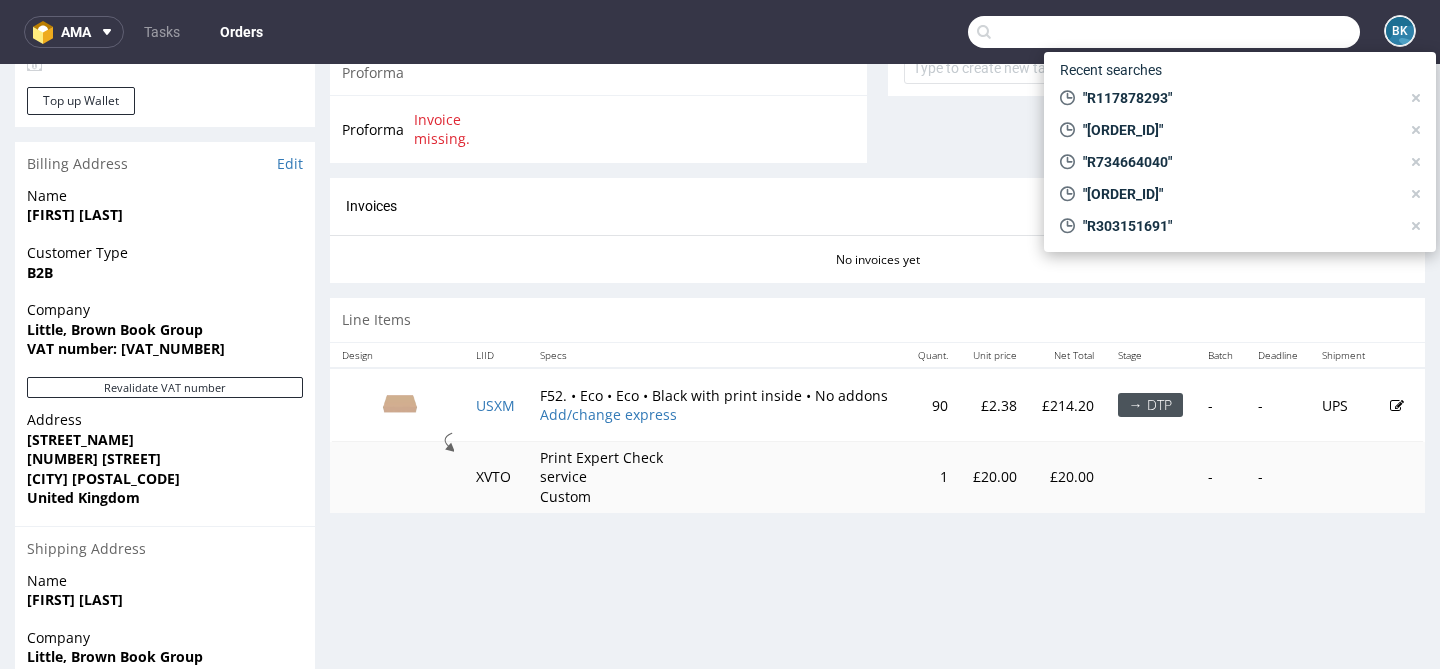 click at bounding box center [1164, 32] 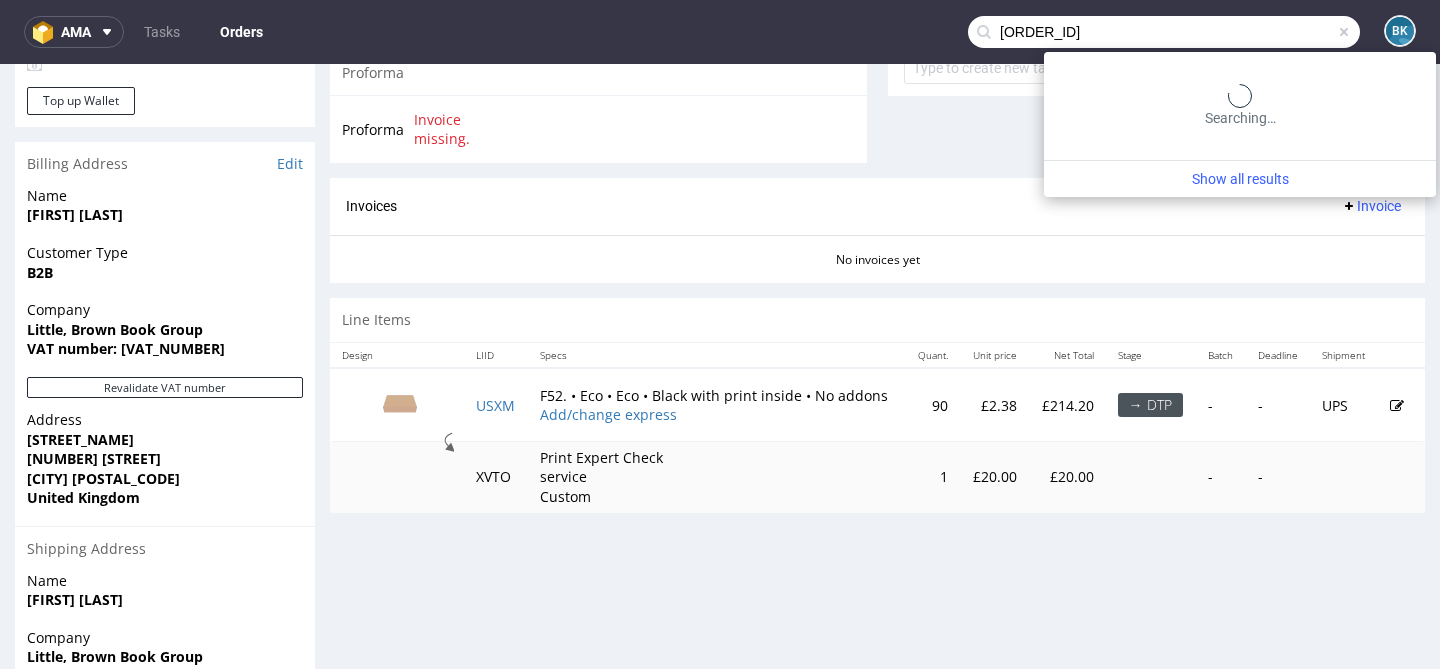 type on "R999319856" 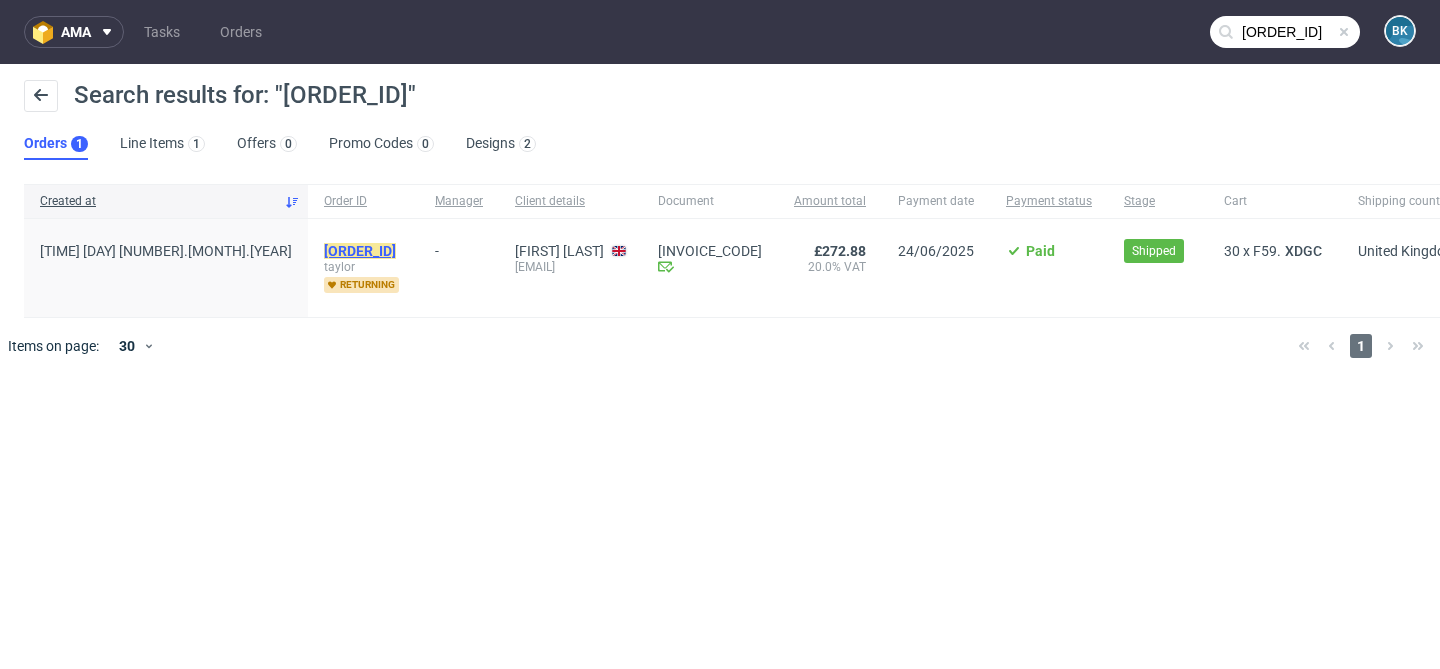 click on "R999319856" 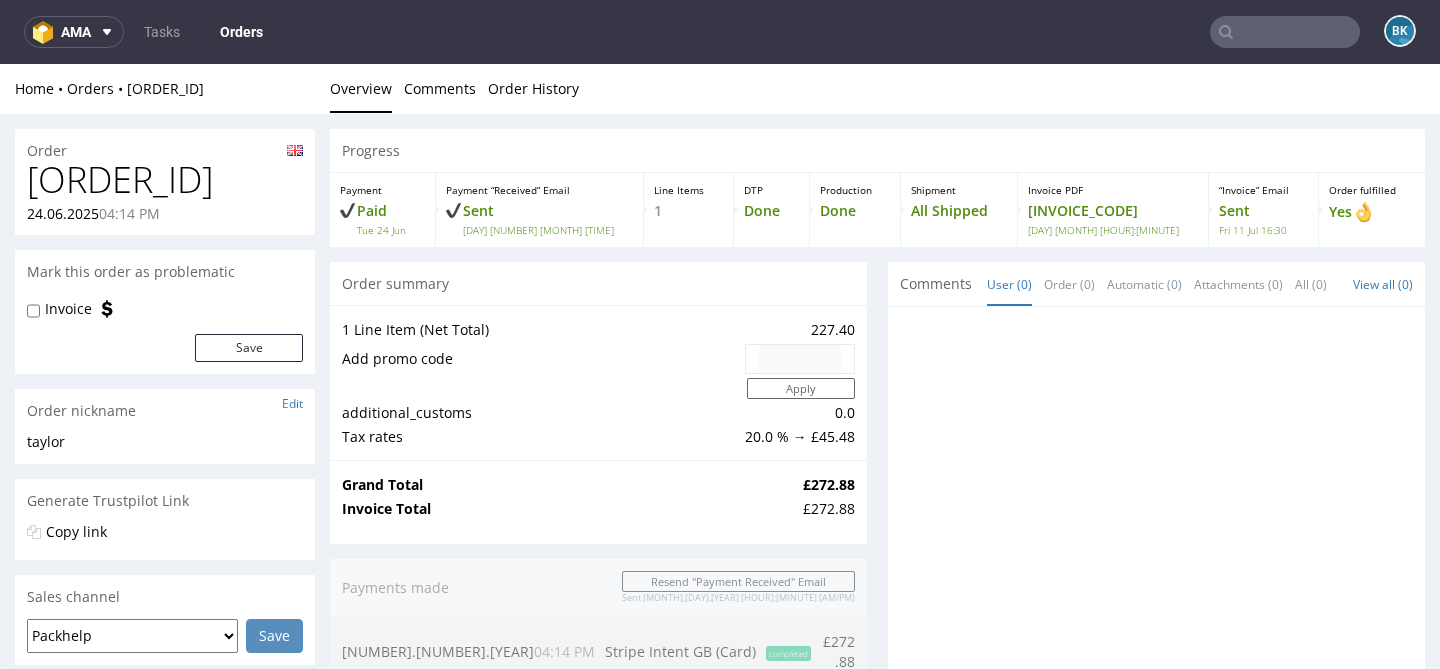 scroll, scrollTop: 0, scrollLeft: 0, axis: both 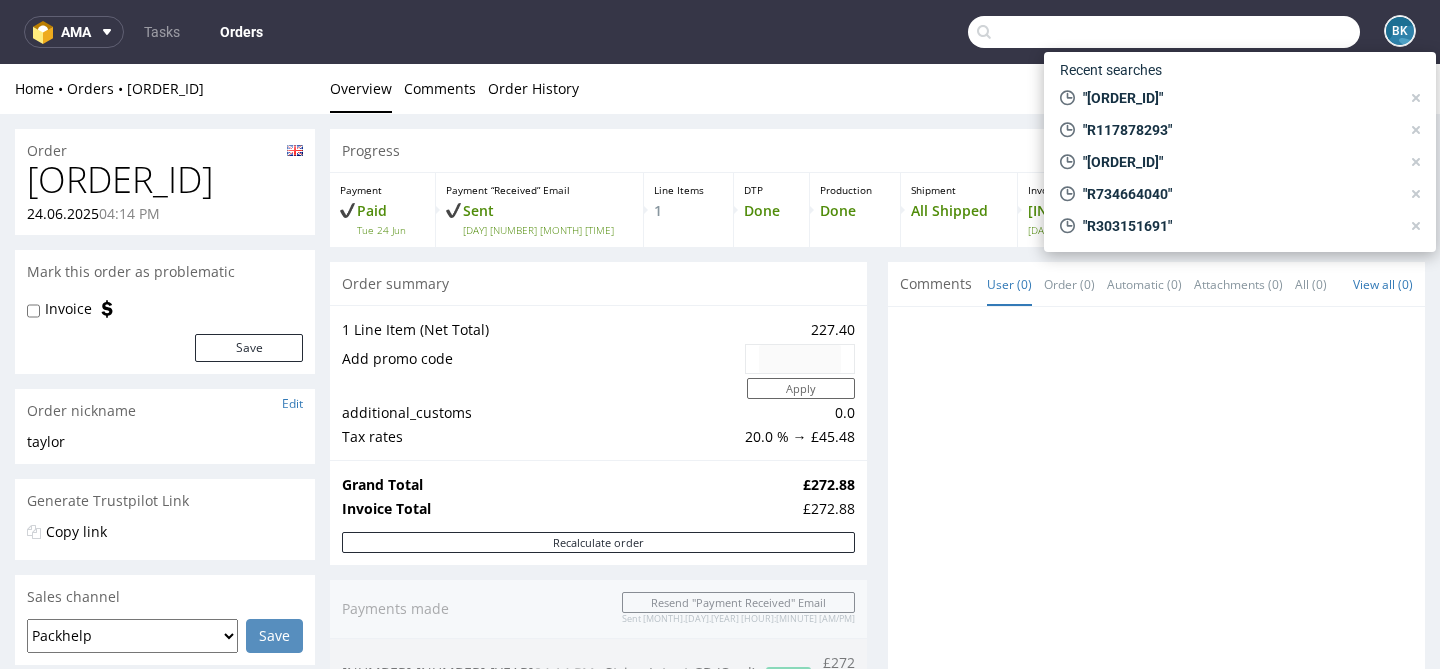 click at bounding box center (1164, 32) 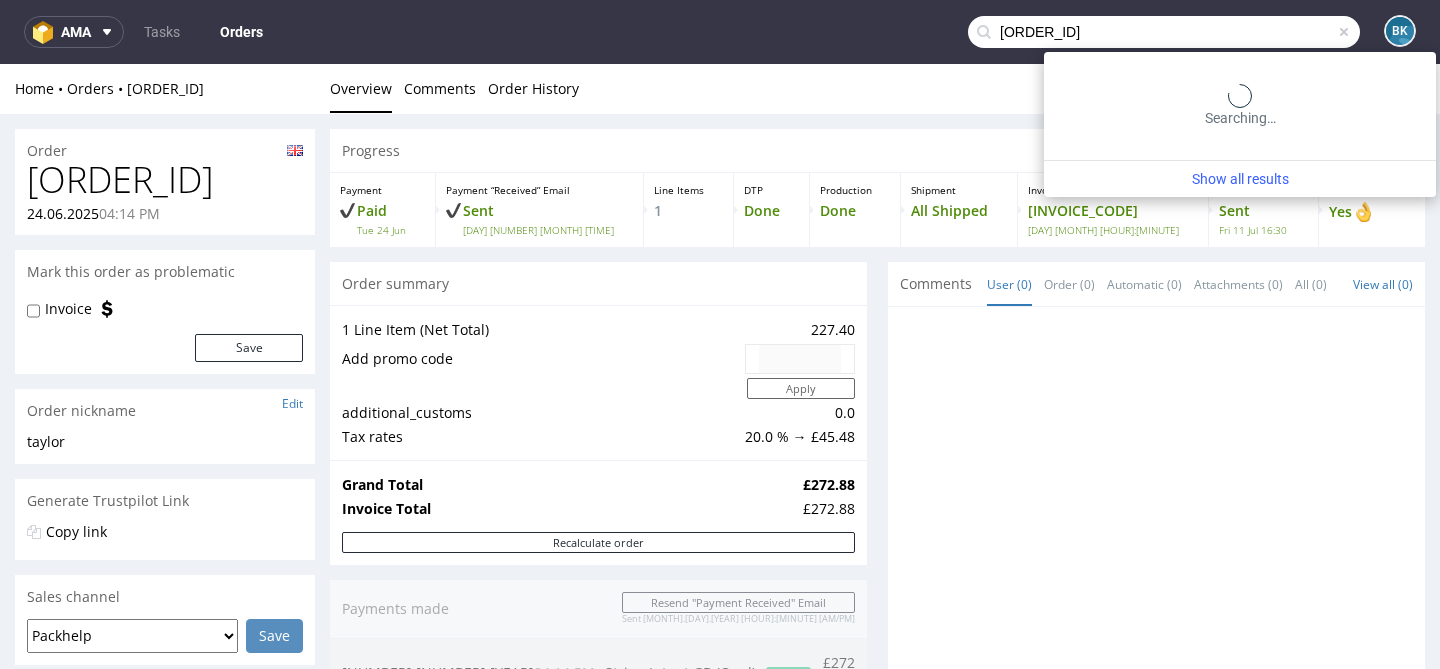 type on "R999319856" 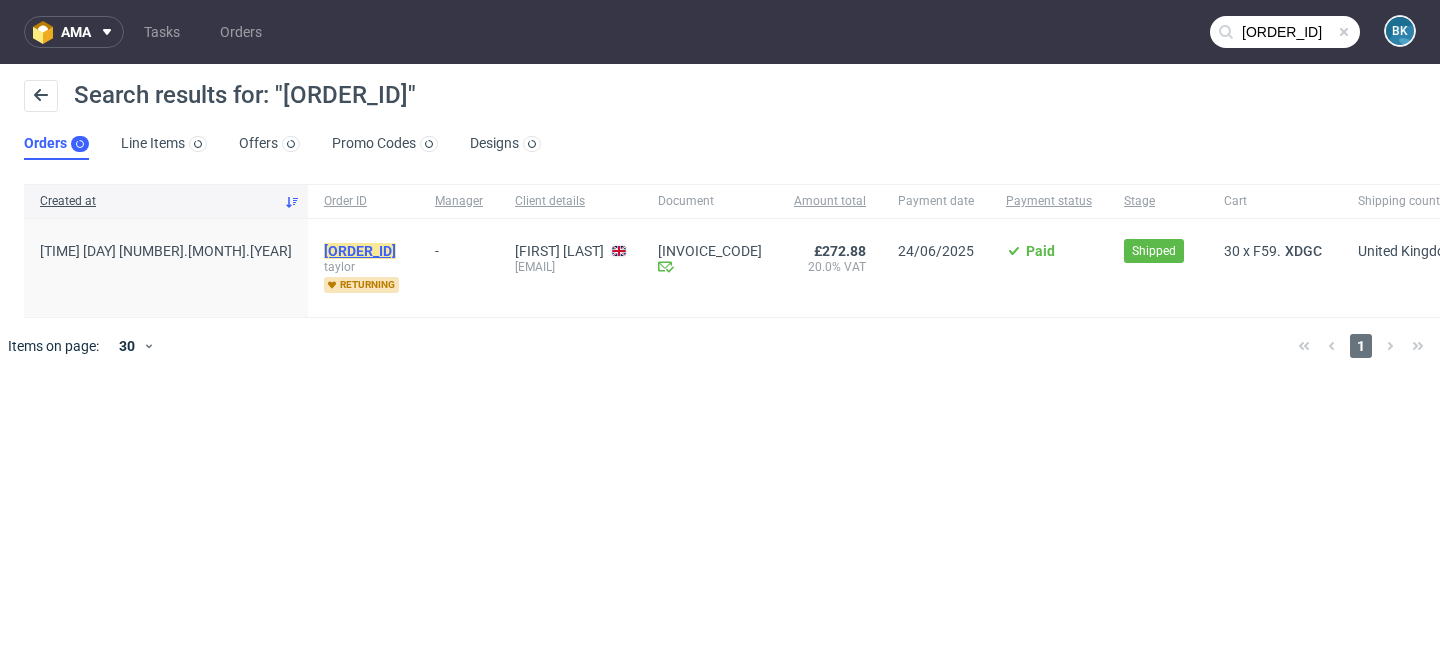 click on "R999319856" 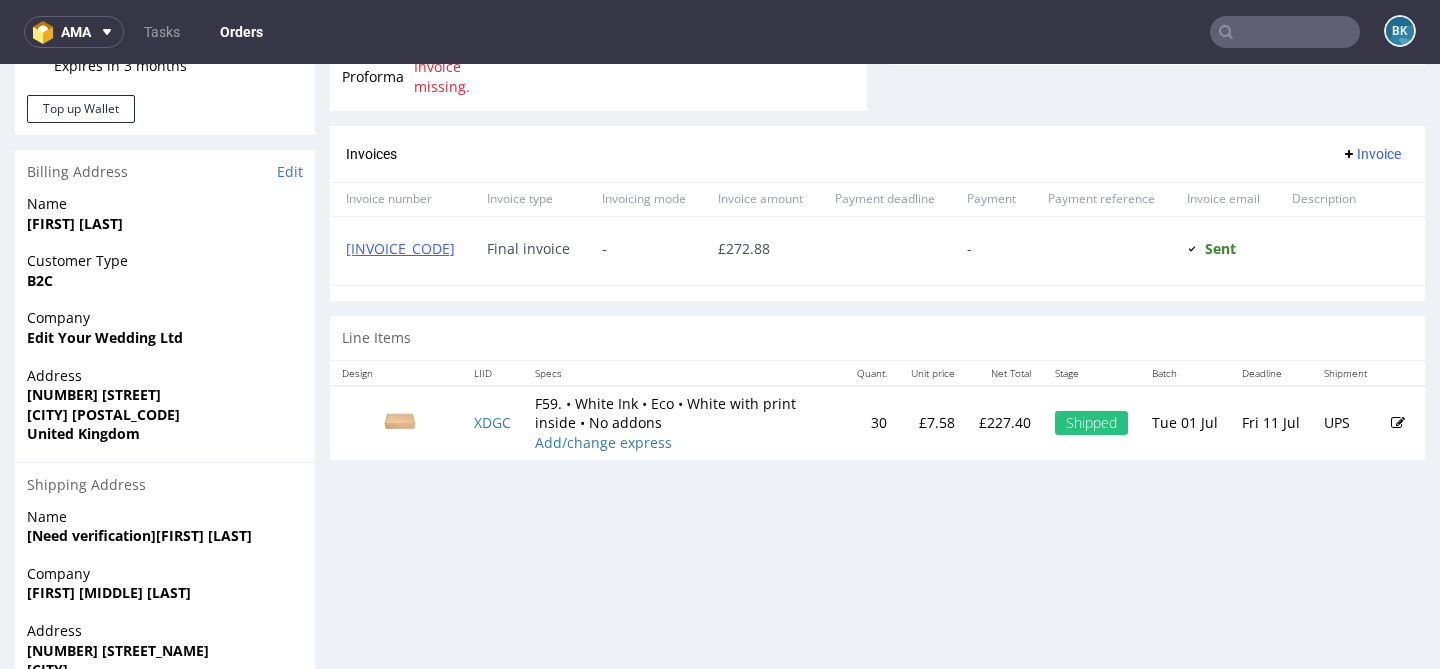 scroll, scrollTop: 0, scrollLeft: 0, axis: both 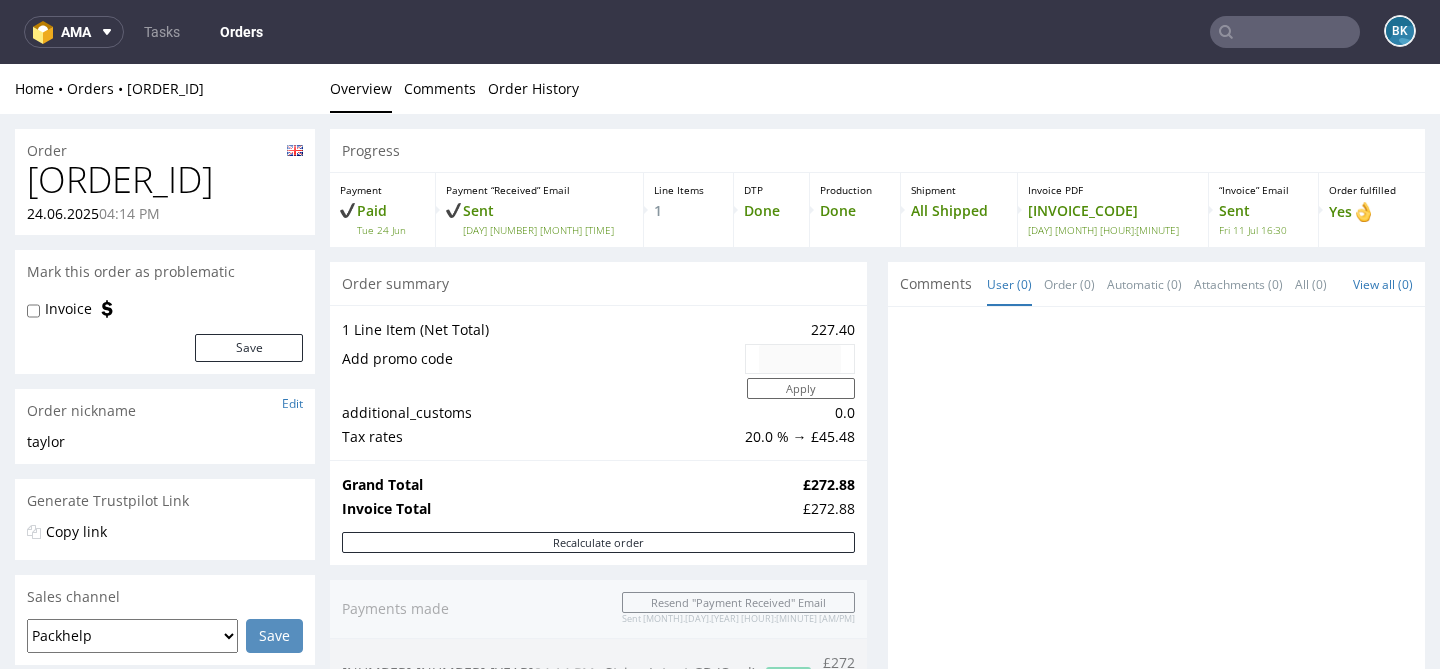 click on "R999319856" at bounding box center [165, 180] 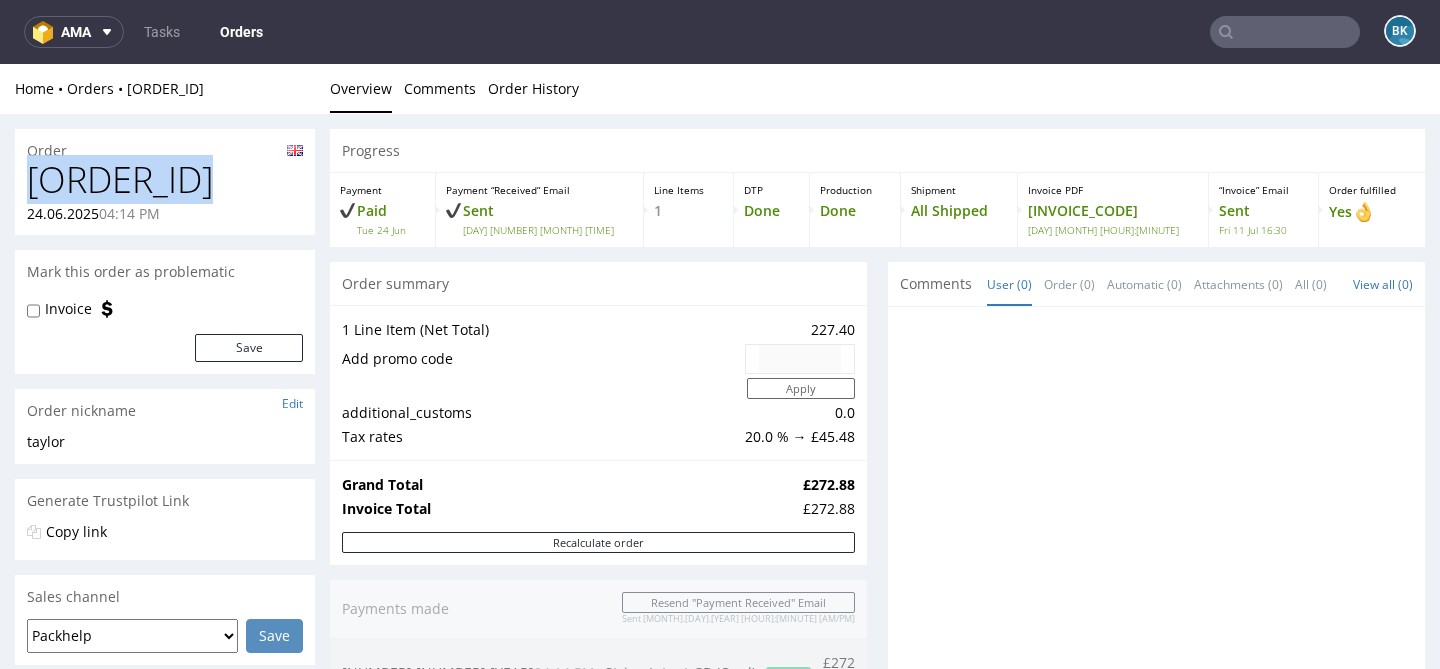 click on "R999319856" at bounding box center [165, 180] 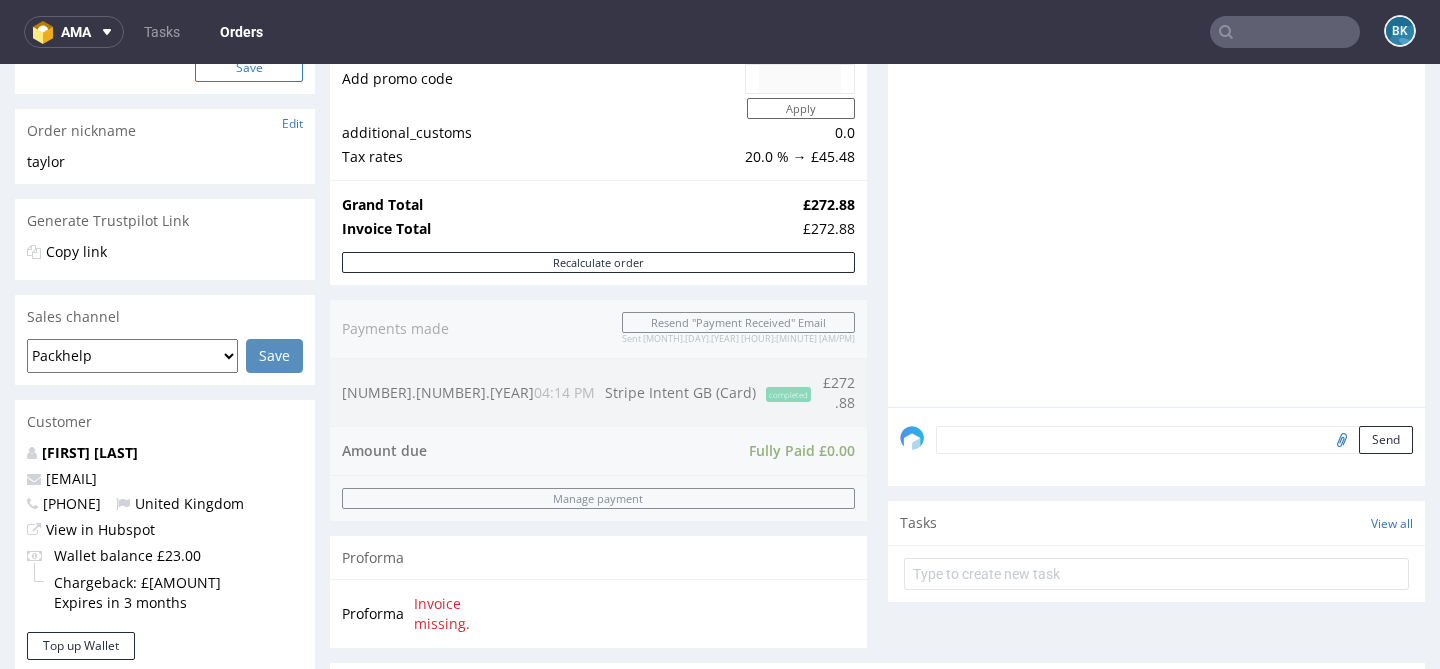 scroll, scrollTop: 404, scrollLeft: 0, axis: vertical 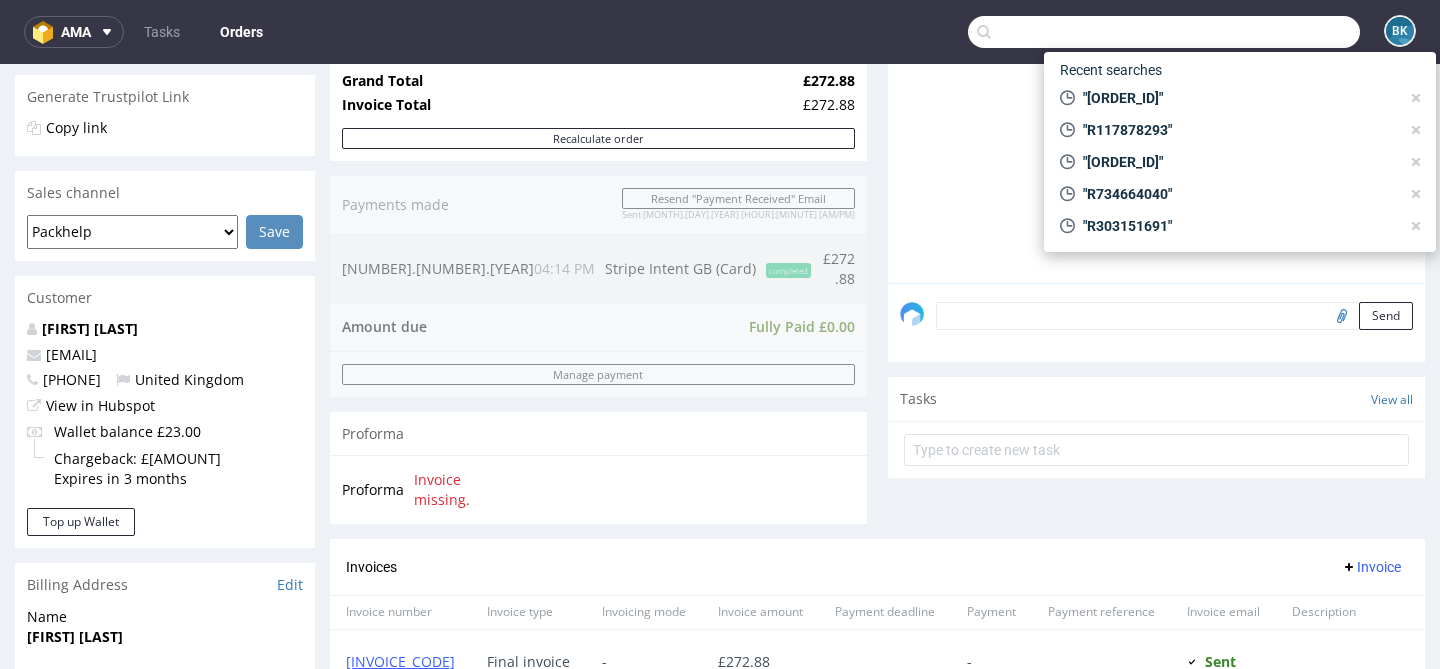 click at bounding box center [1164, 32] 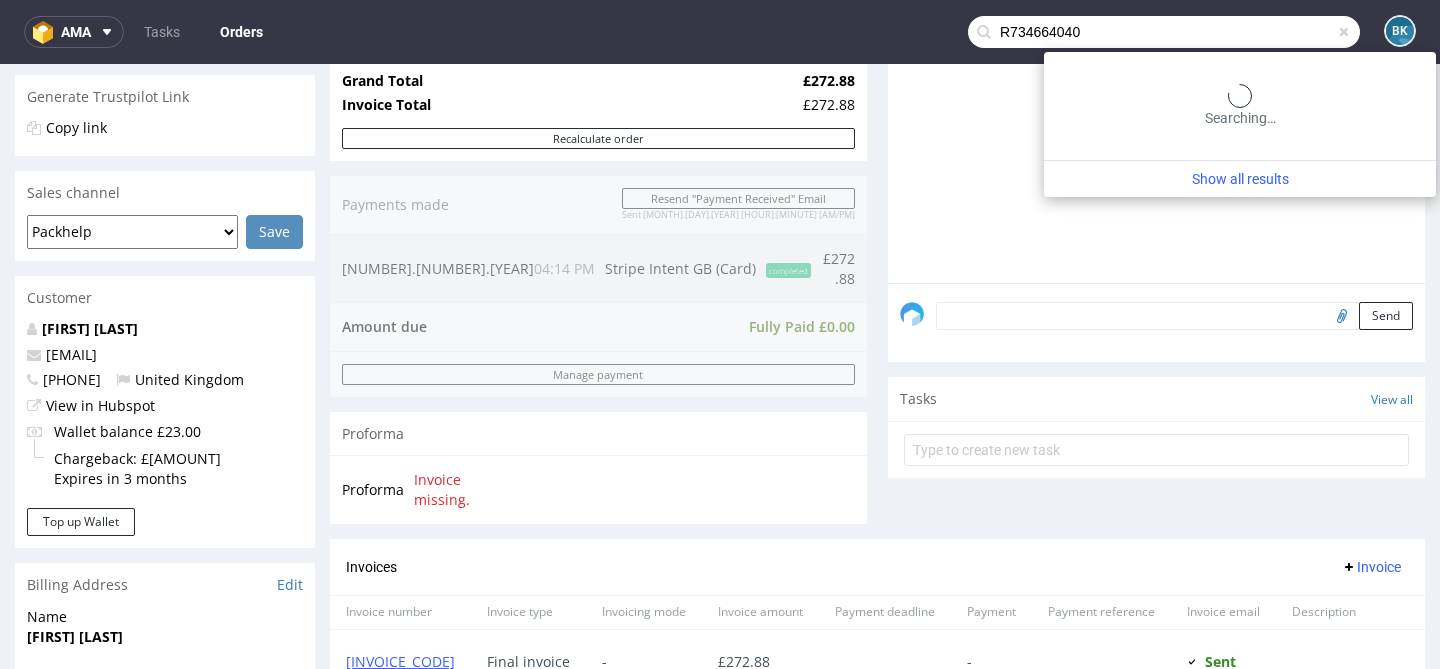type on "R734664040" 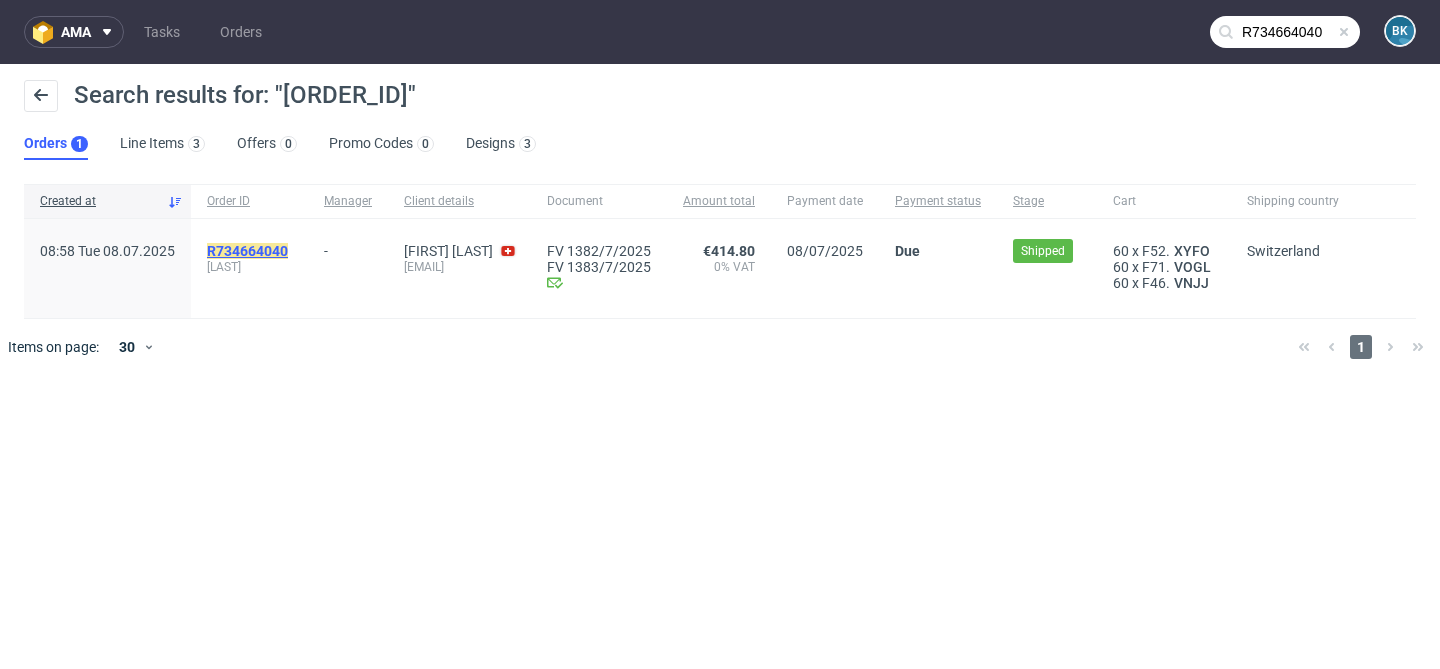 click on "R734664040" 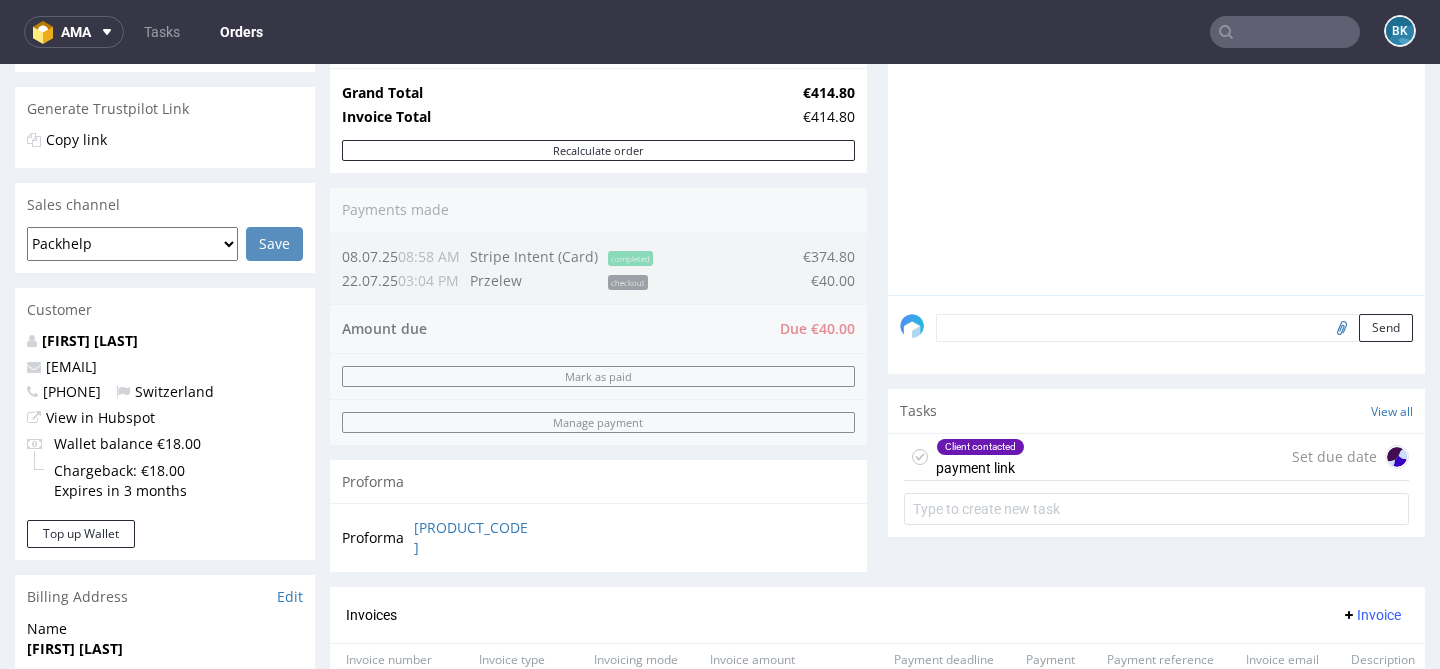 scroll, scrollTop: 395, scrollLeft: 0, axis: vertical 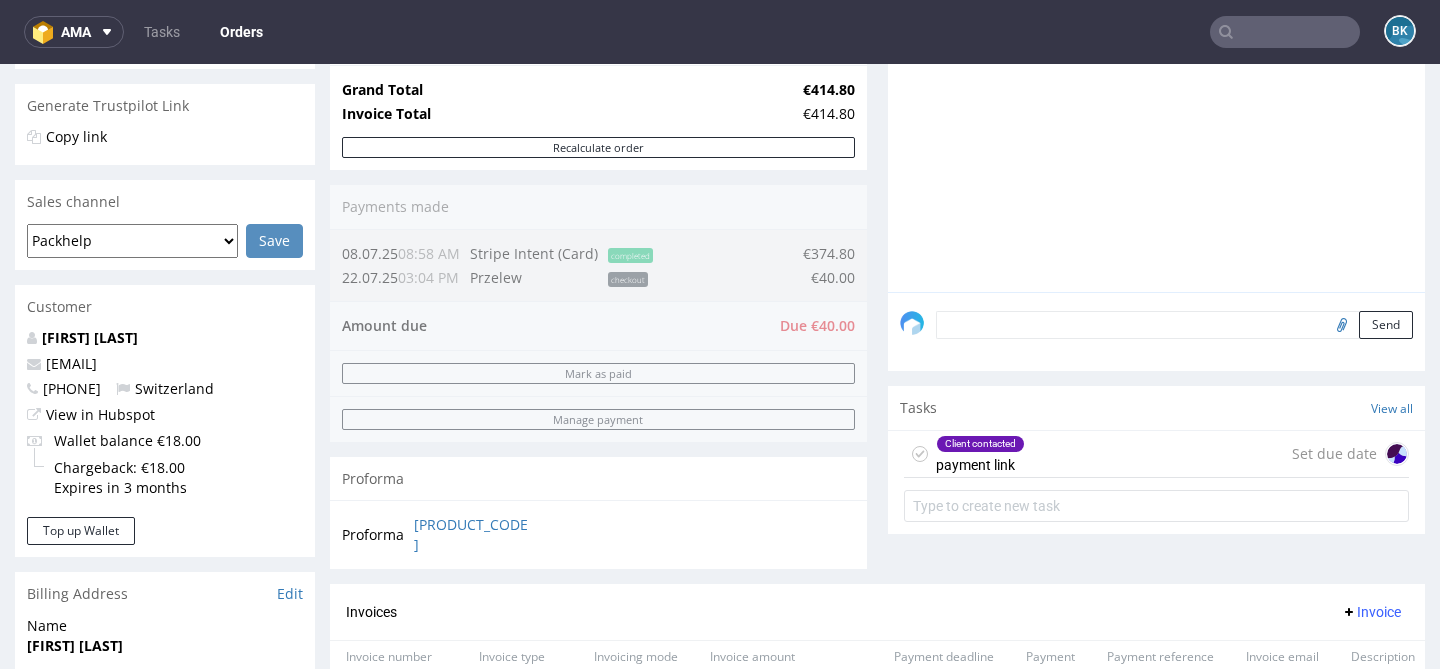 click on "Client contacted payment link Set due date" at bounding box center [1156, 454] 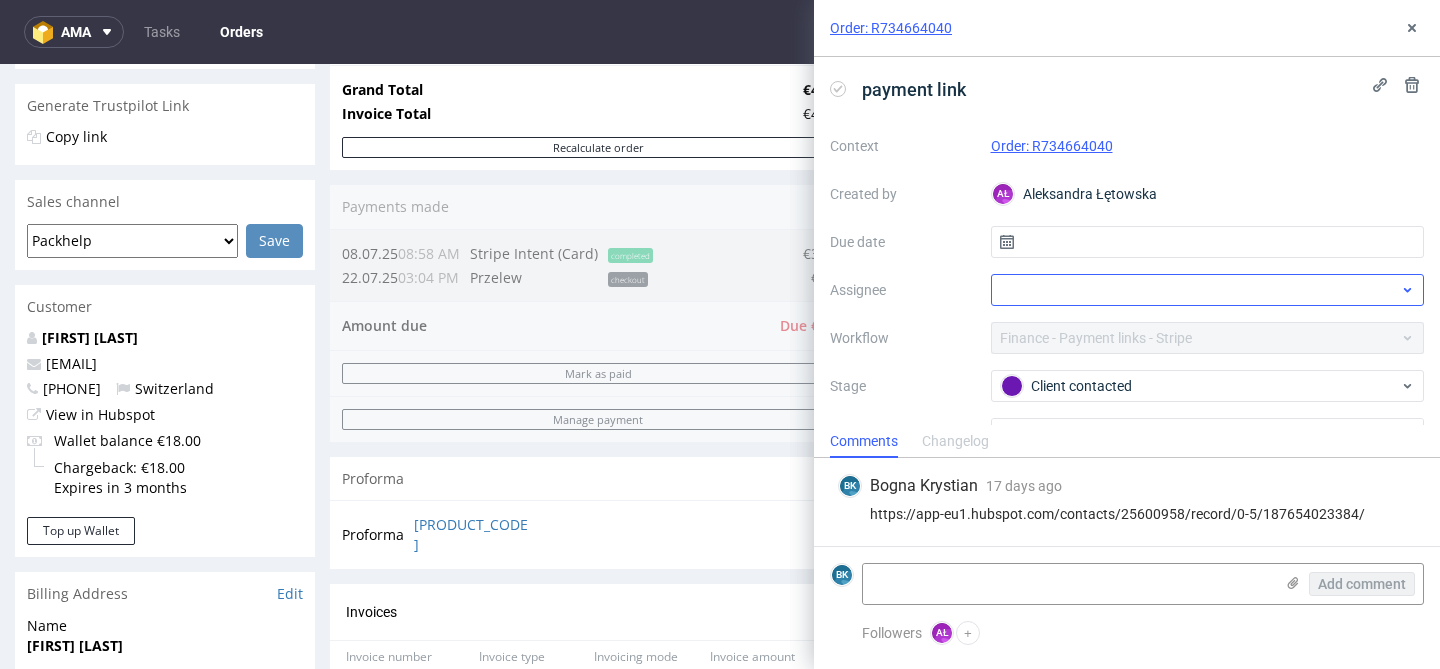 scroll, scrollTop: 105, scrollLeft: 0, axis: vertical 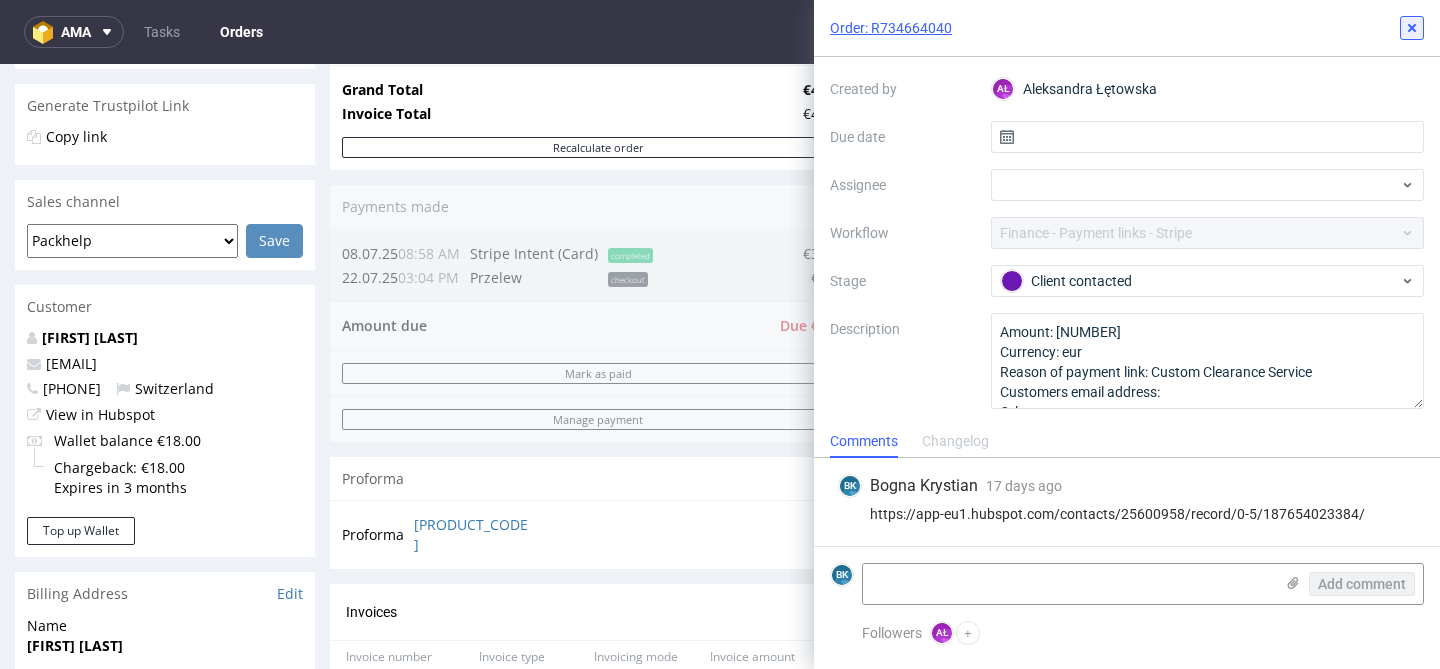 click 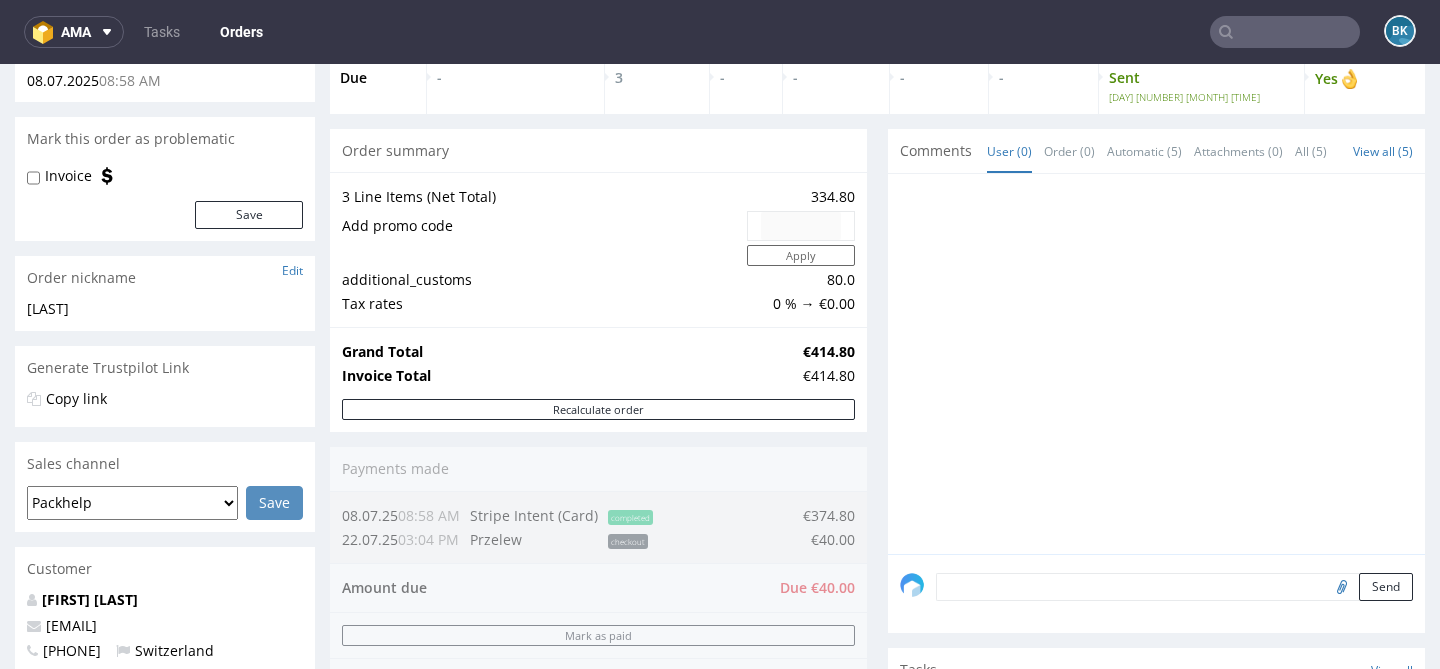 scroll, scrollTop: 0, scrollLeft: 0, axis: both 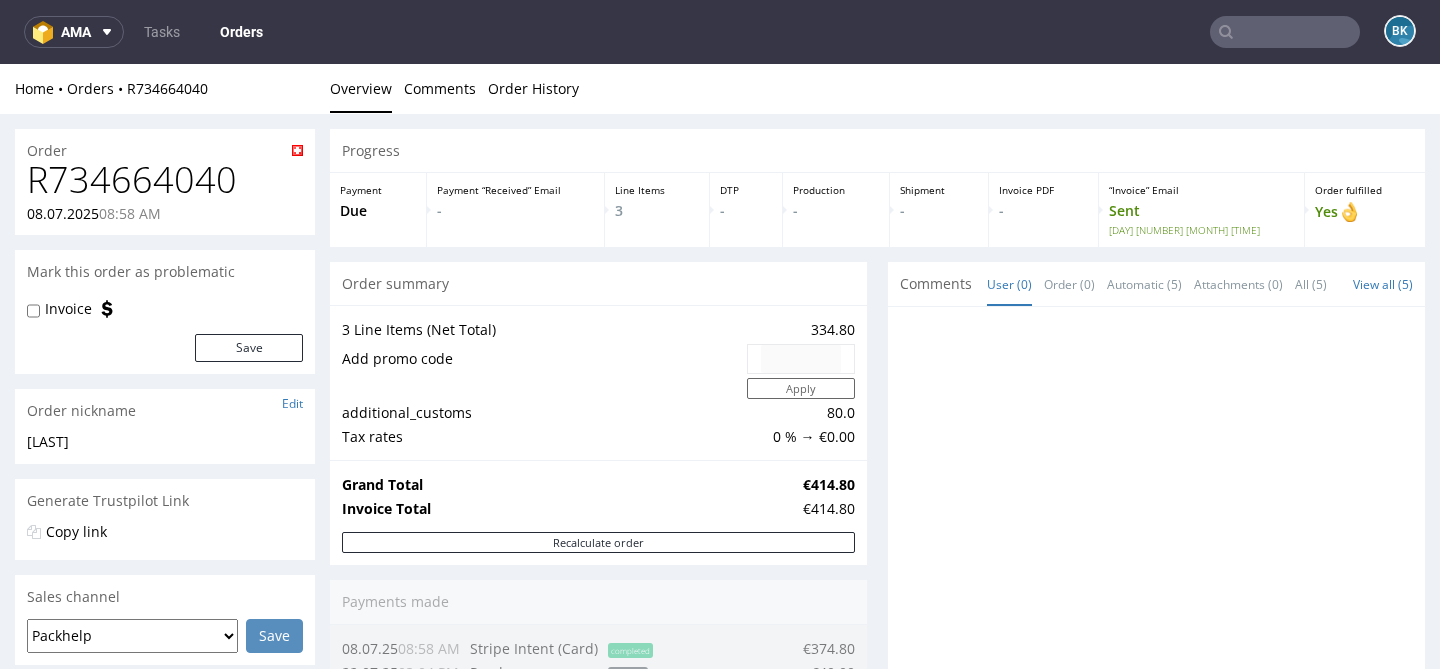 click at bounding box center (1285, 32) 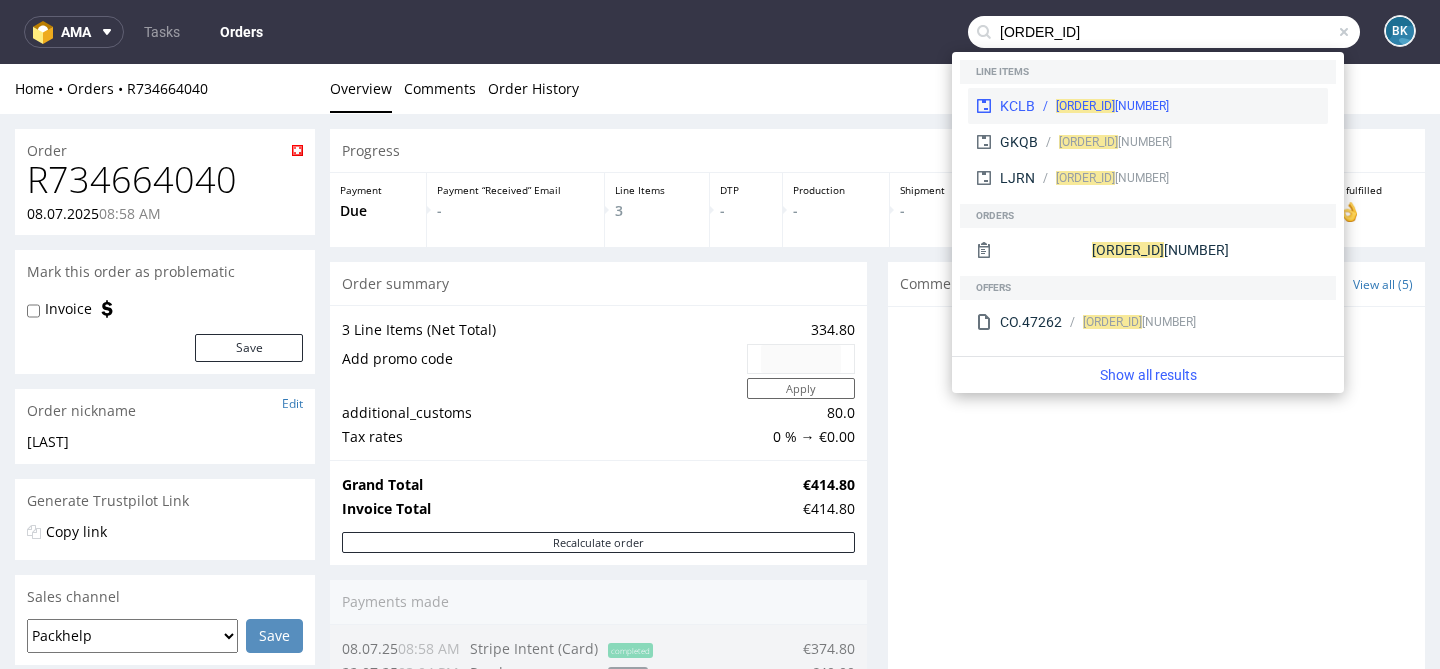 type on "R711784" 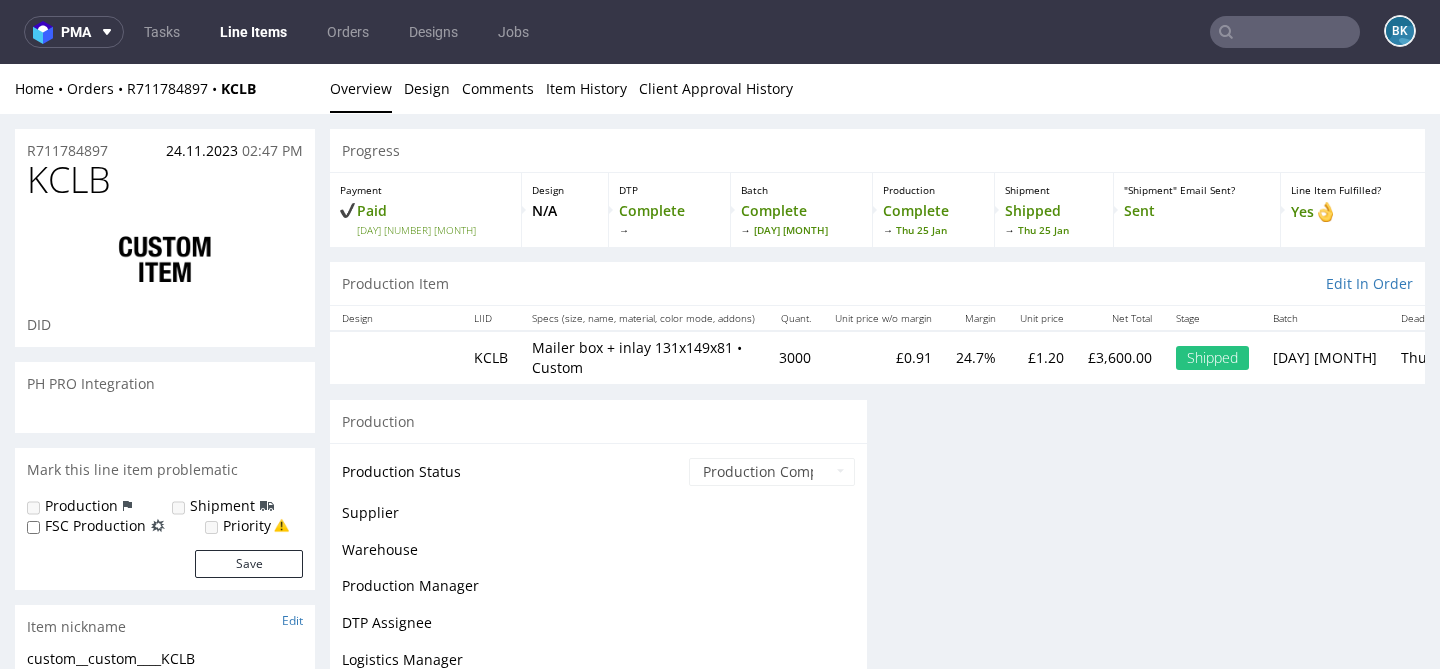 scroll, scrollTop: 0, scrollLeft: 0, axis: both 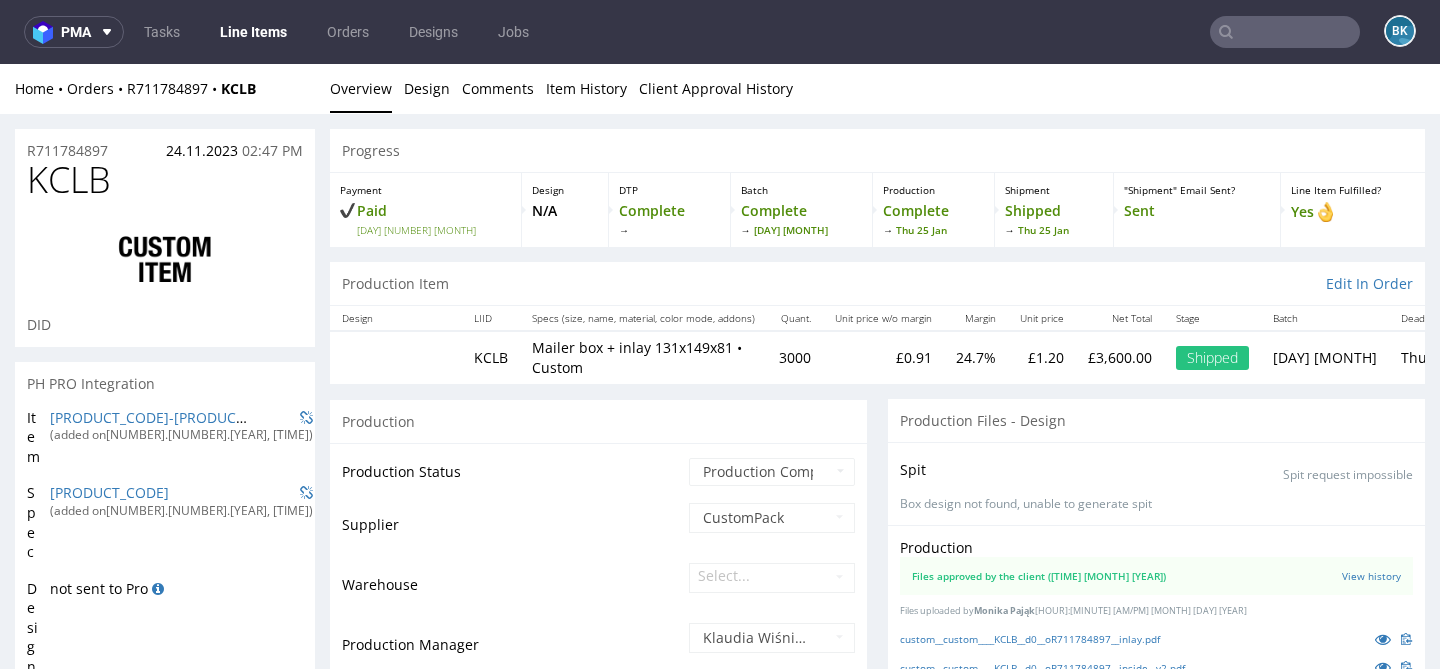 select on "in_progress" 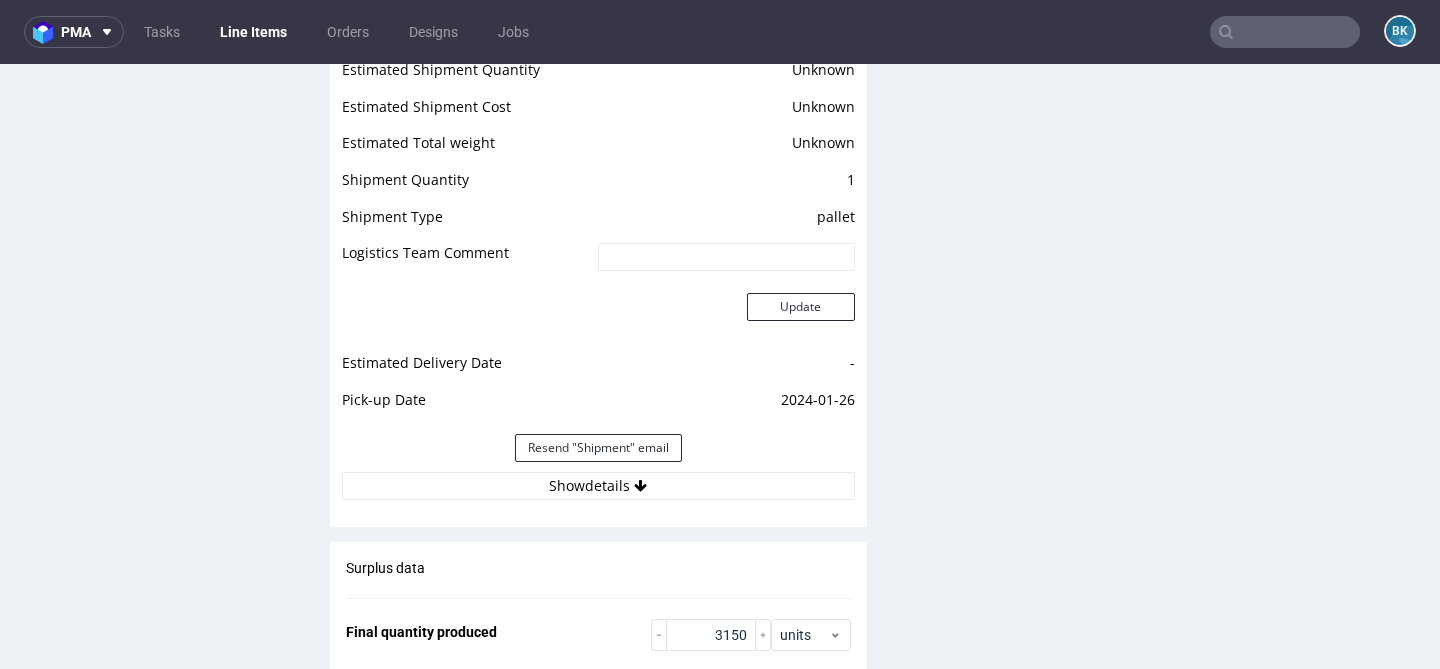 scroll, scrollTop: 3754, scrollLeft: 0, axis: vertical 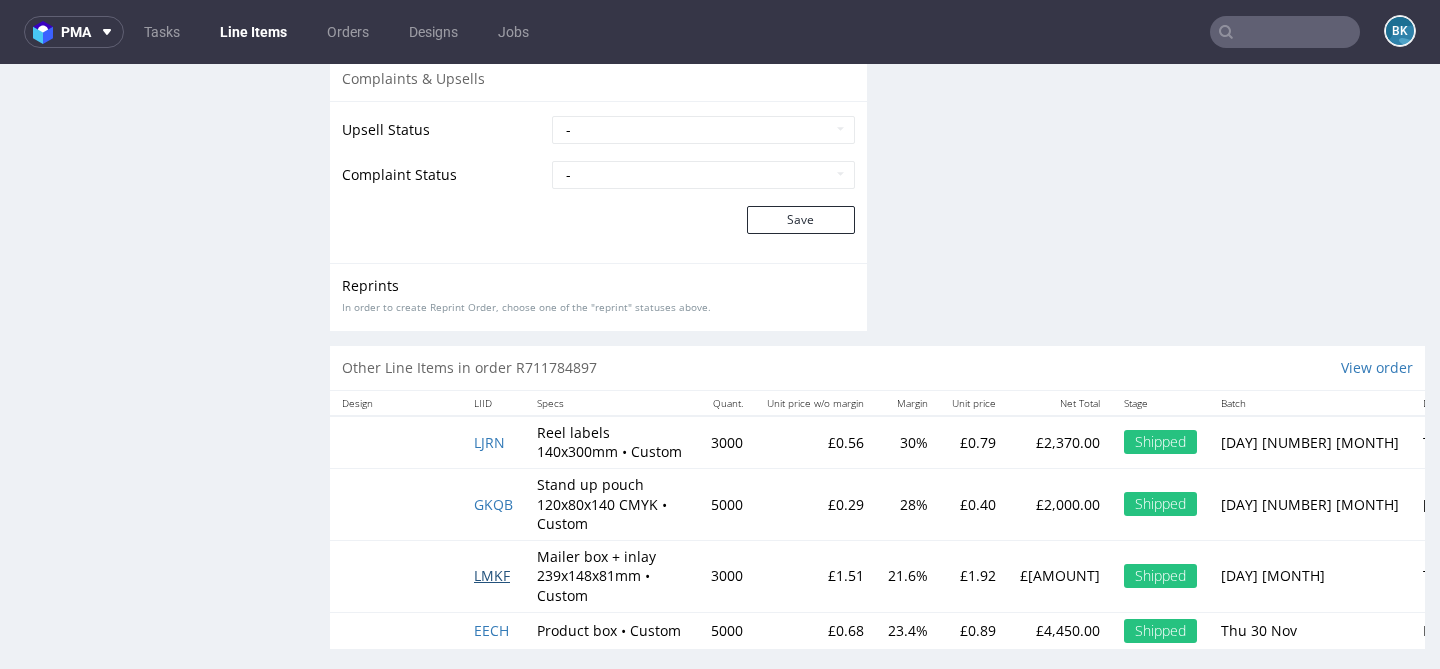 click on "LMKF" at bounding box center (492, 575) 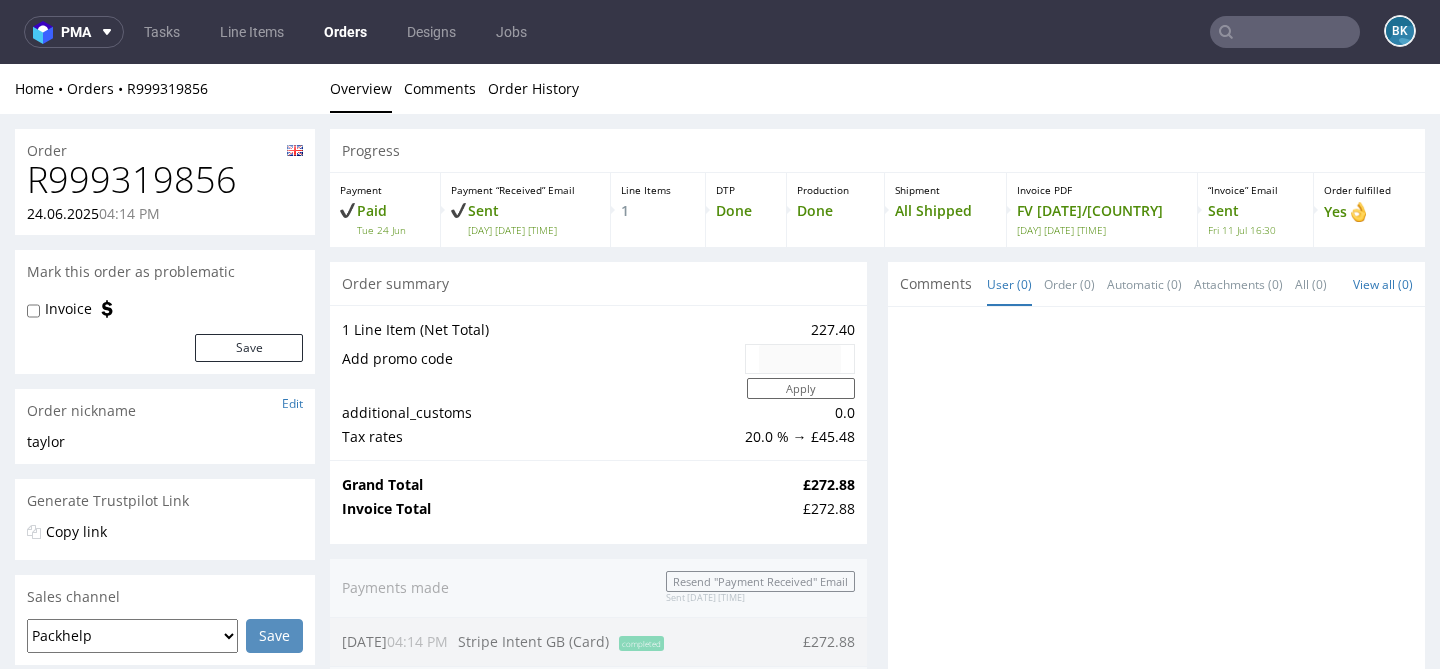 scroll, scrollTop: 0, scrollLeft: 0, axis: both 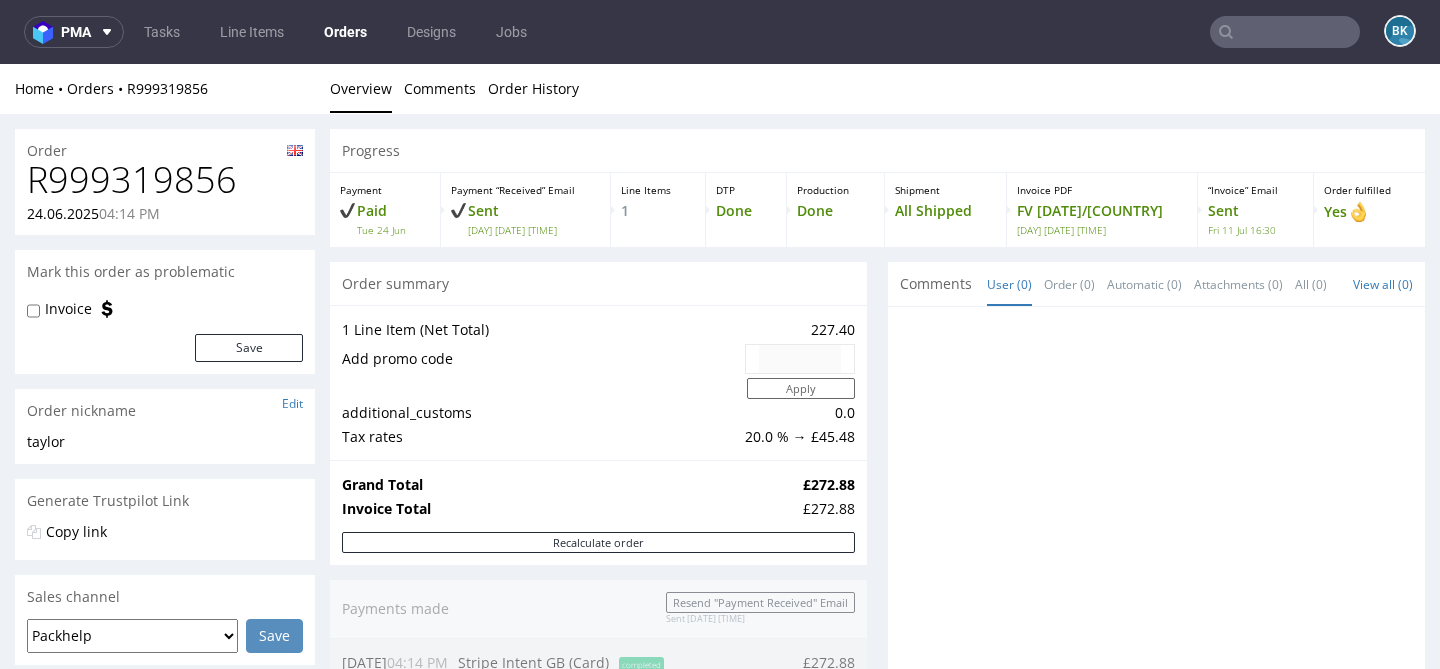 click on "R999319856" at bounding box center [165, 180] 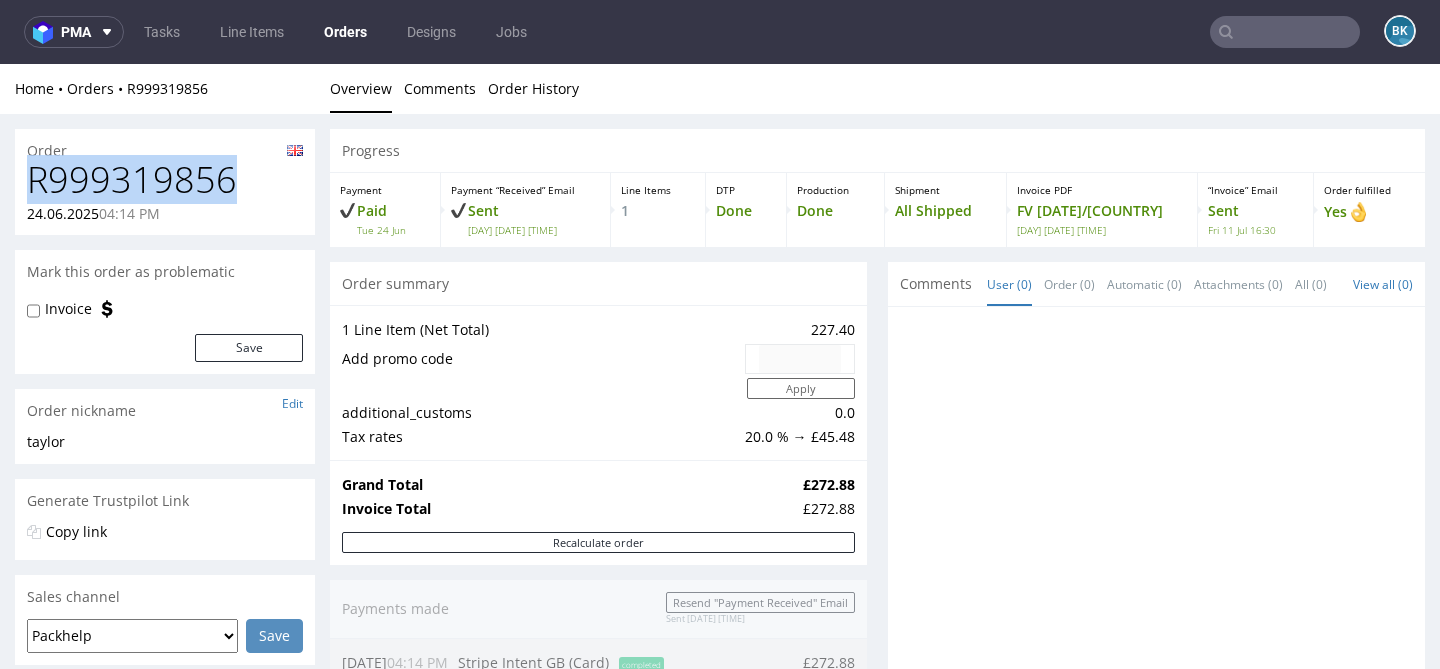 click on "R999319856" at bounding box center [165, 180] 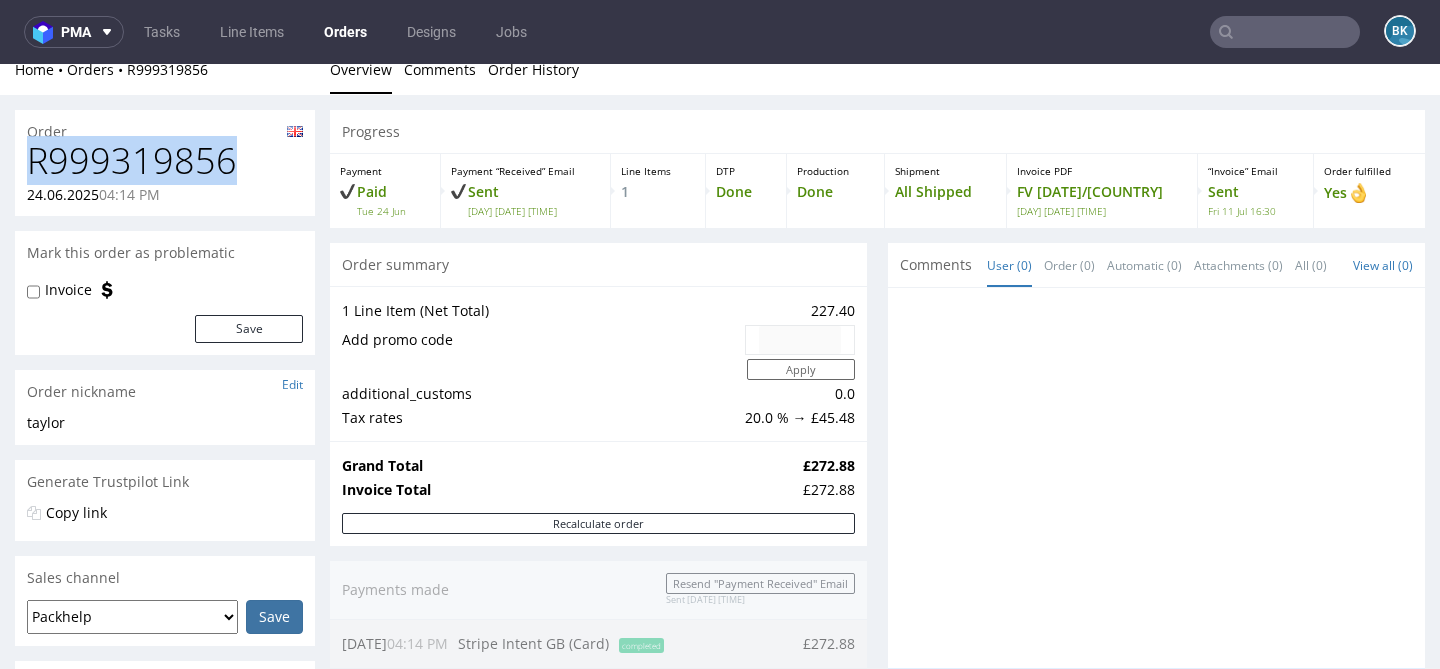 scroll, scrollTop: 0, scrollLeft: 0, axis: both 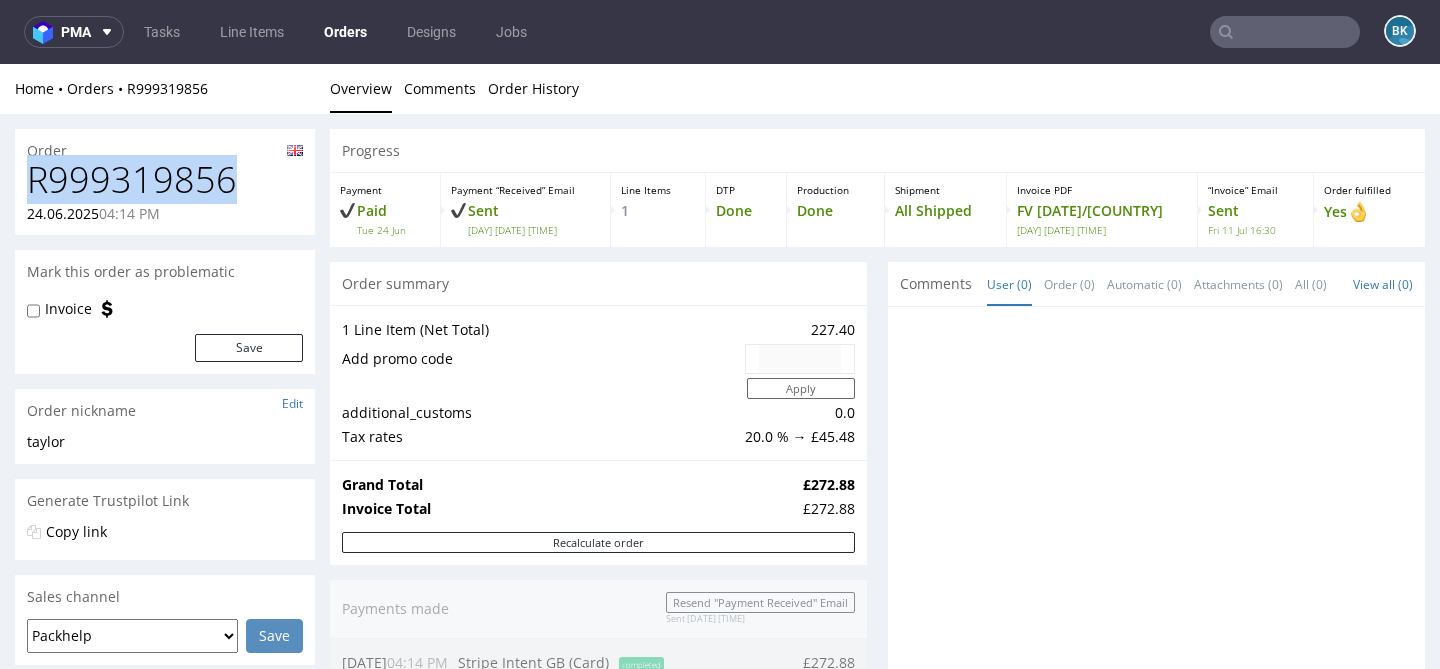 copy on "R999319856" 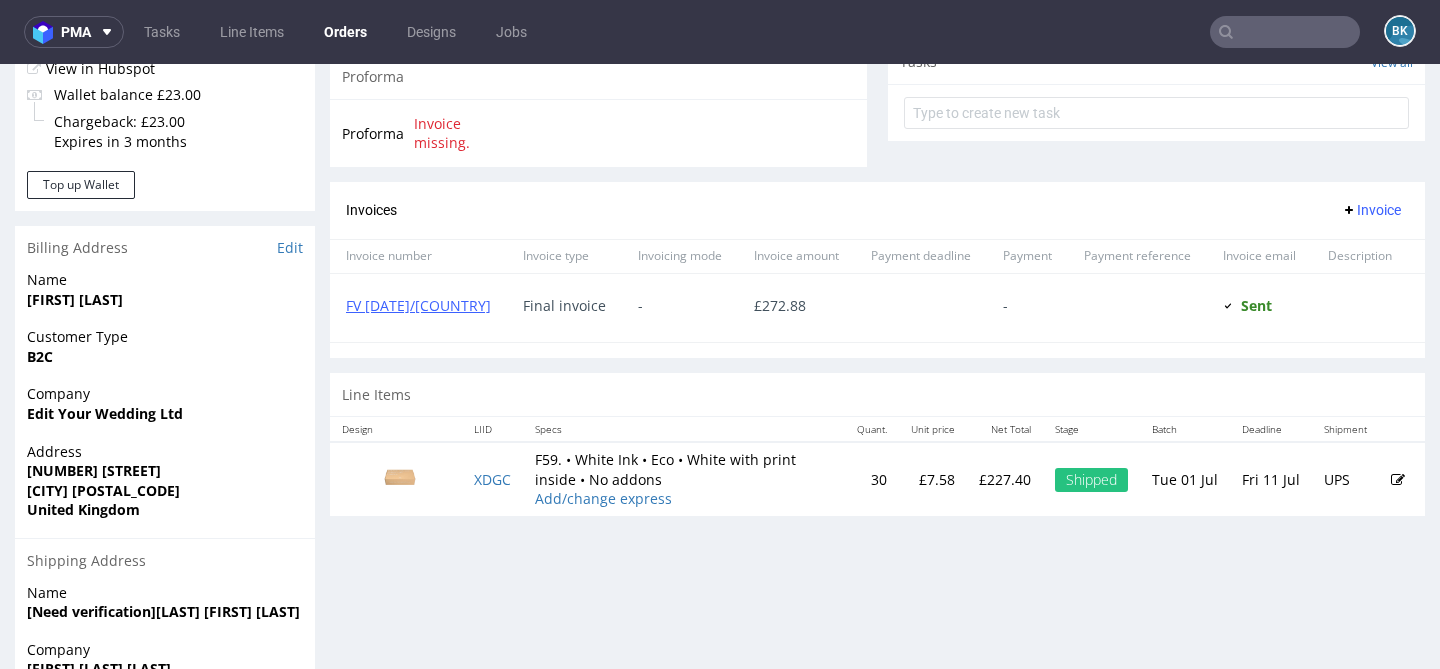 scroll, scrollTop: 947, scrollLeft: 0, axis: vertical 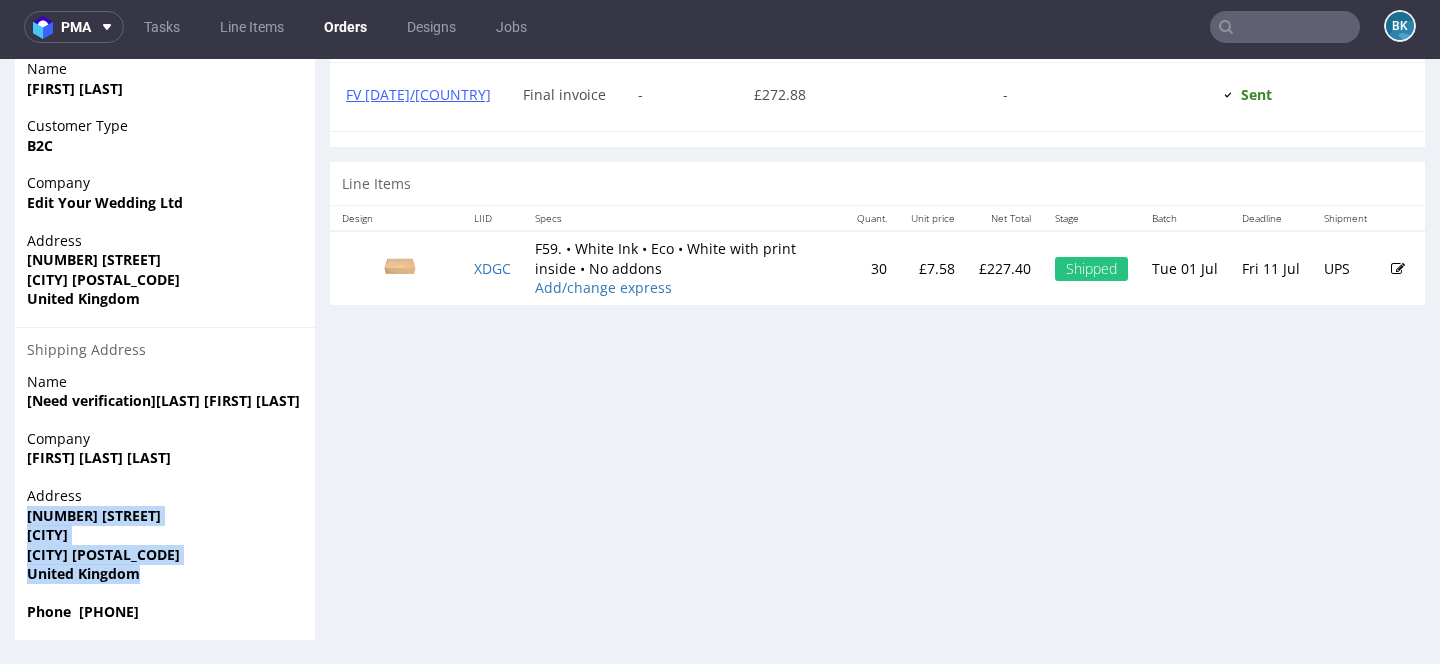 drag, startPoint x: 30, startPoint y: 511, endPoint x: 171, endPoint y: 566, distance: 151.34729 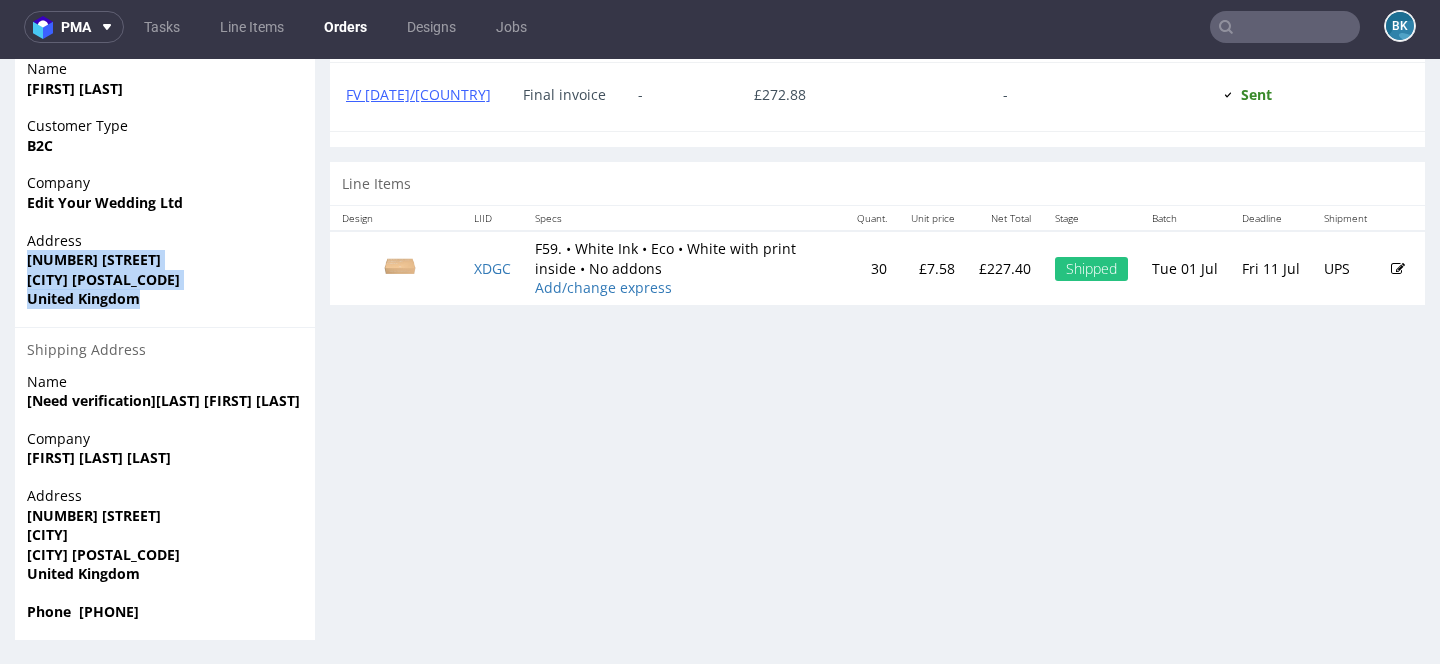 drag, startPoint x: 25, startPoint y: 256, endPoint x: 182, endPoint y: 310, distance: 166.0271 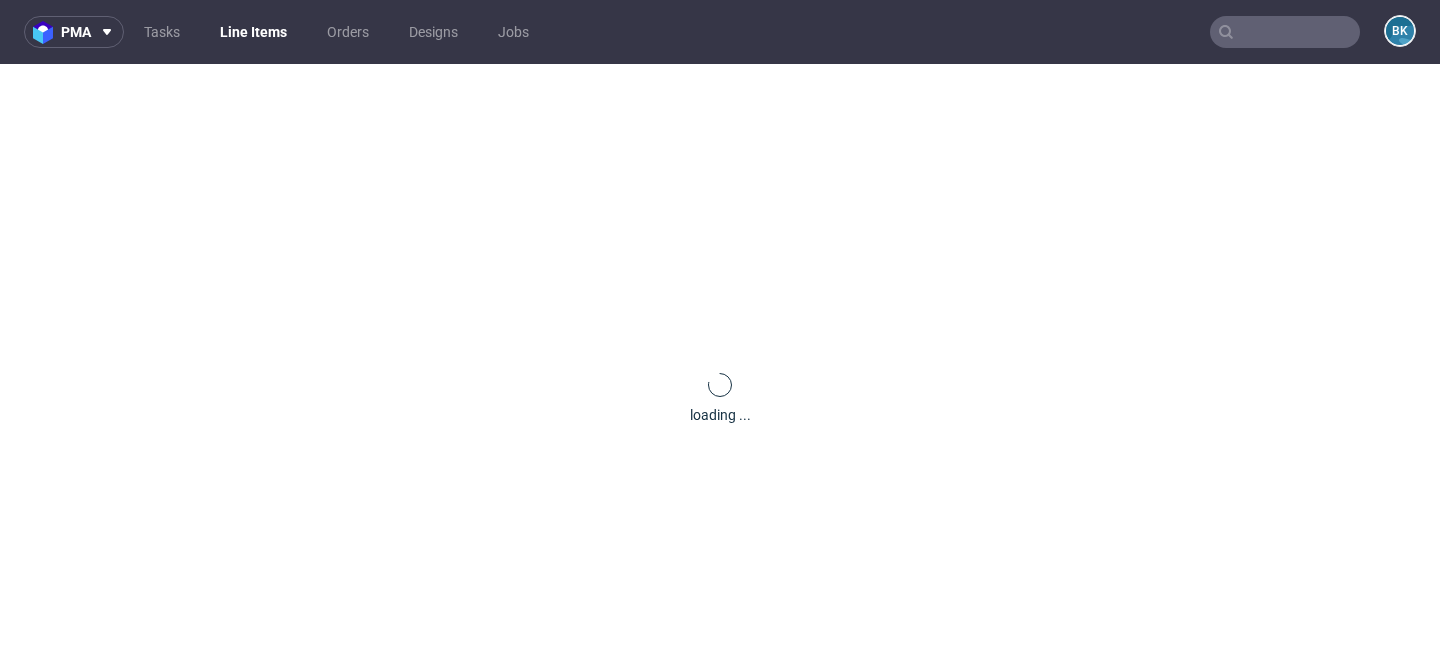 scroll, scrollTop: 0, scrollLeft: 0, axis: both 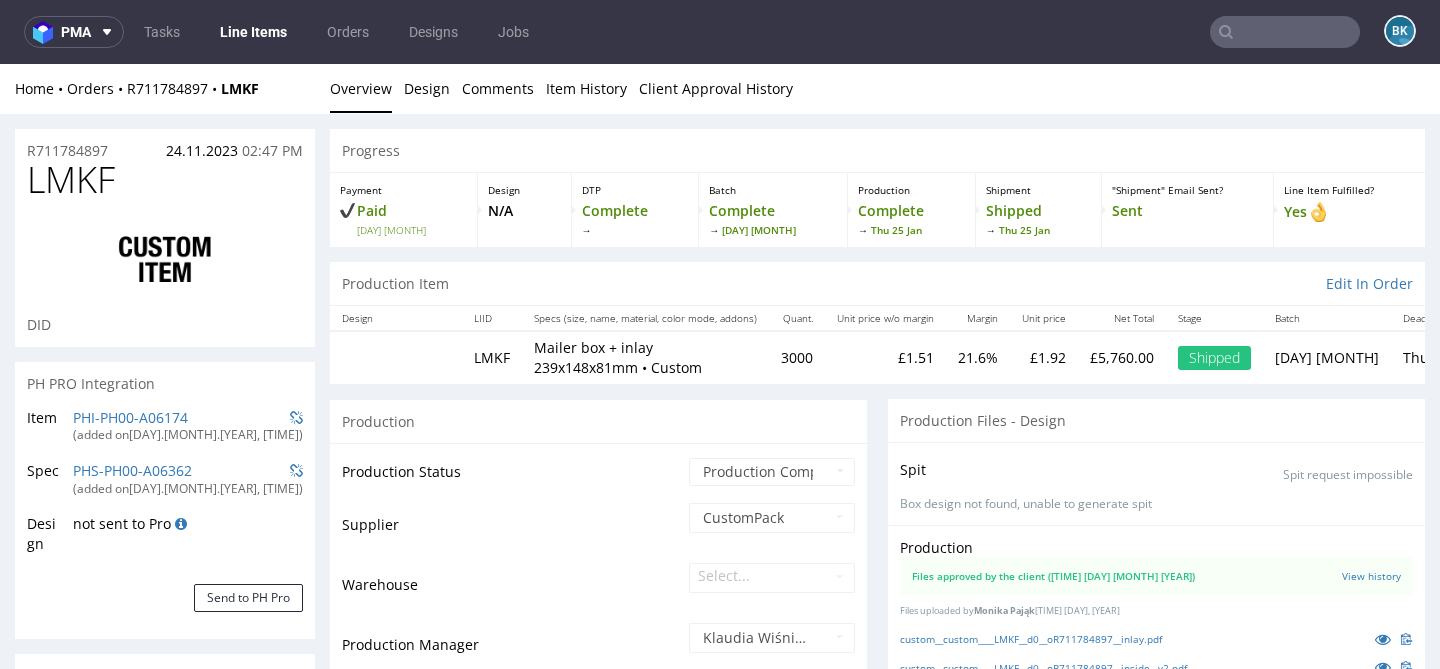 select on "in_progress" 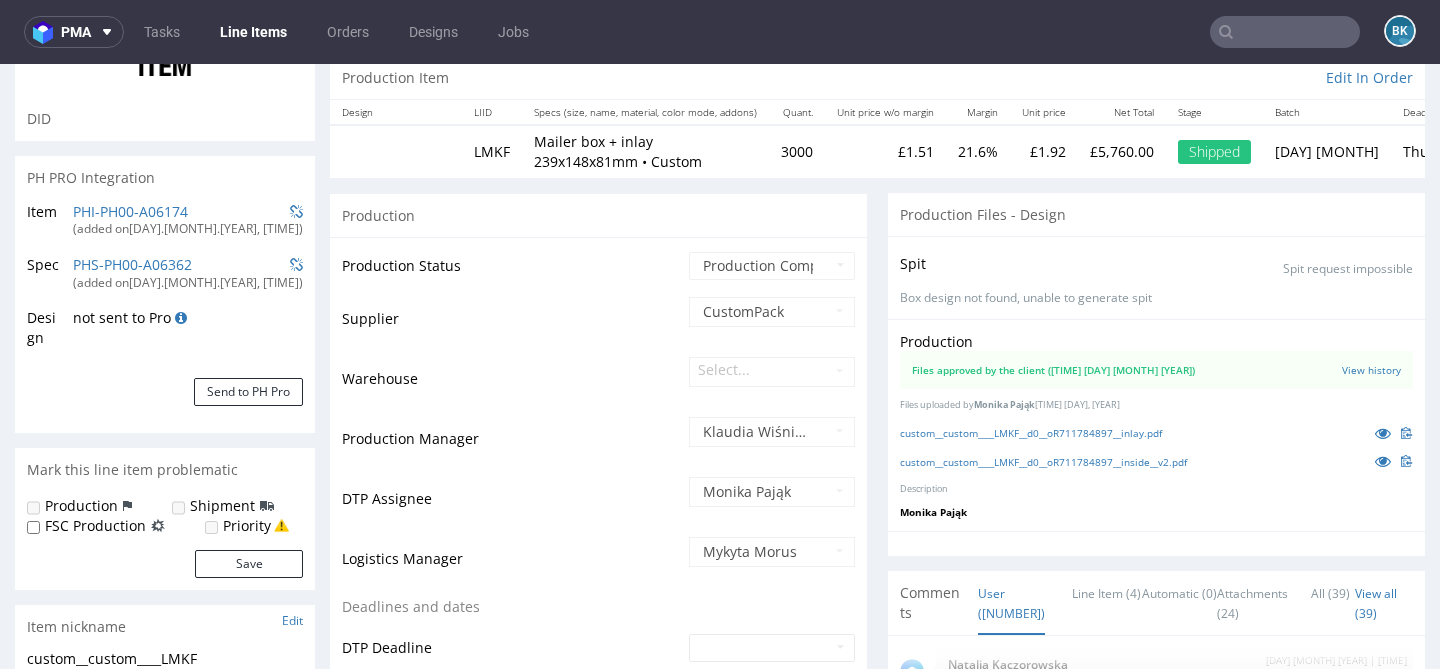 scroll, scrollTop: 0, scrollLeft: 0, axis: both 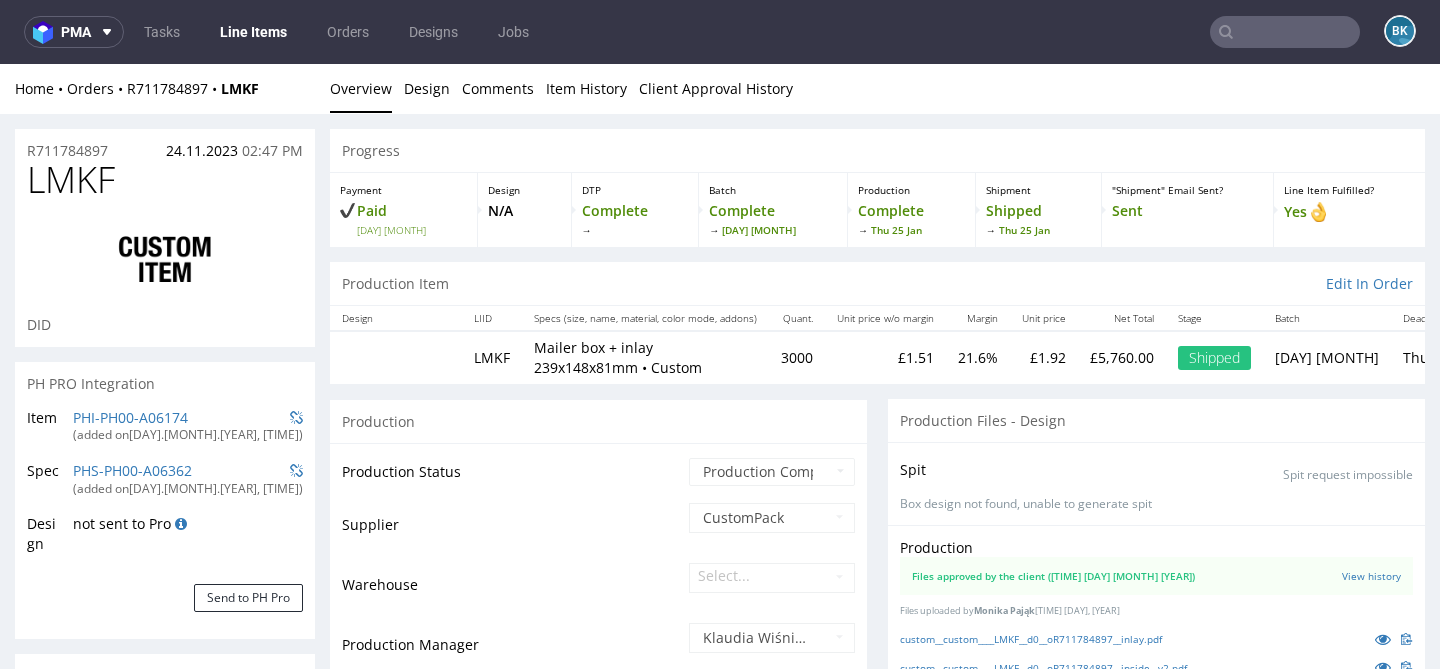 click on "pma Tasks Line Items Orders Designs Jobs BK" at bounding box center (720, 32) 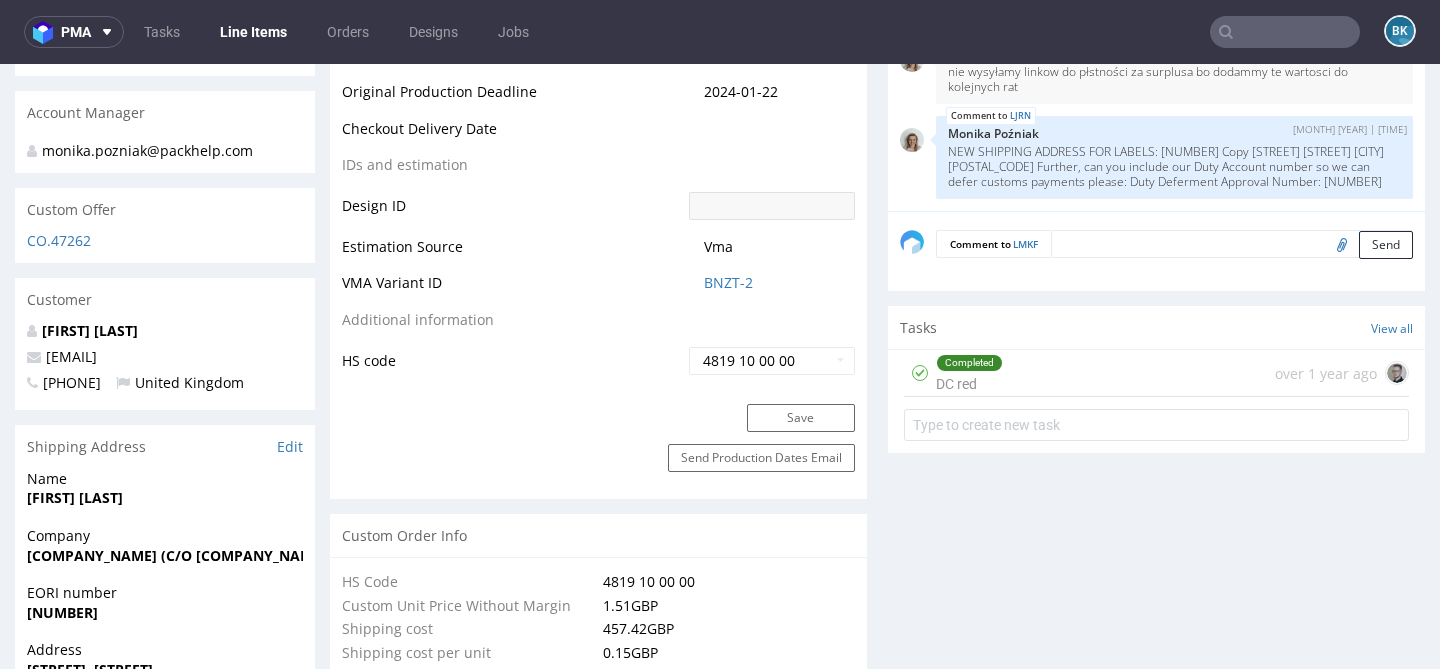 scroll, scrollTop: 1008, scrollLeft: 0, axis: vertical 